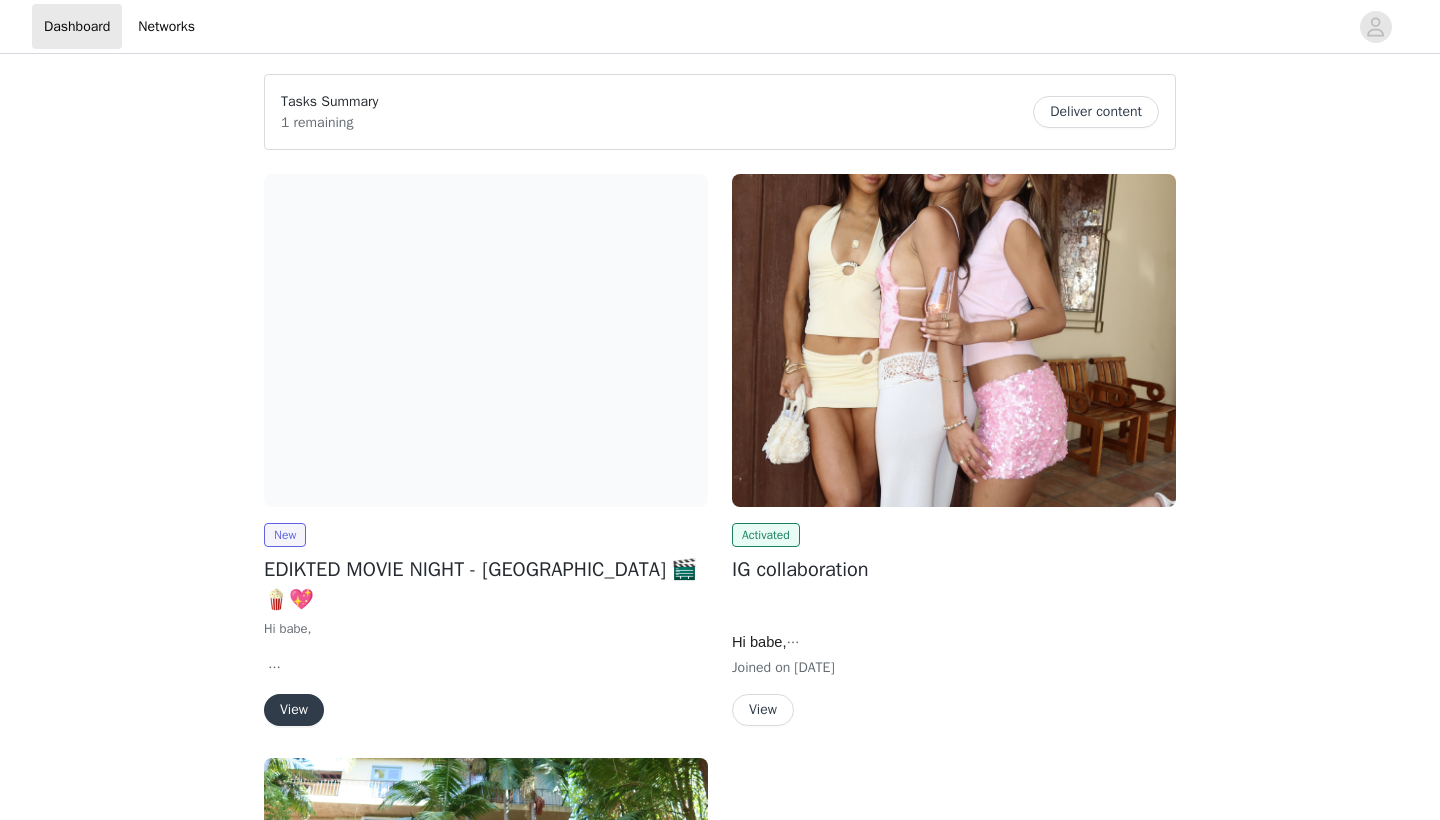 scroll, scrollTop: 0, scrollLeft: 0, axis: both 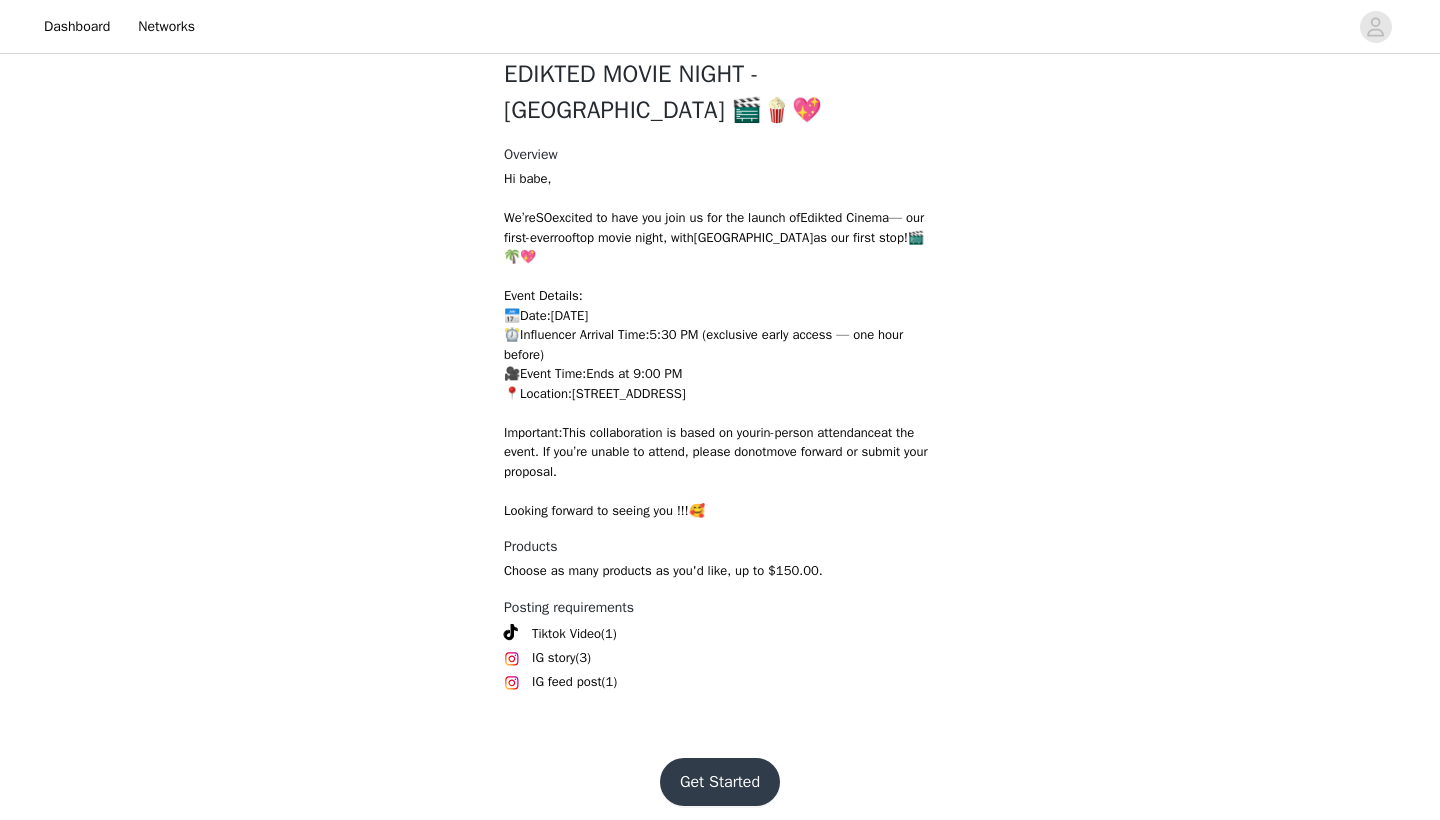 click on "Get Started" at bounding box center (720, 782) 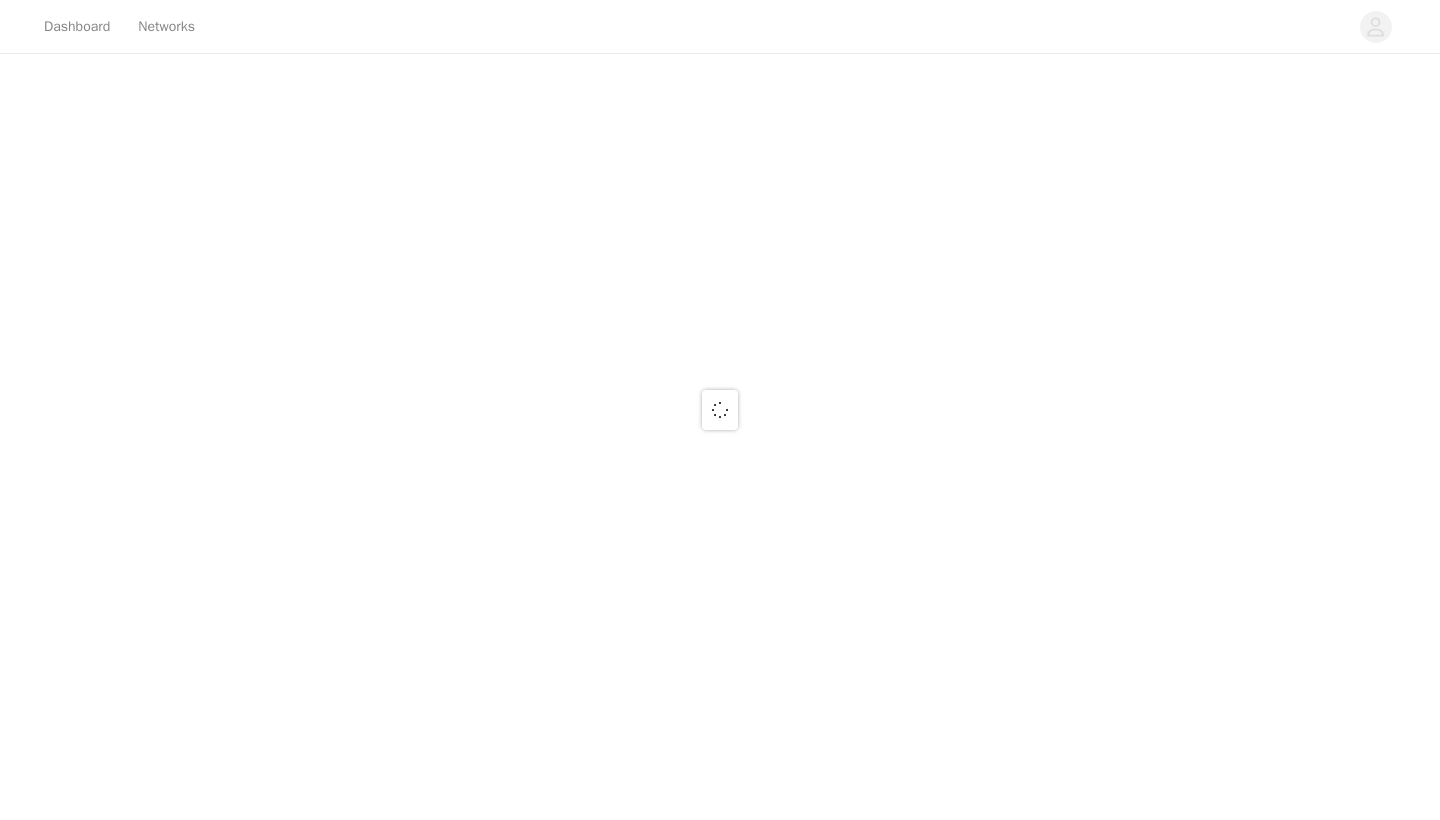 scroll, scrollTop: 0, scrollLeft: 0, axis: both 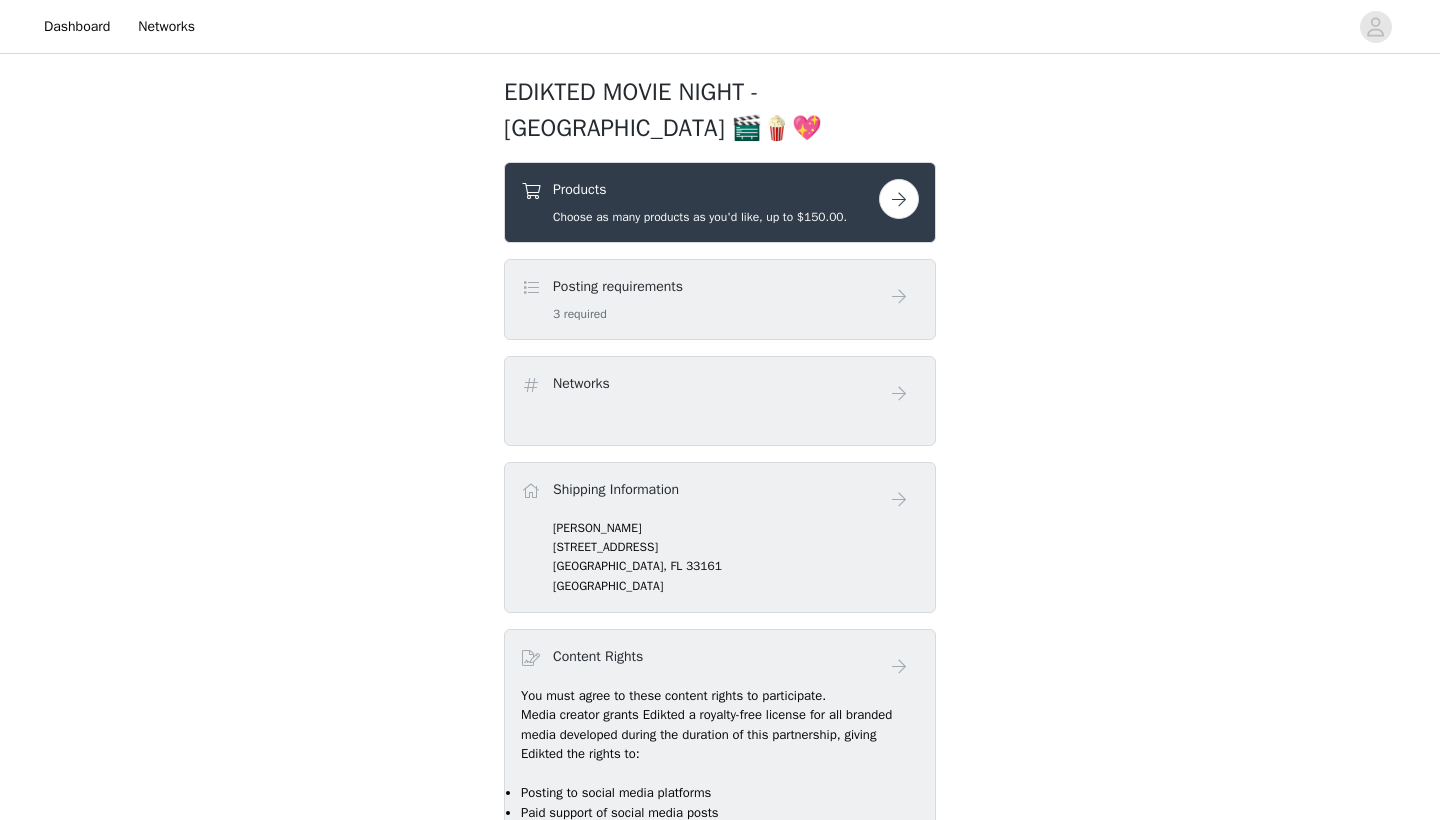 click on "Products   Choose as many products as you'd like, up to $150.00." at bounding box center (700, 202) 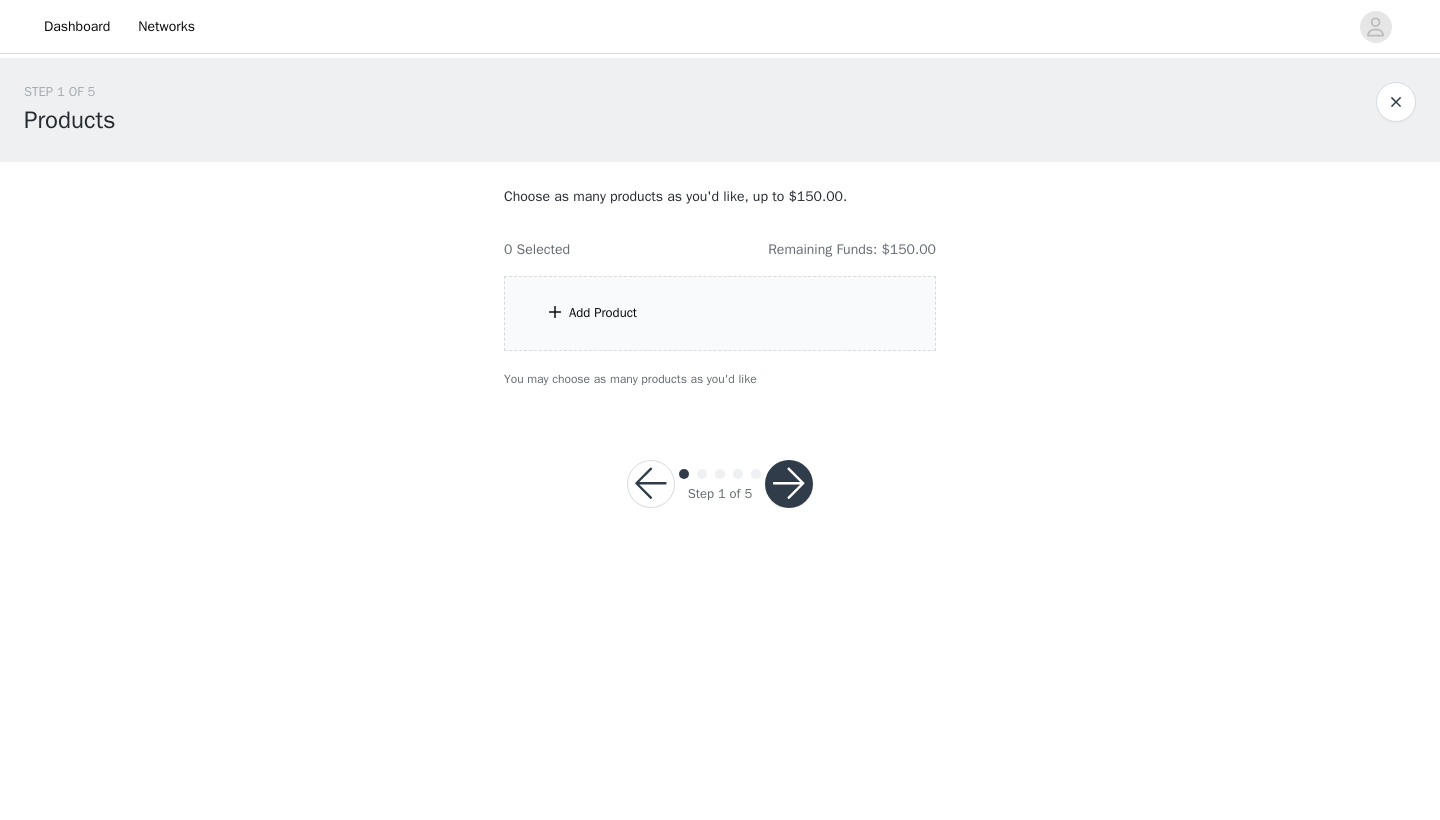 click on "Add Product" at bounding box center [720, 313] 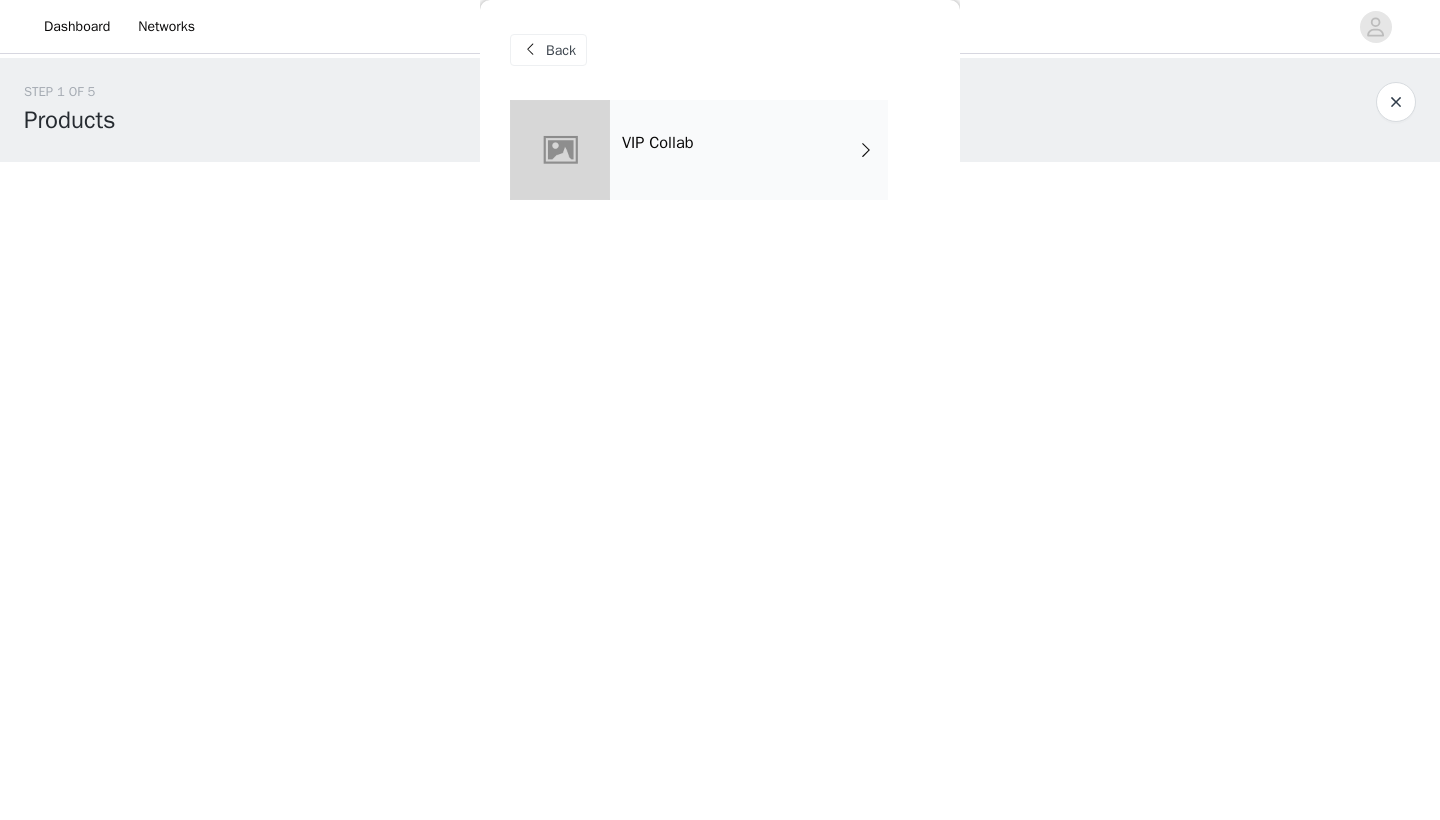 click on "VIP Collab" at bounding box center [749, 150] 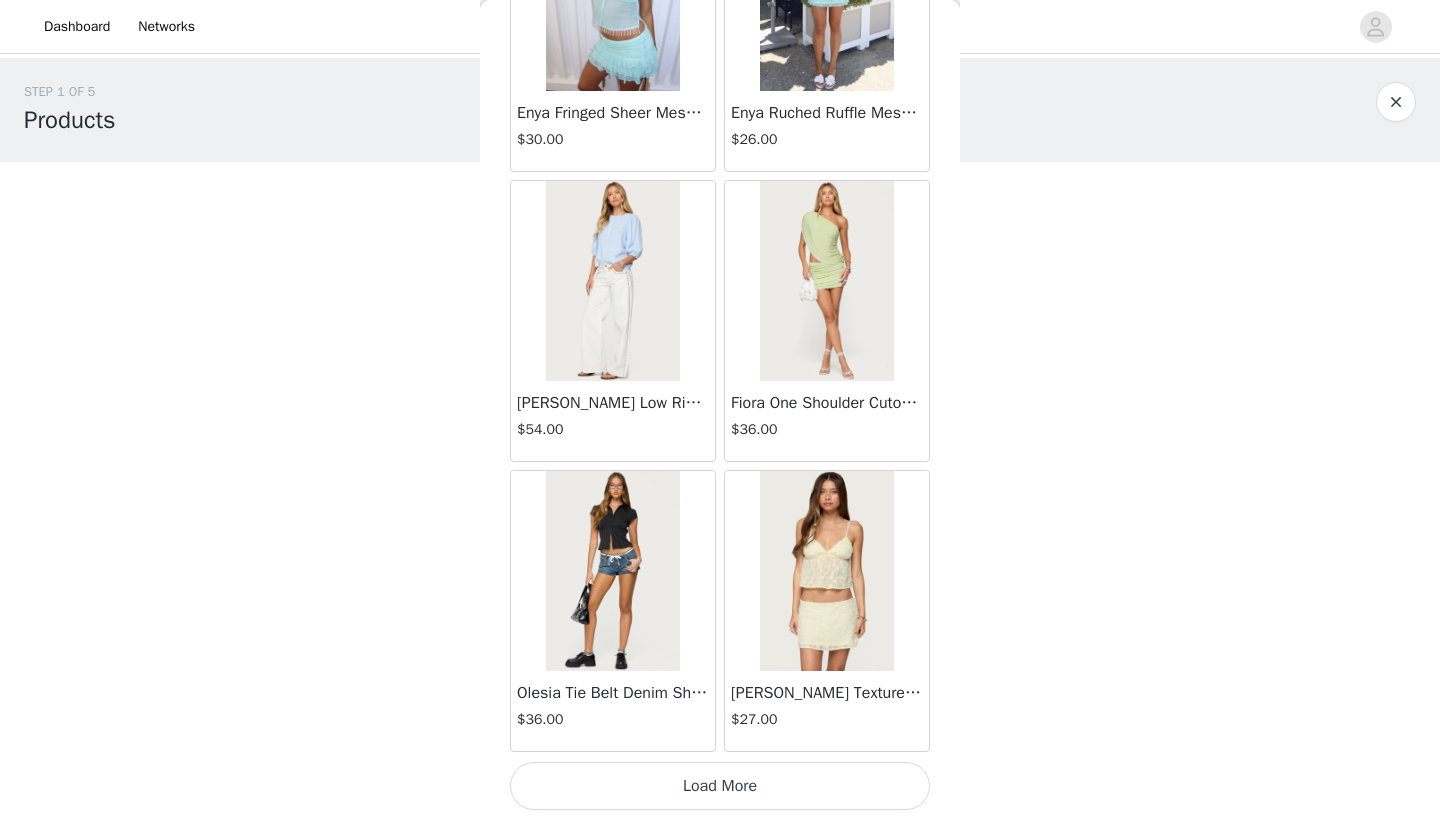 click on "Load More" at bounding box center [720, 786] 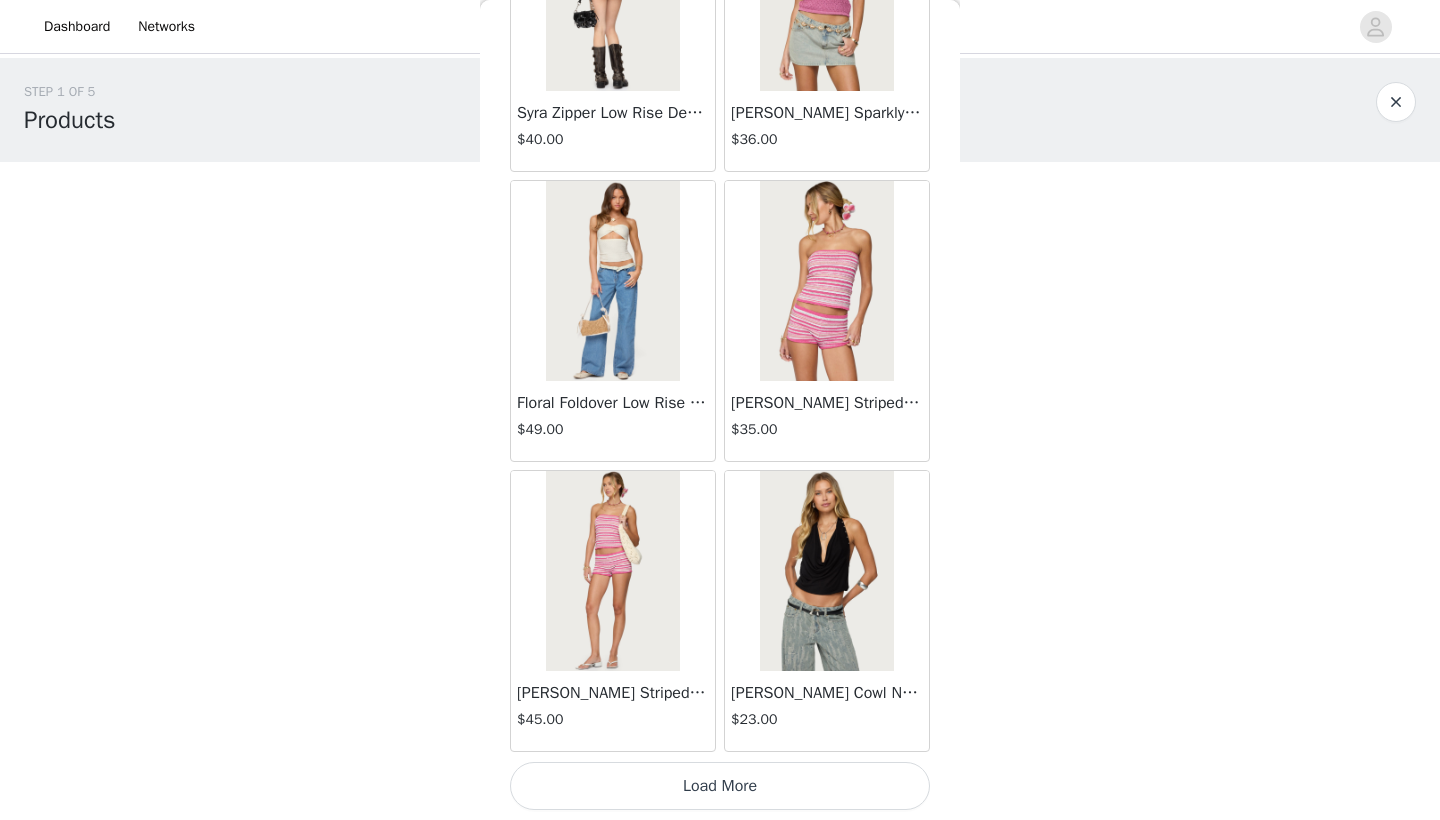 click on "Load More" at bounding box center (720, 786) 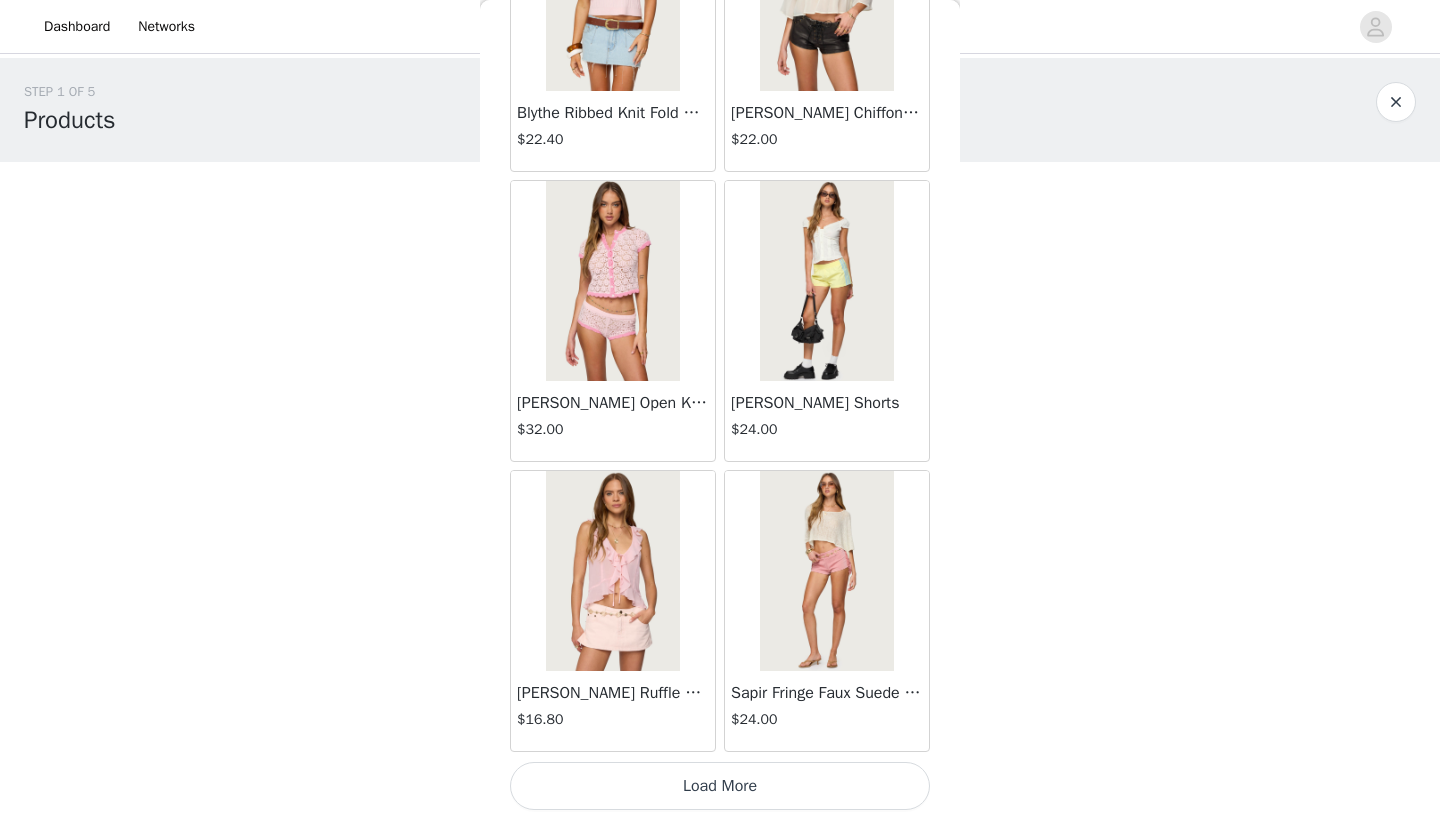 click on "Load More" at bounding box center (720, 786) 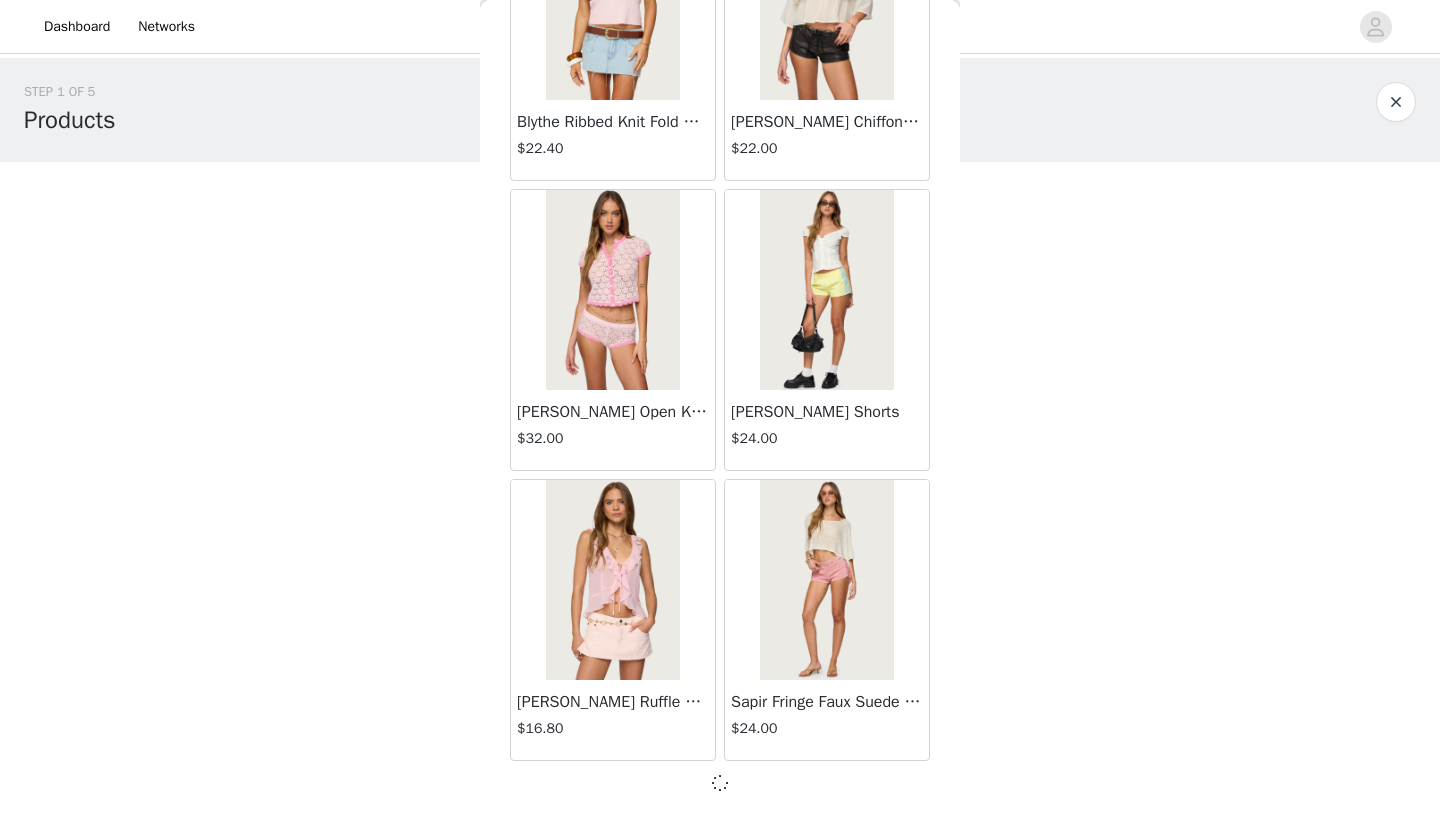scroll, scrollTop: 8031, scrollLeft: 0, axis: vertical 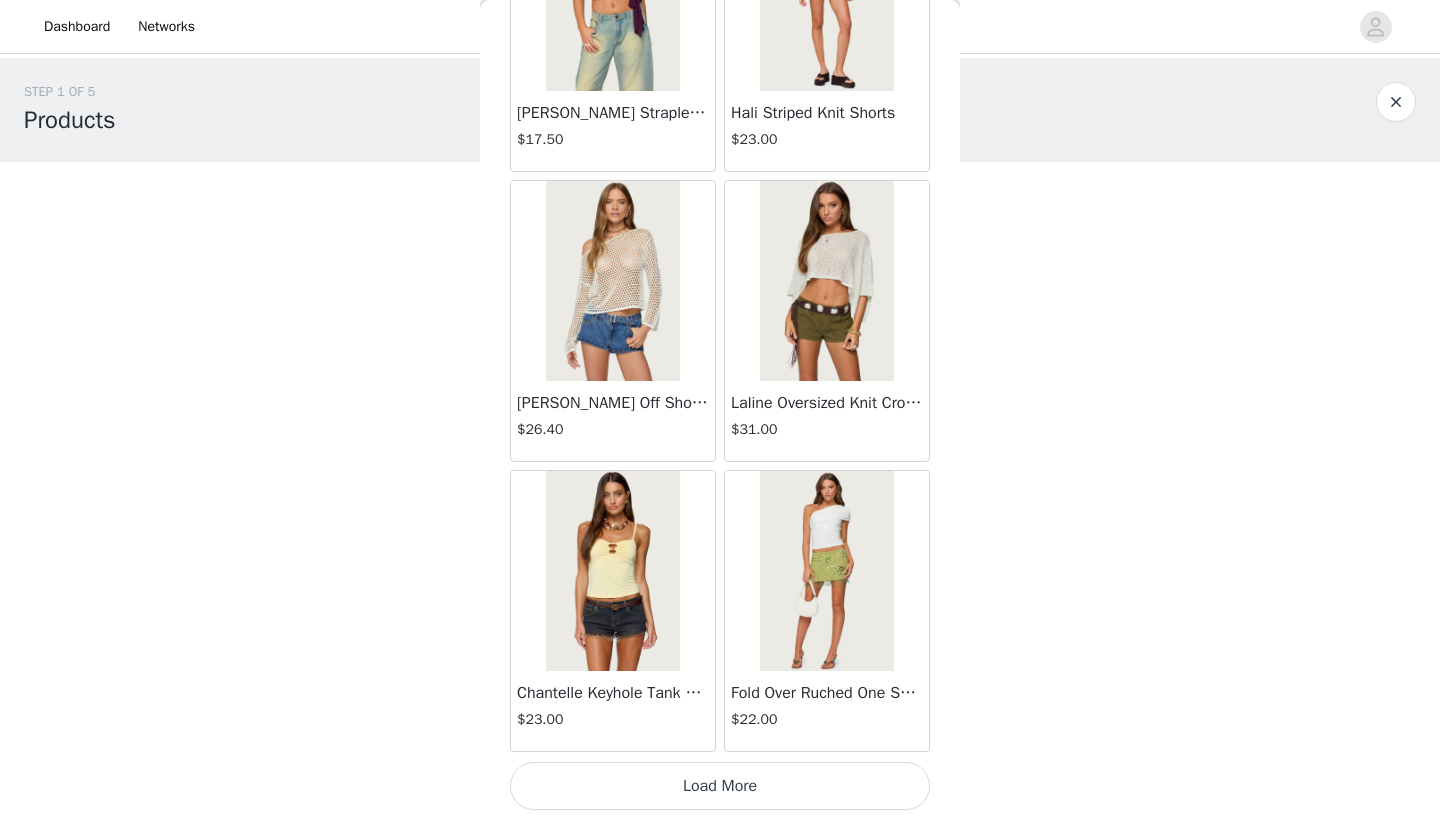 click on "Load More" at bounding box center [720, 786] 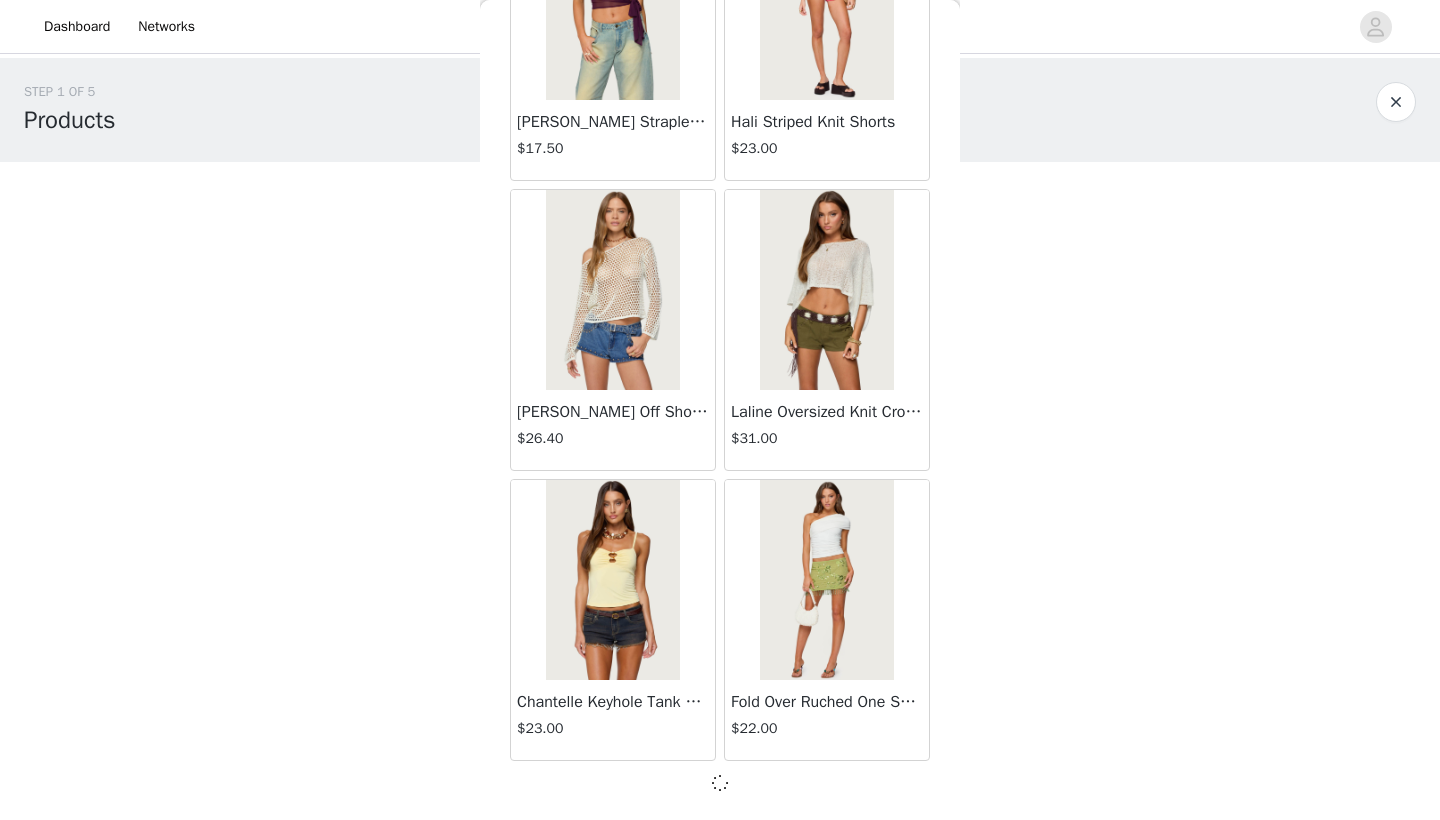 scroll, scrollTop: 10931, scrollLeft: 0, axis: vertical 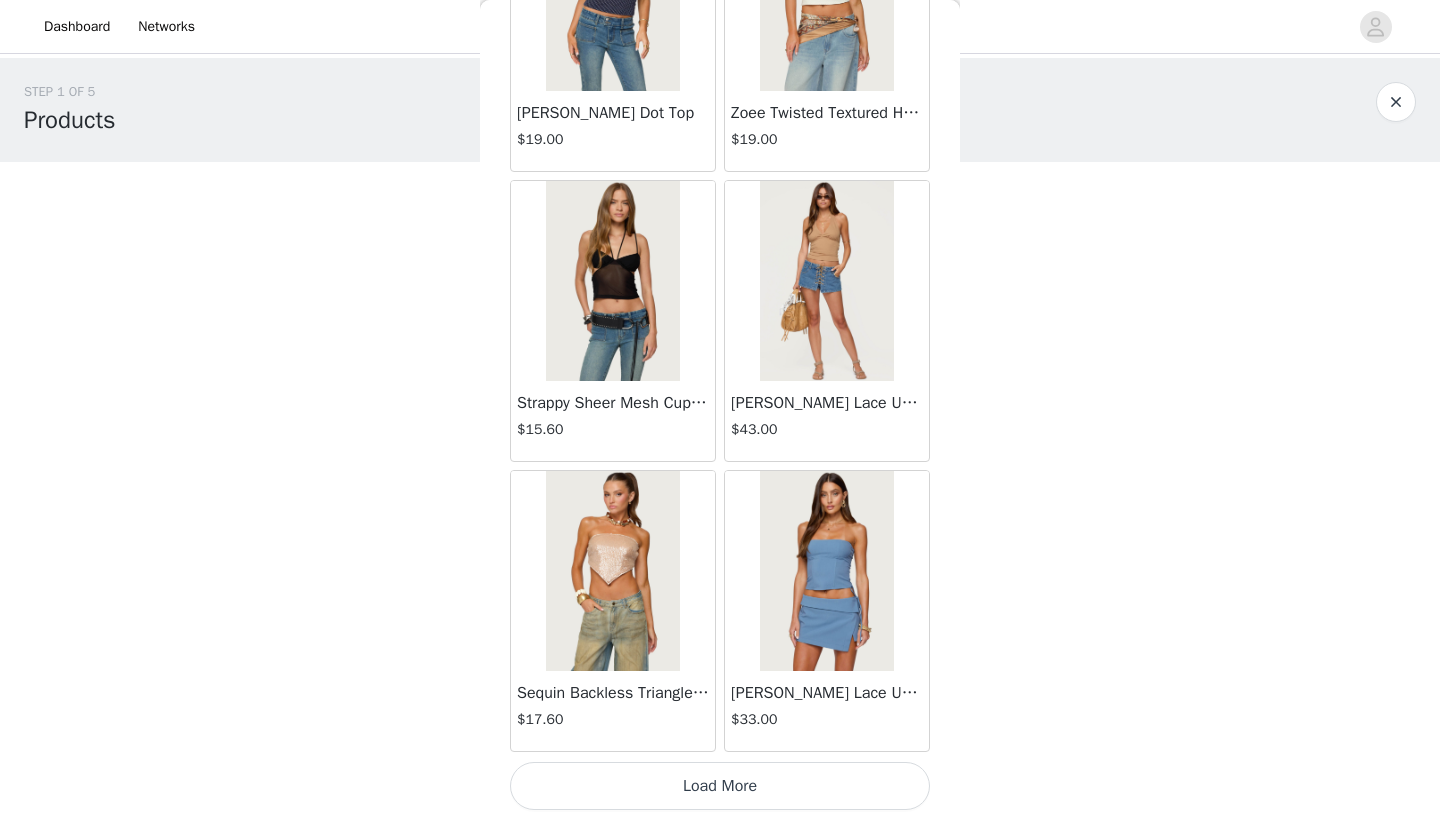 click on "Load More" at bounding box center (720, 786) 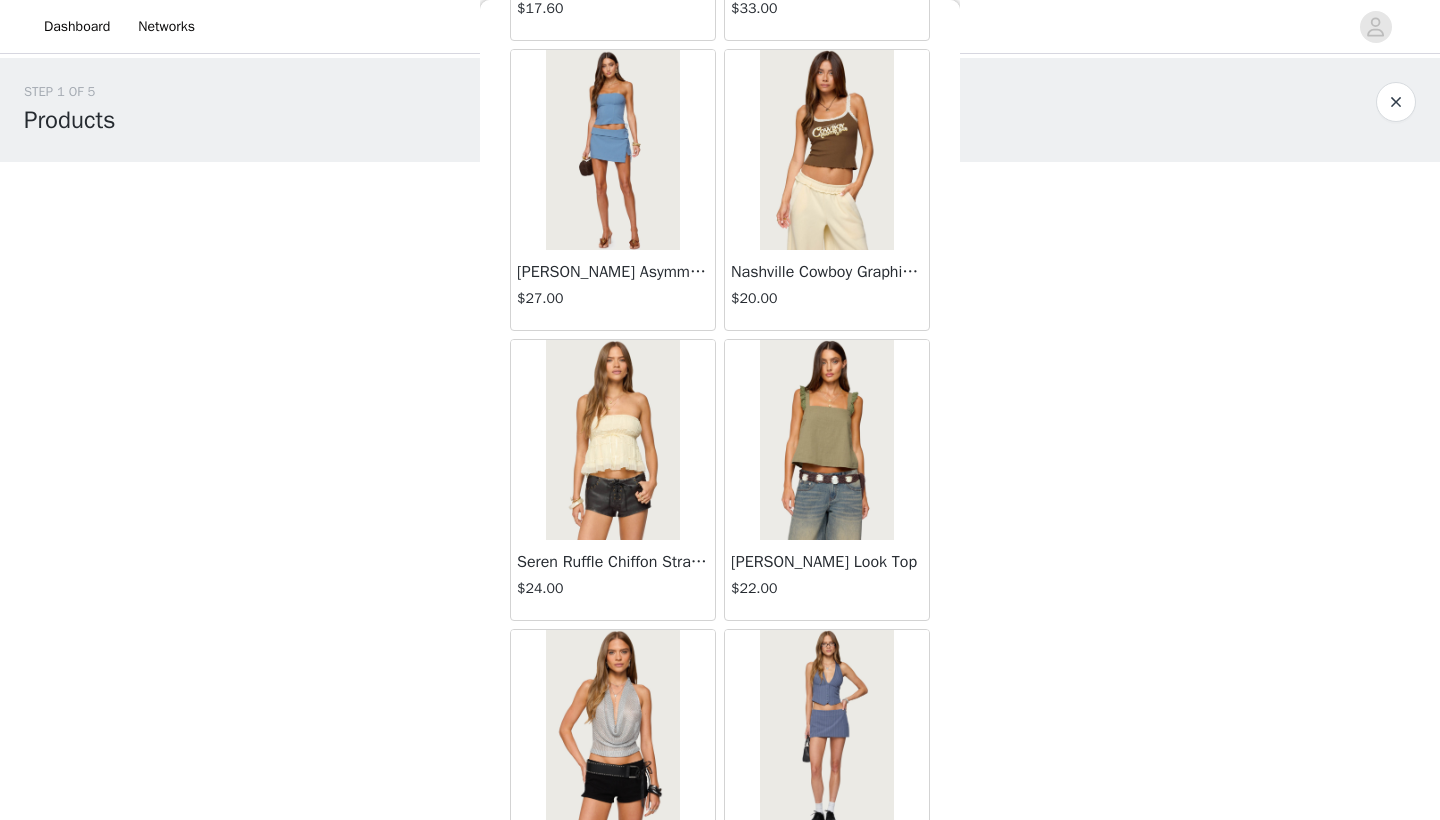 scroll, scrollTop: 14560, scrollLeft: 0, axis: vertical 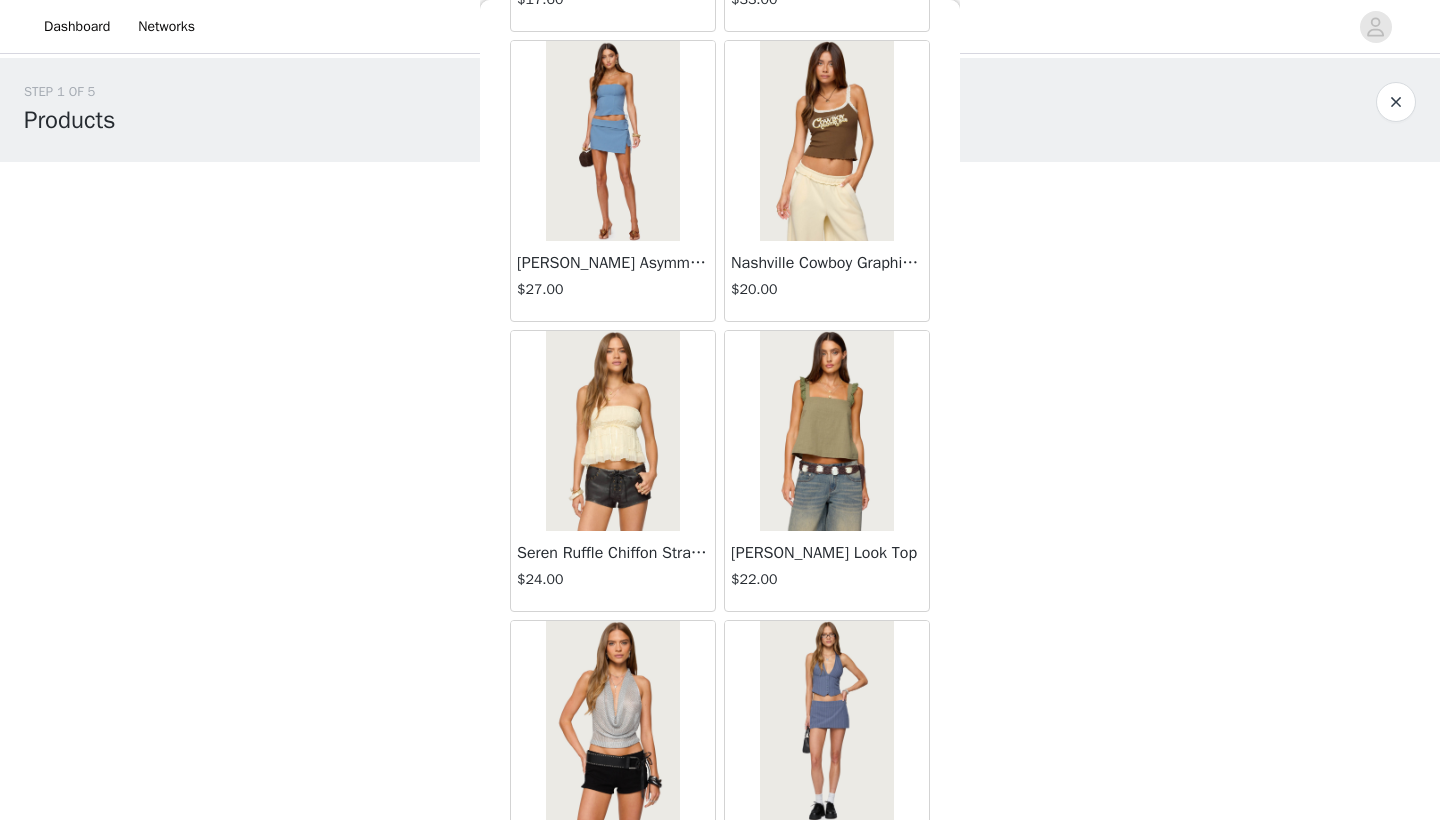 click on "Seren Ruffle Chiffon Strapless Top" at bounding box center (613, 553) 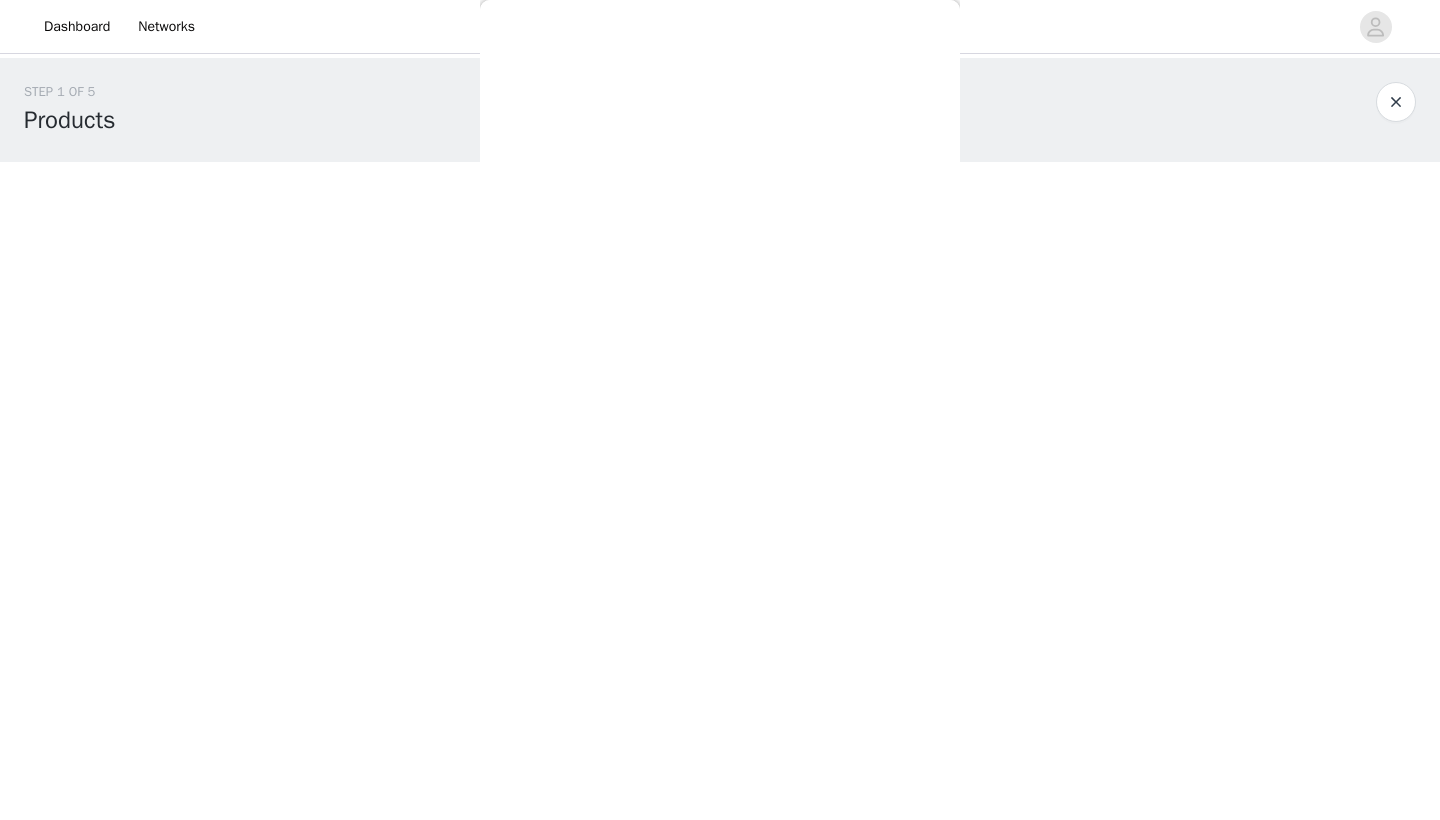 scroll, scrollTop: 0, scrollLeft: 0, axis: both 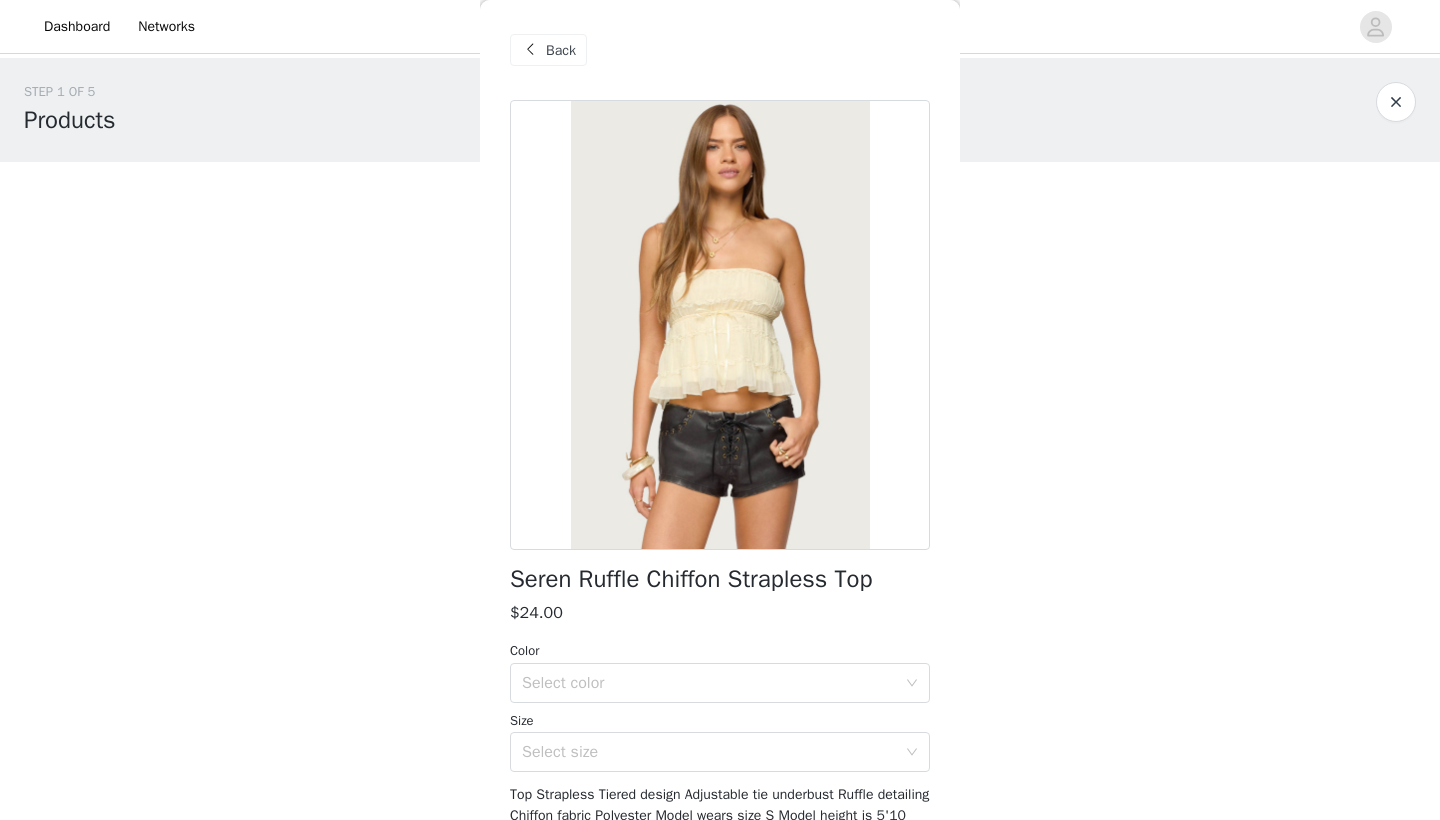 click at bounding box center [530, 50] 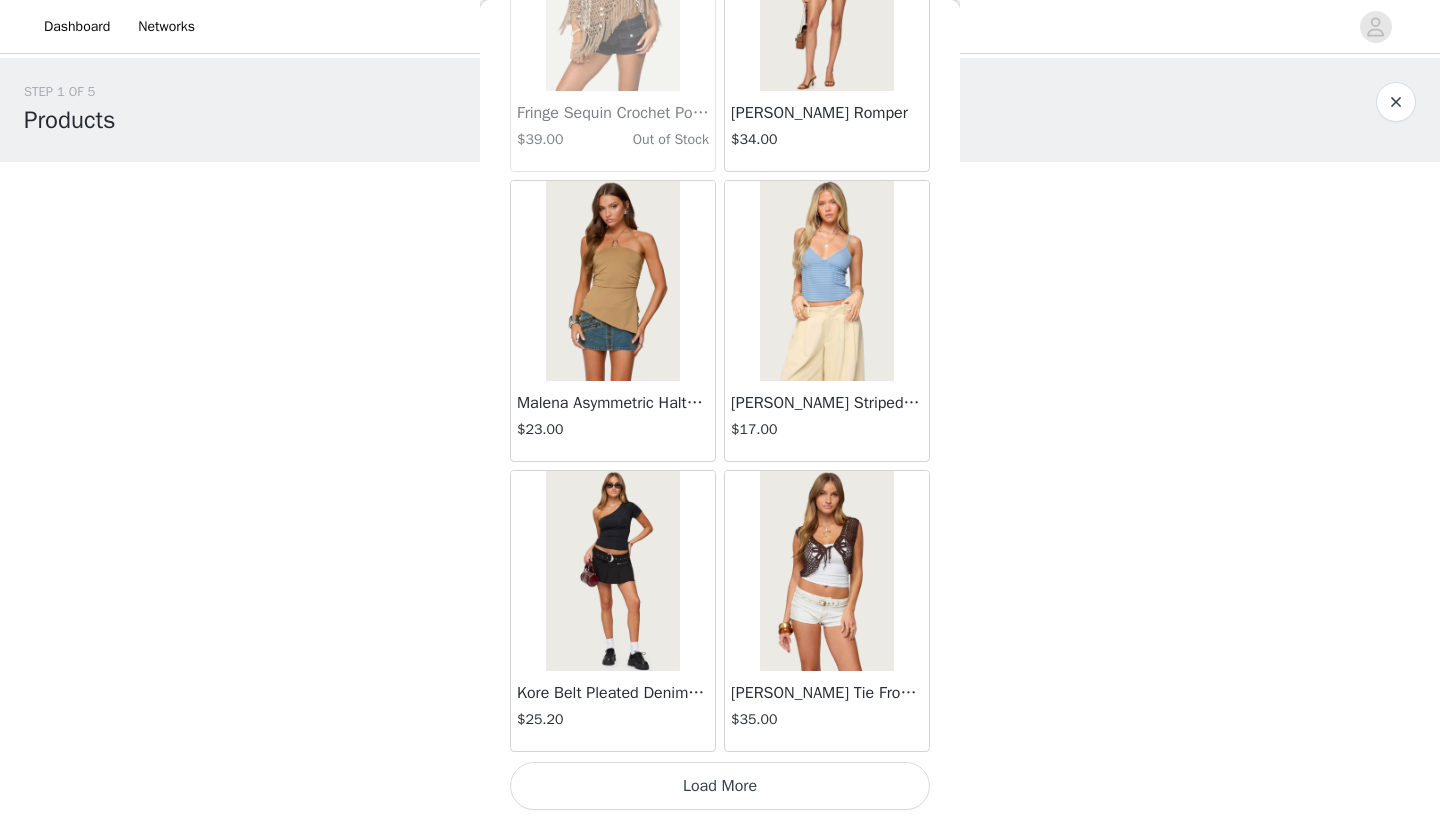 scroll, scrollTop: 16740, scrollLeft: 0, axis: vertical 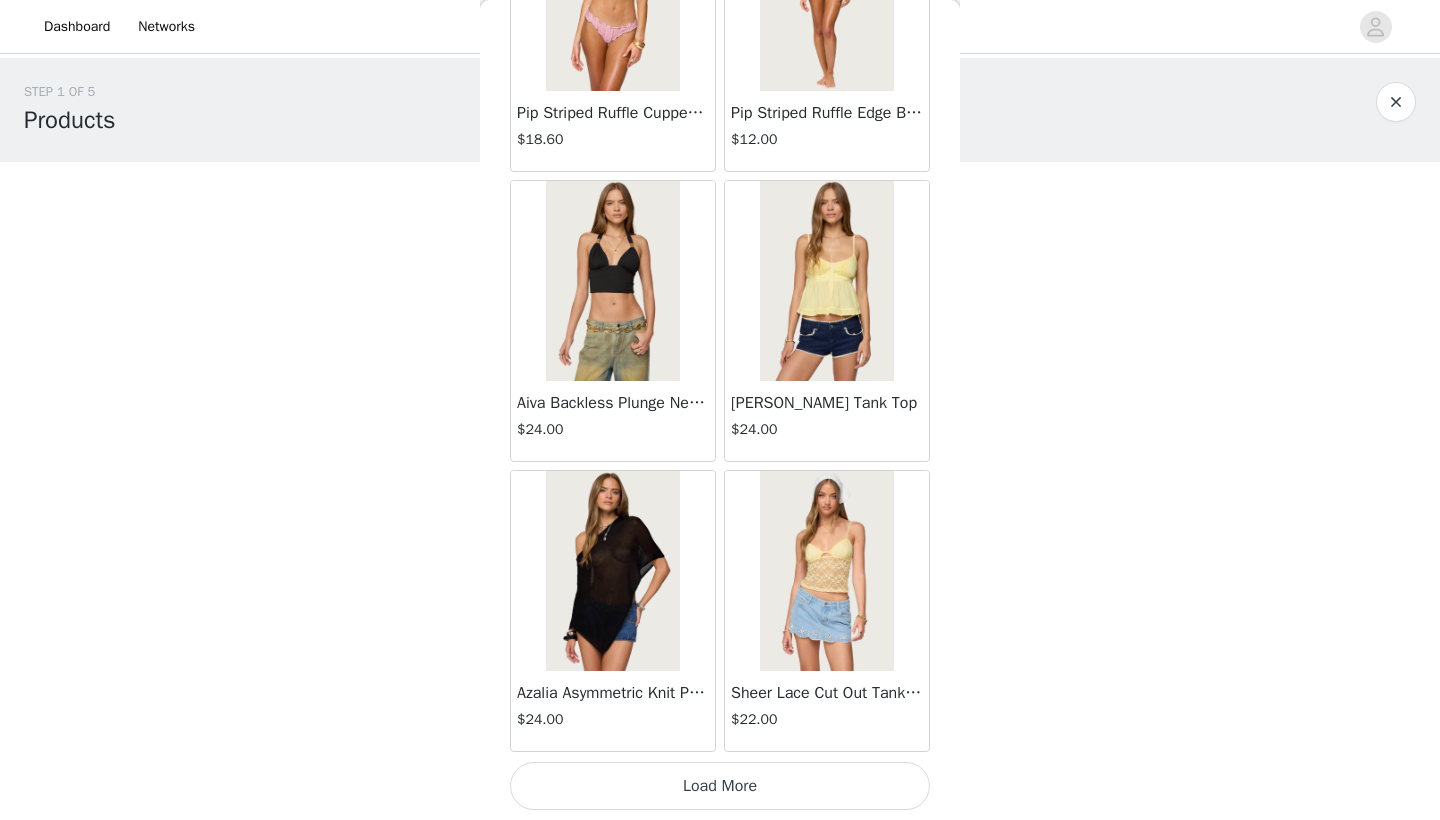 click on "Load More" at bounding box center [720, 786] 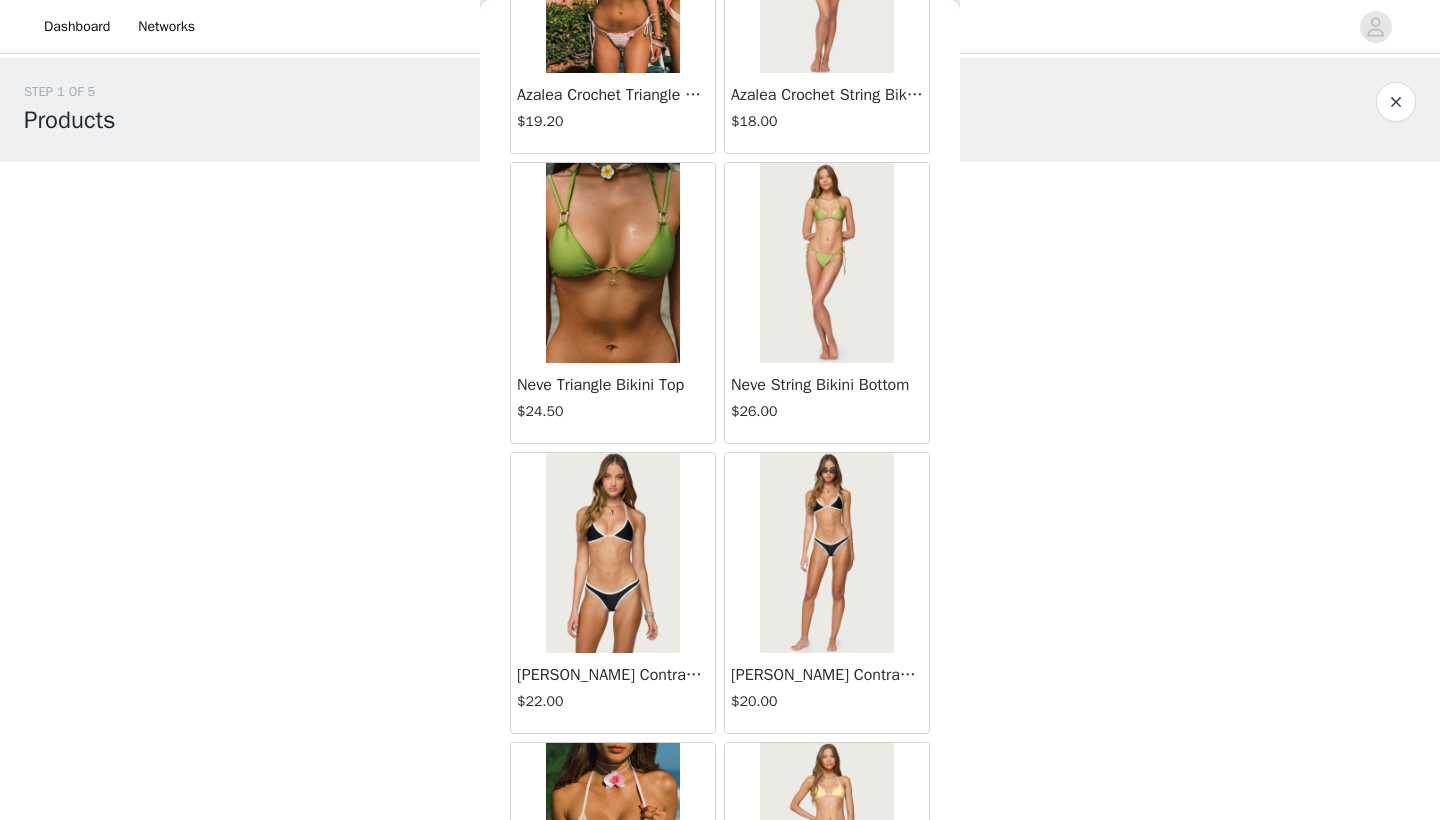 scroll, scrollTop: 20821, scrollLeft: 0, axis: vertical 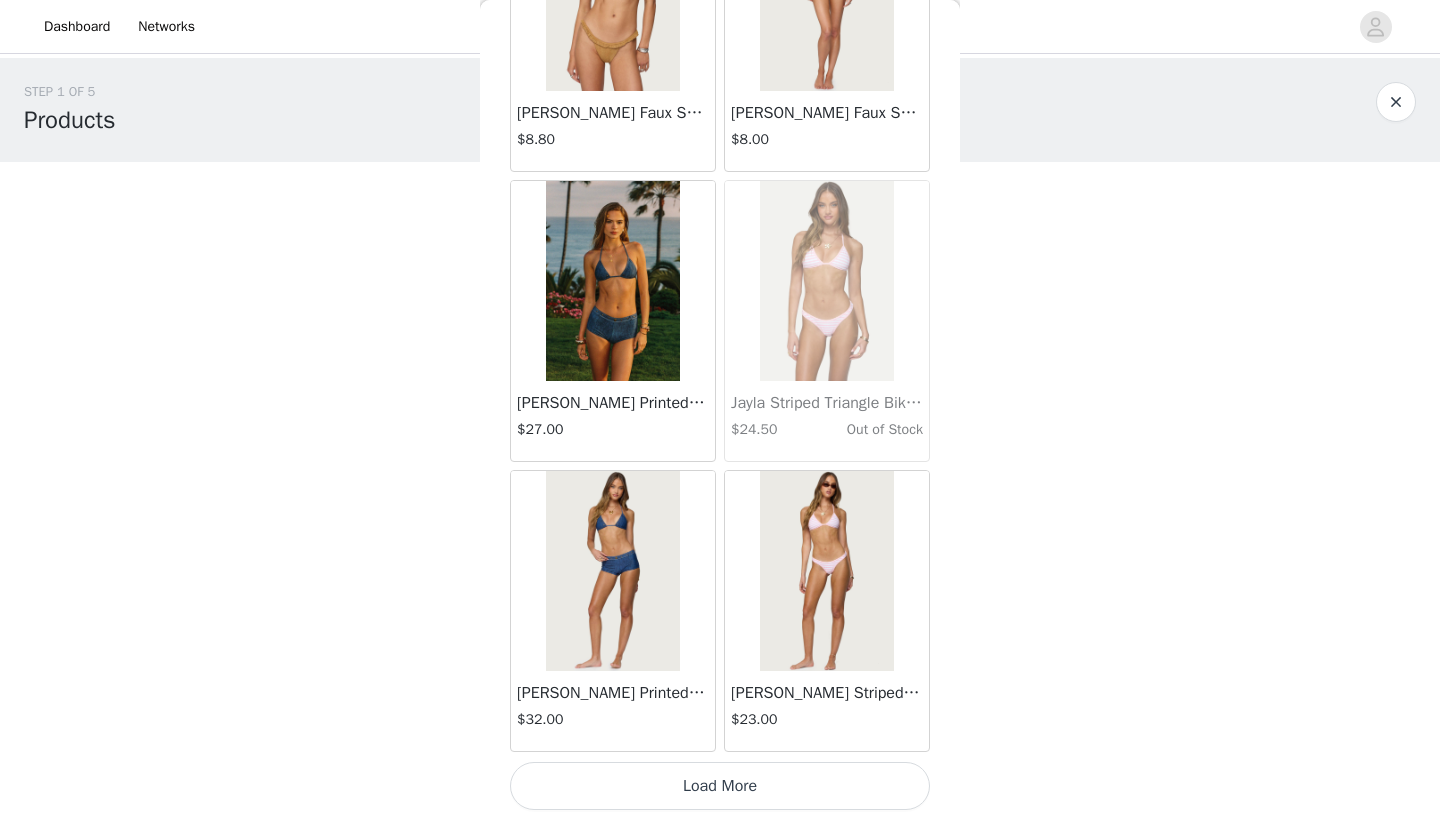 click on "Load More" at bounding box center [720, 786] 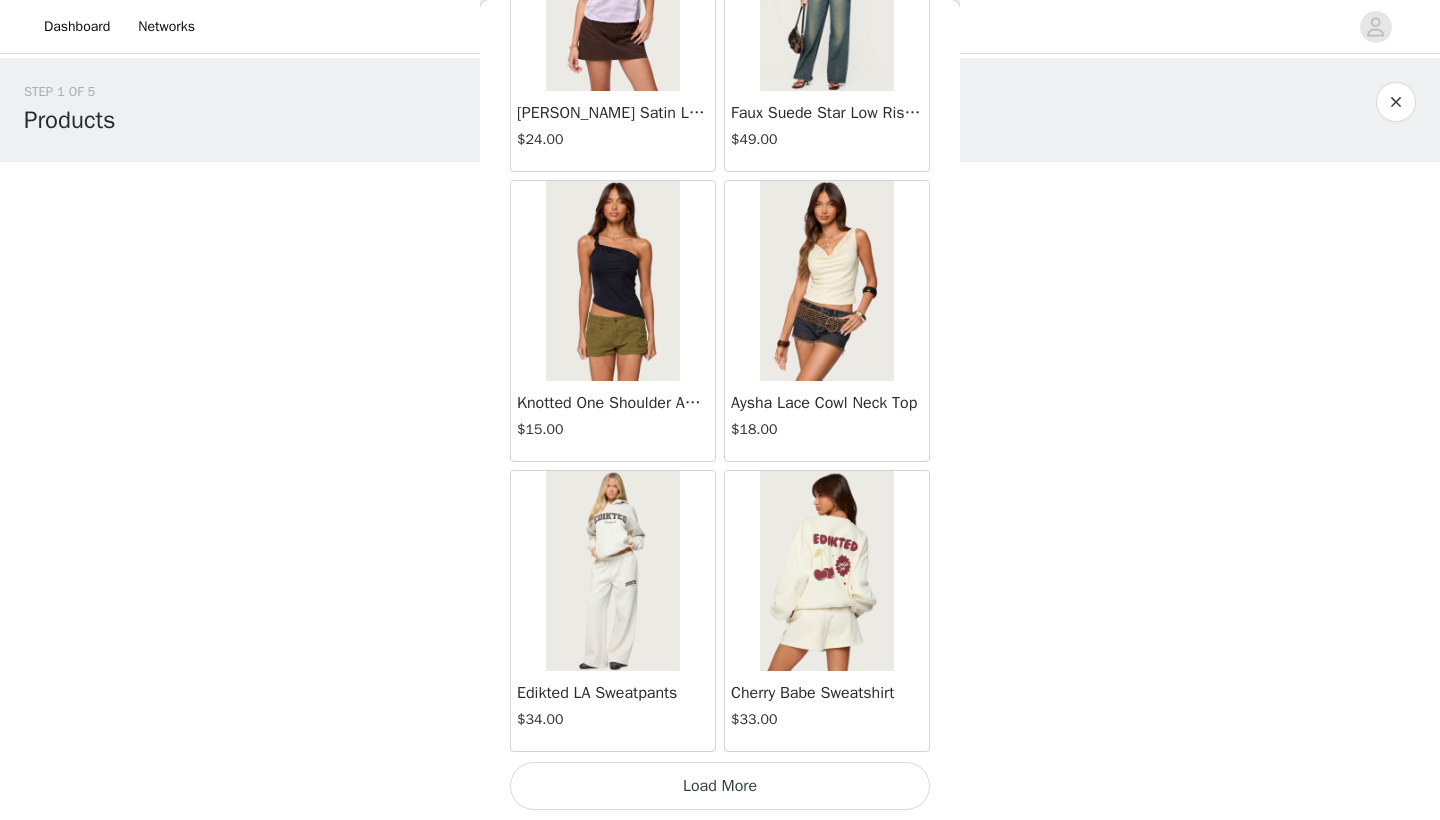 click on "Load More" at bounding box center [720, 786] 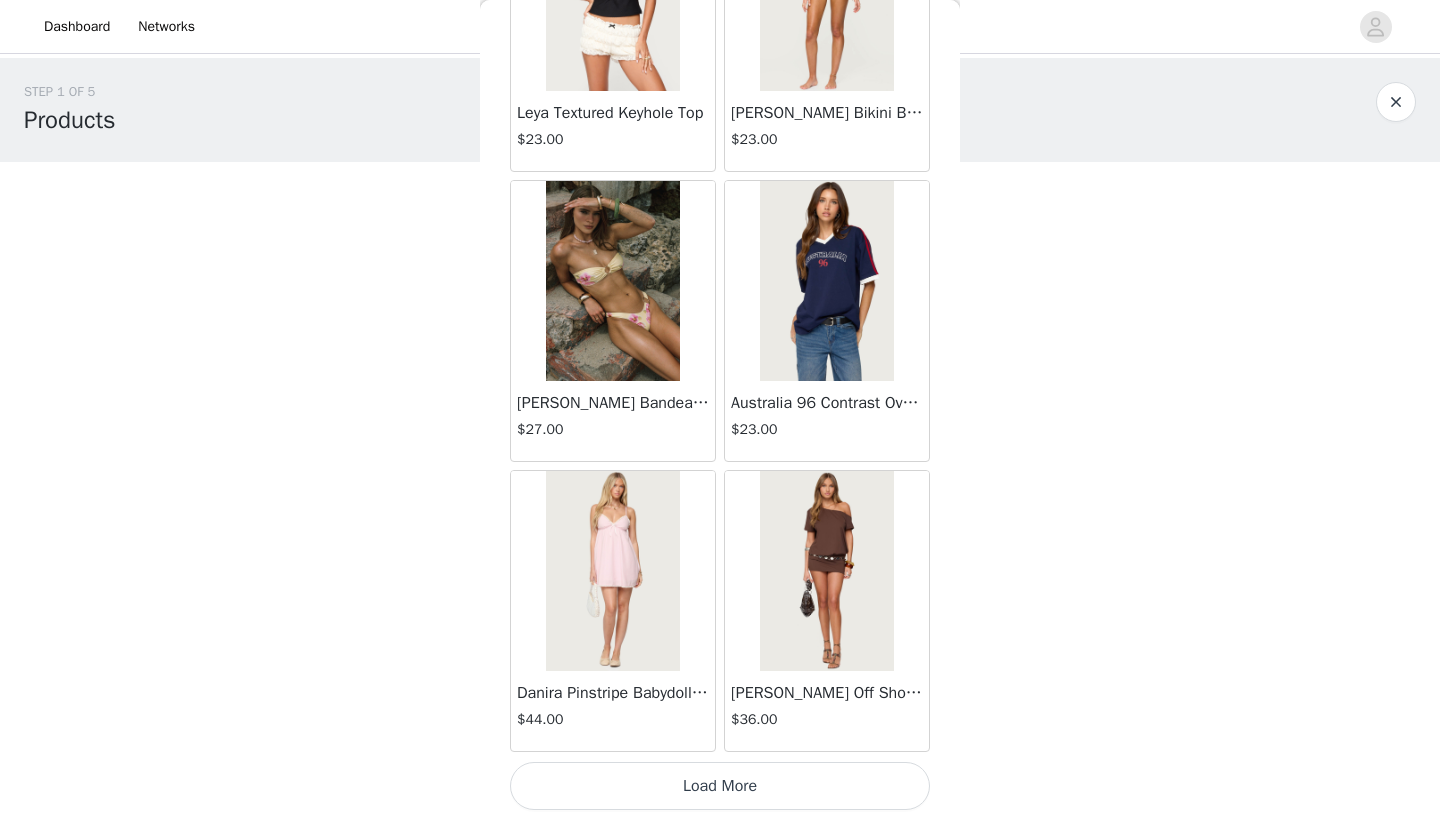 click on "Load More" at bounding box center (720, 786) 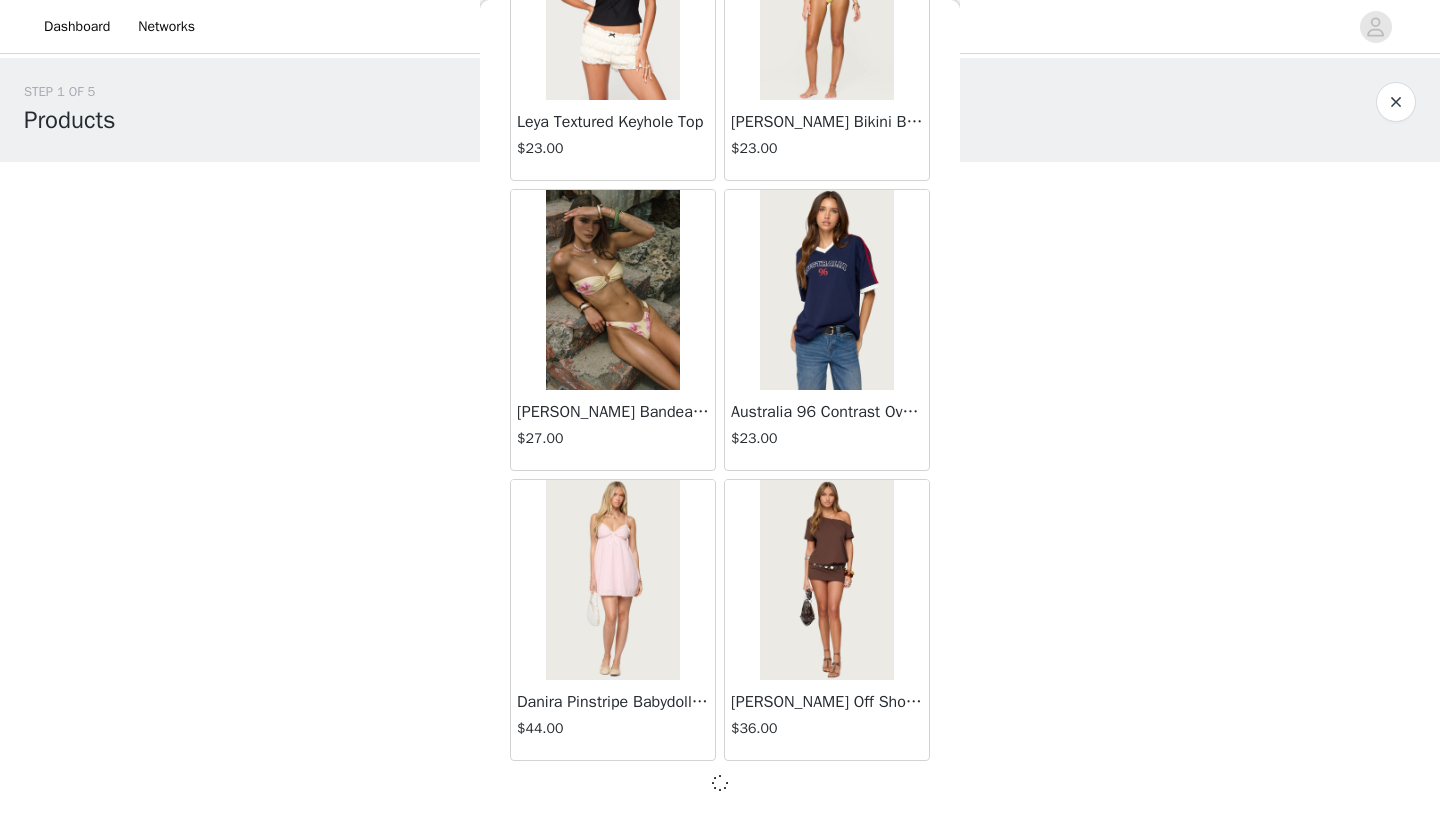 scroll, scrollTop: 28331, scrollLeft: 0, axis: vertical 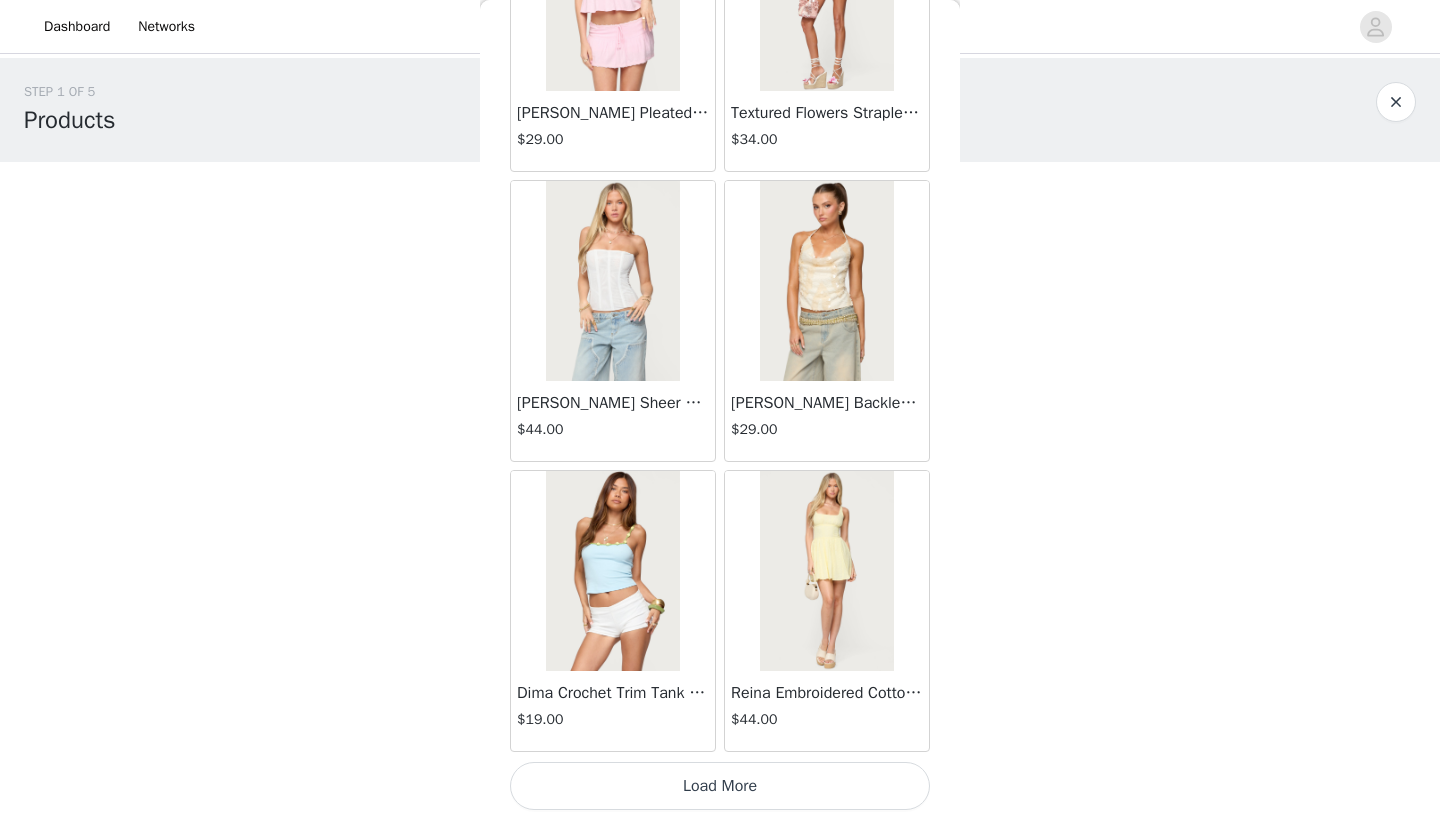 click on "Load More" at bounding box center [720, 786] 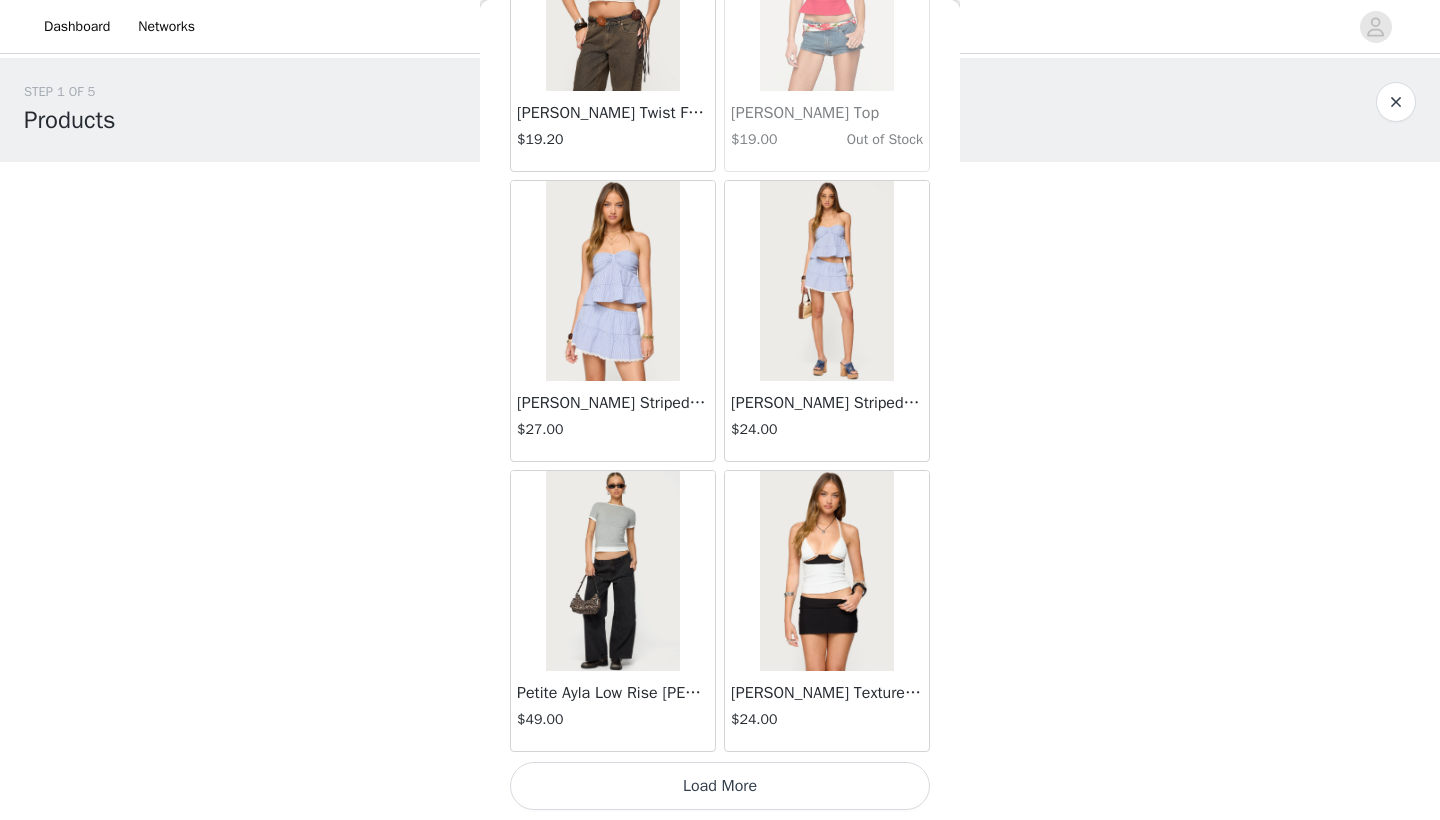 scroll, scrollTop: 34140, scrollLeft: 0, axis: vertical 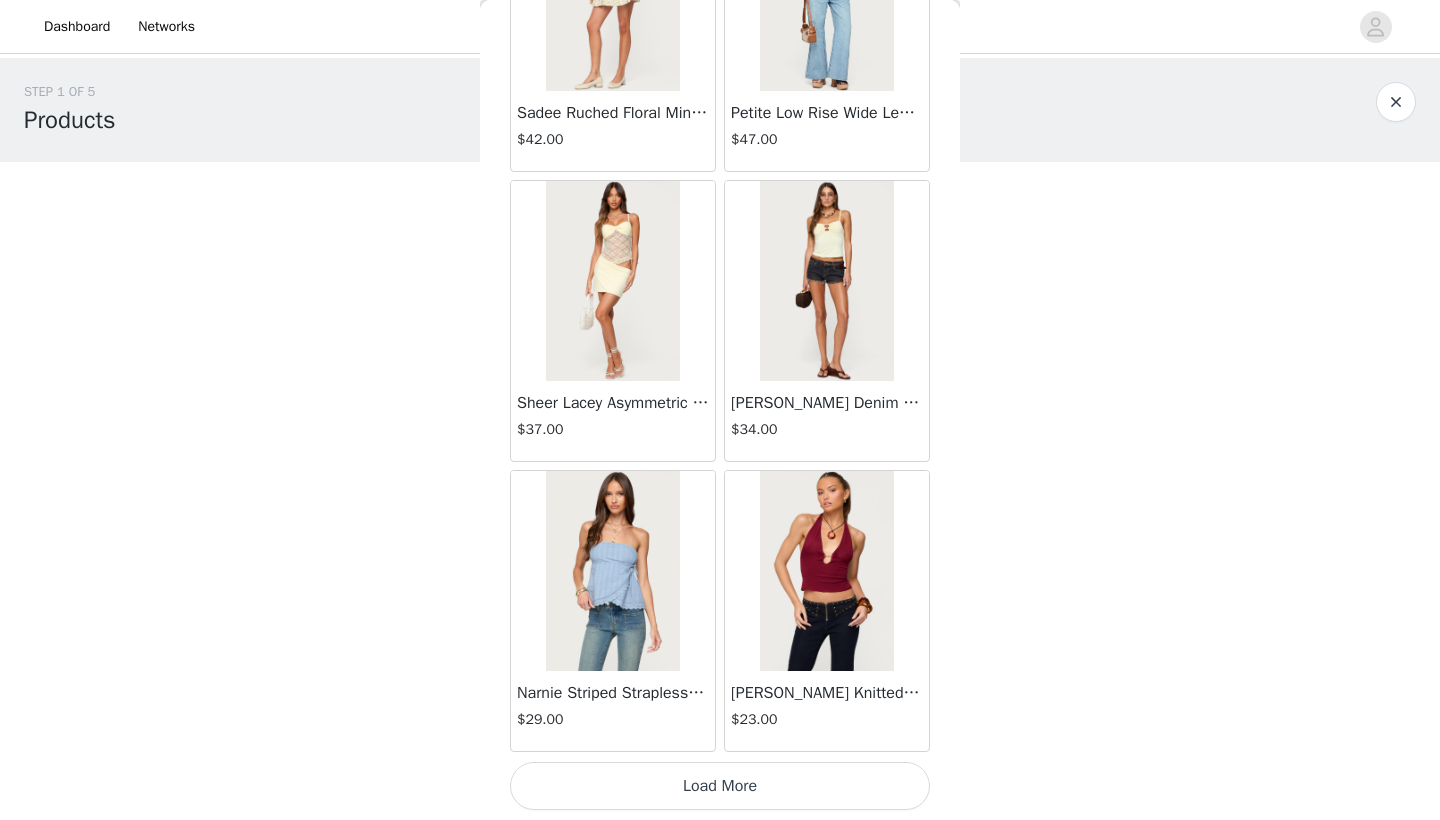 click on "Load More" at bounding box center [720, 786] 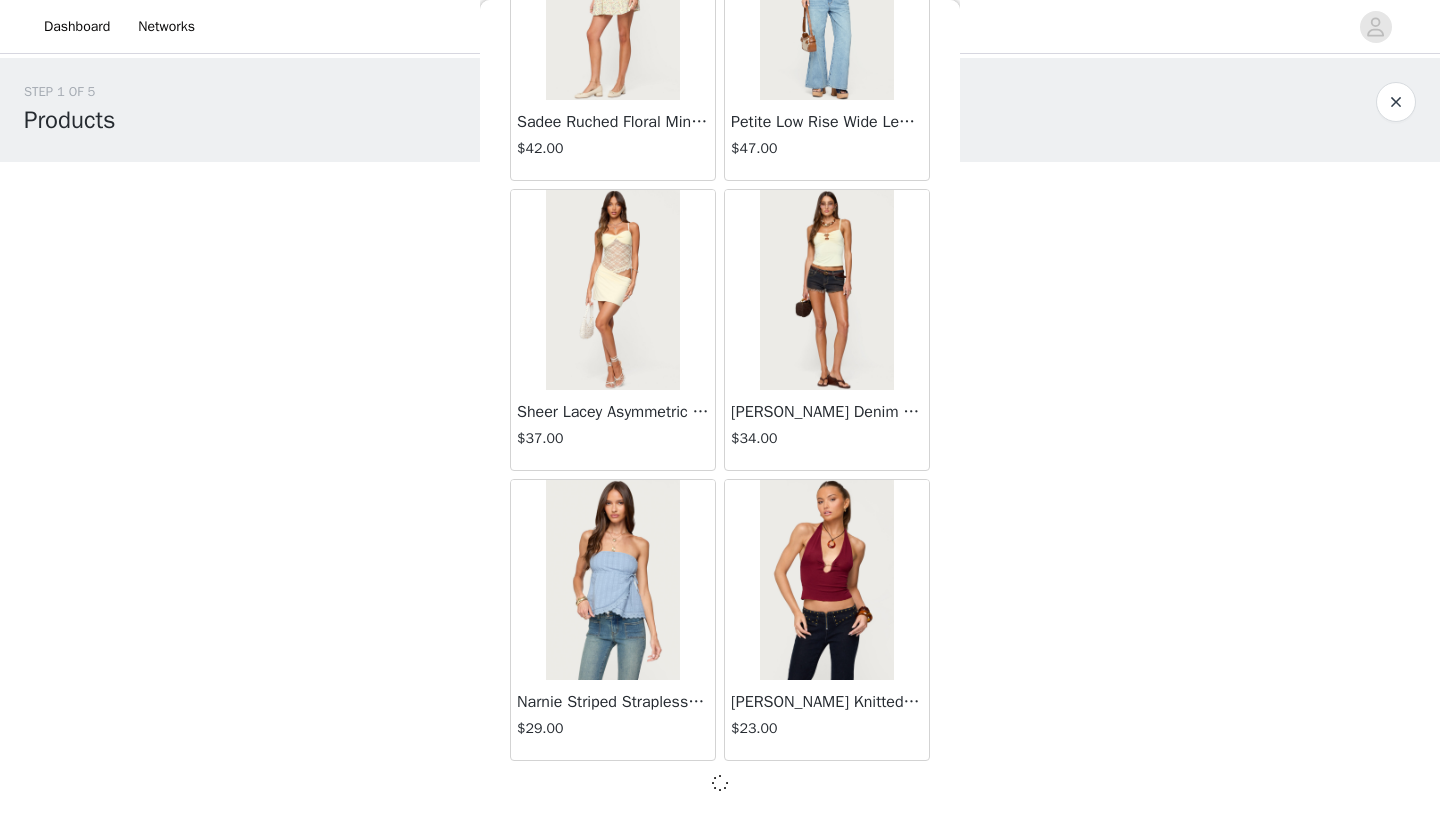 scroll, scrollTop: 37031, scrollLeft: 0, axis: vertical 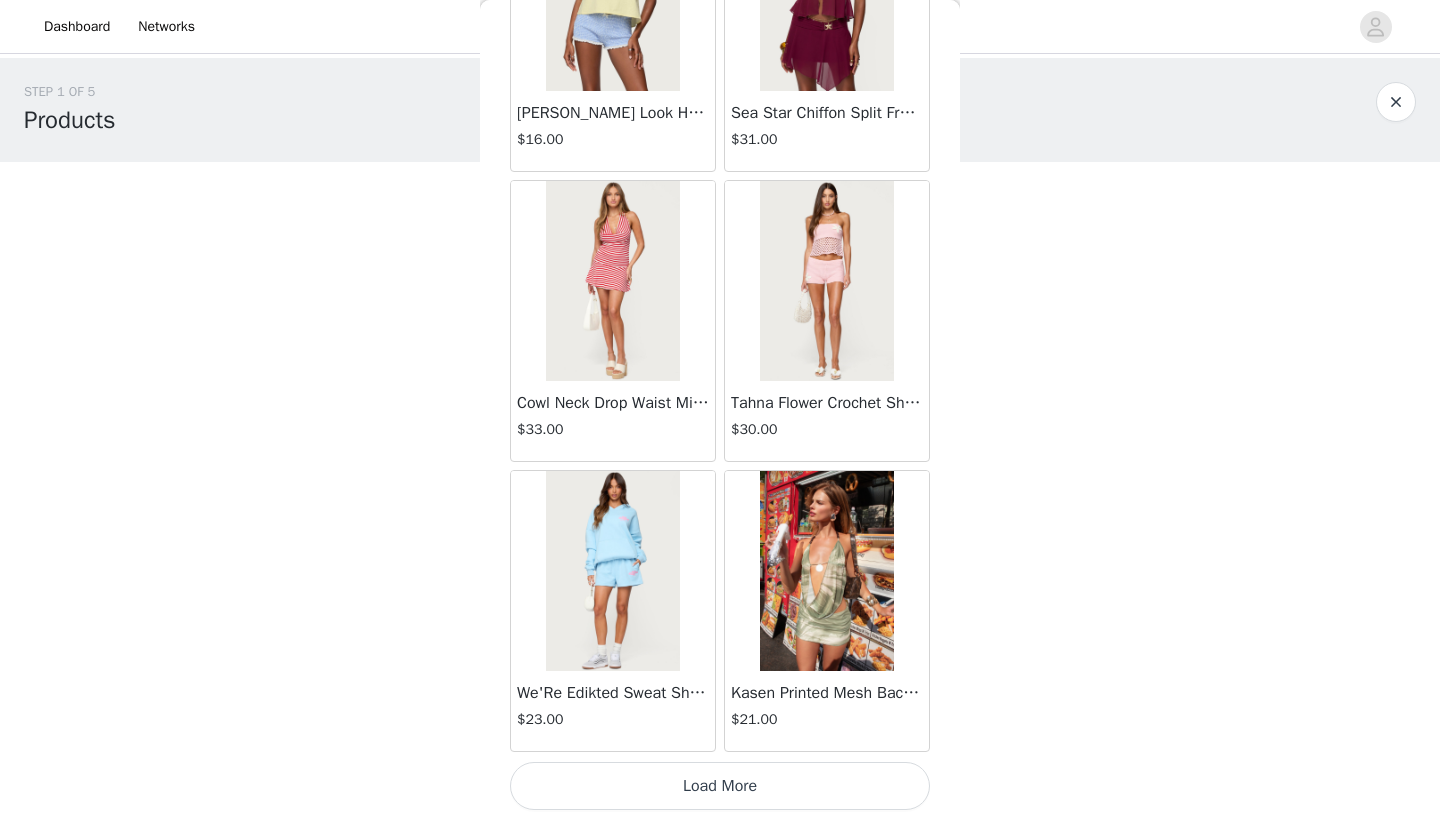 click on "Load More" at bounding box center (720, 786) 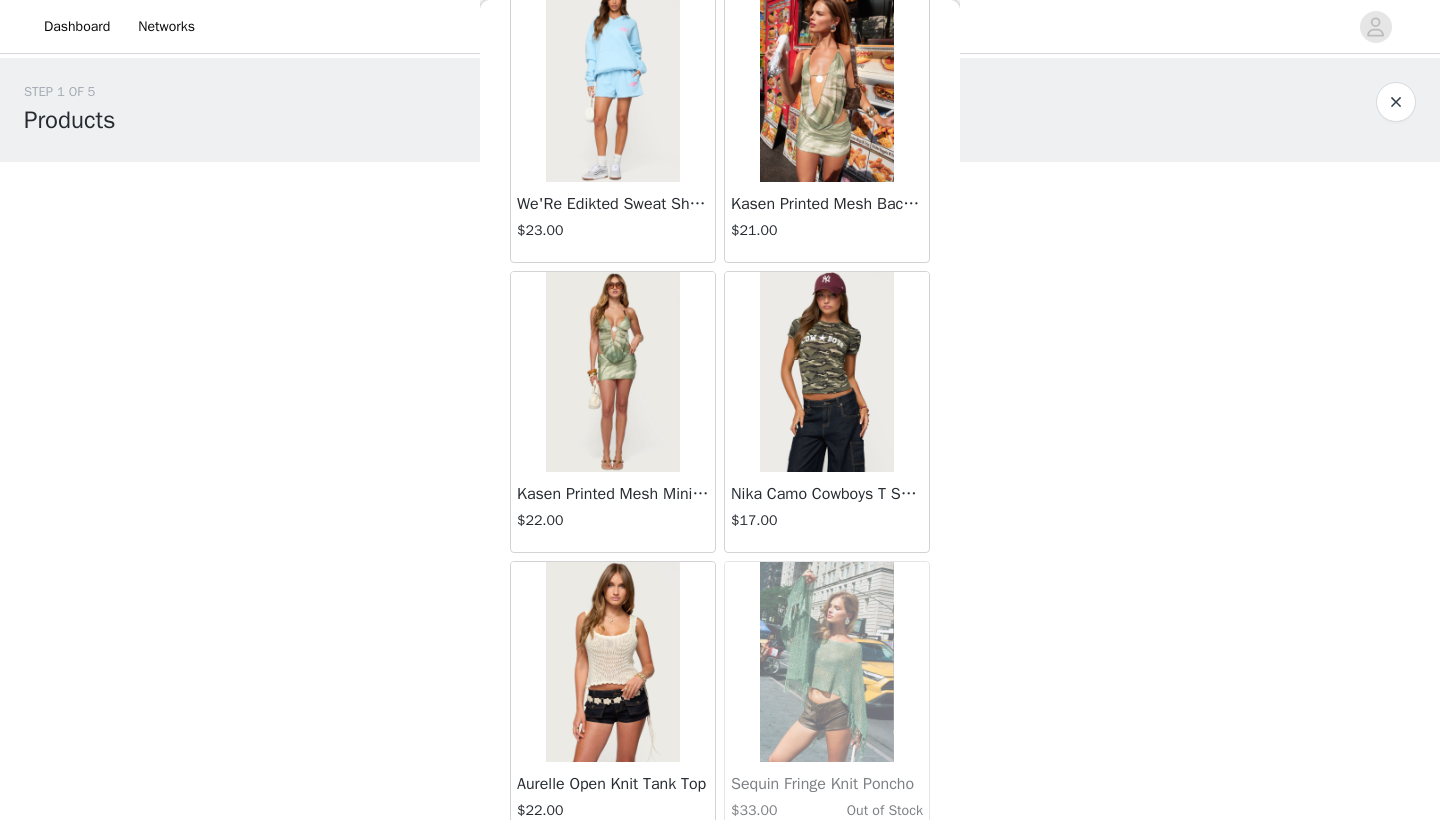 scroll, scrollTop: 40430, scrollLeft: 0, axis: vertical 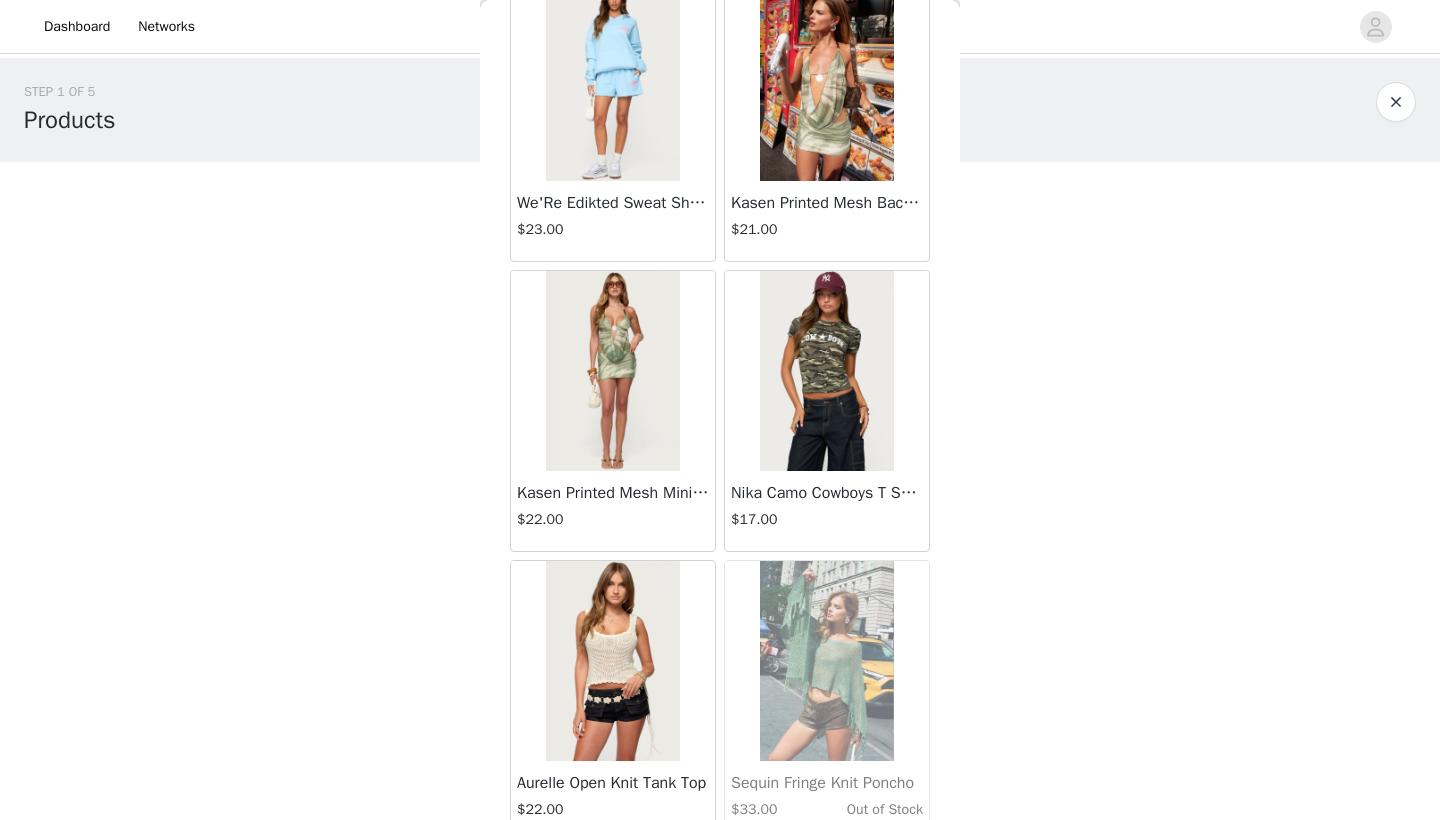 click at bounding box center (826, 81) 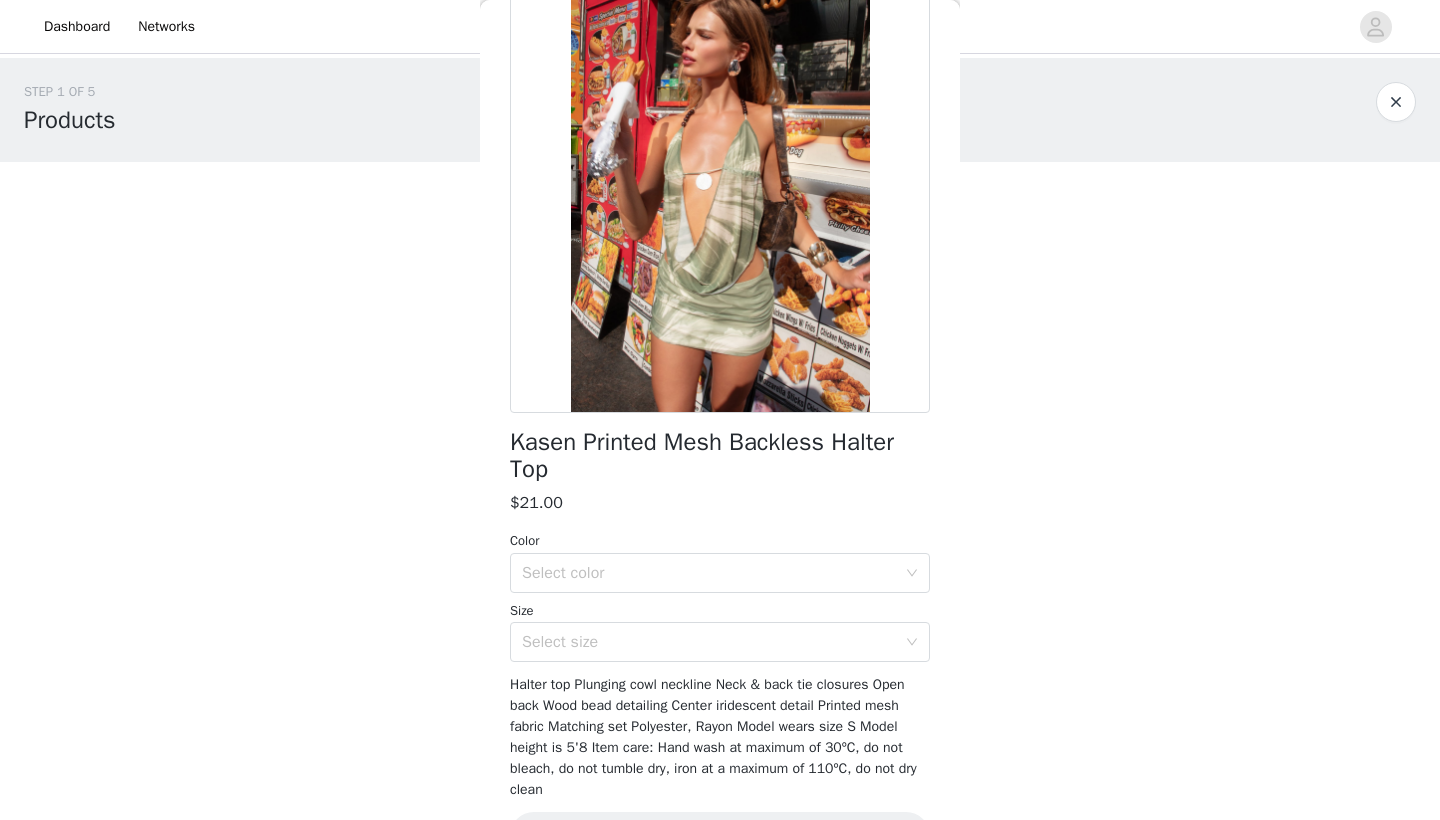 scroll, scrollTop: 200, scrollLeft: 0, axis: vertical 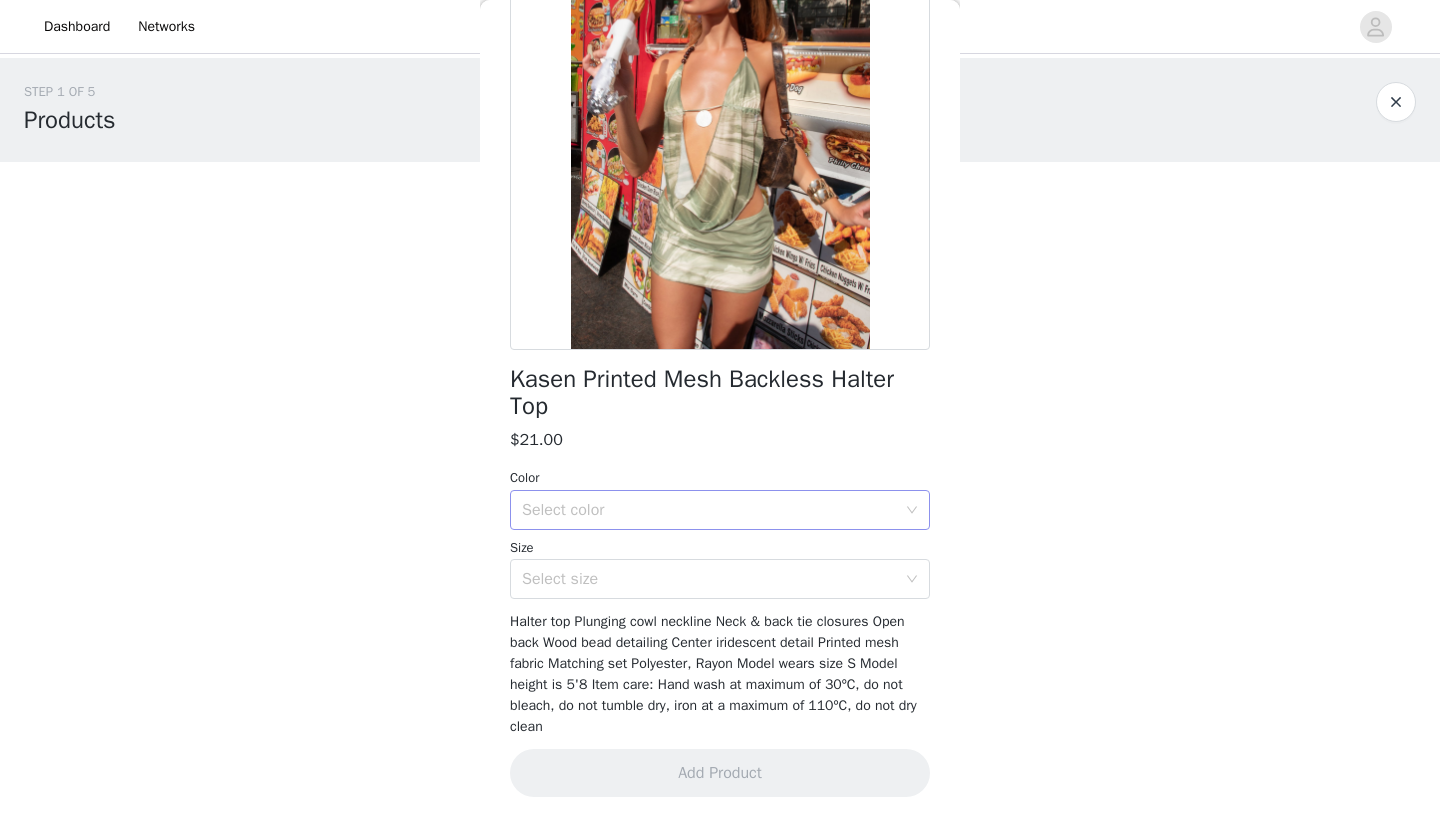 click on "Select color" at bounding box center (709, 510) 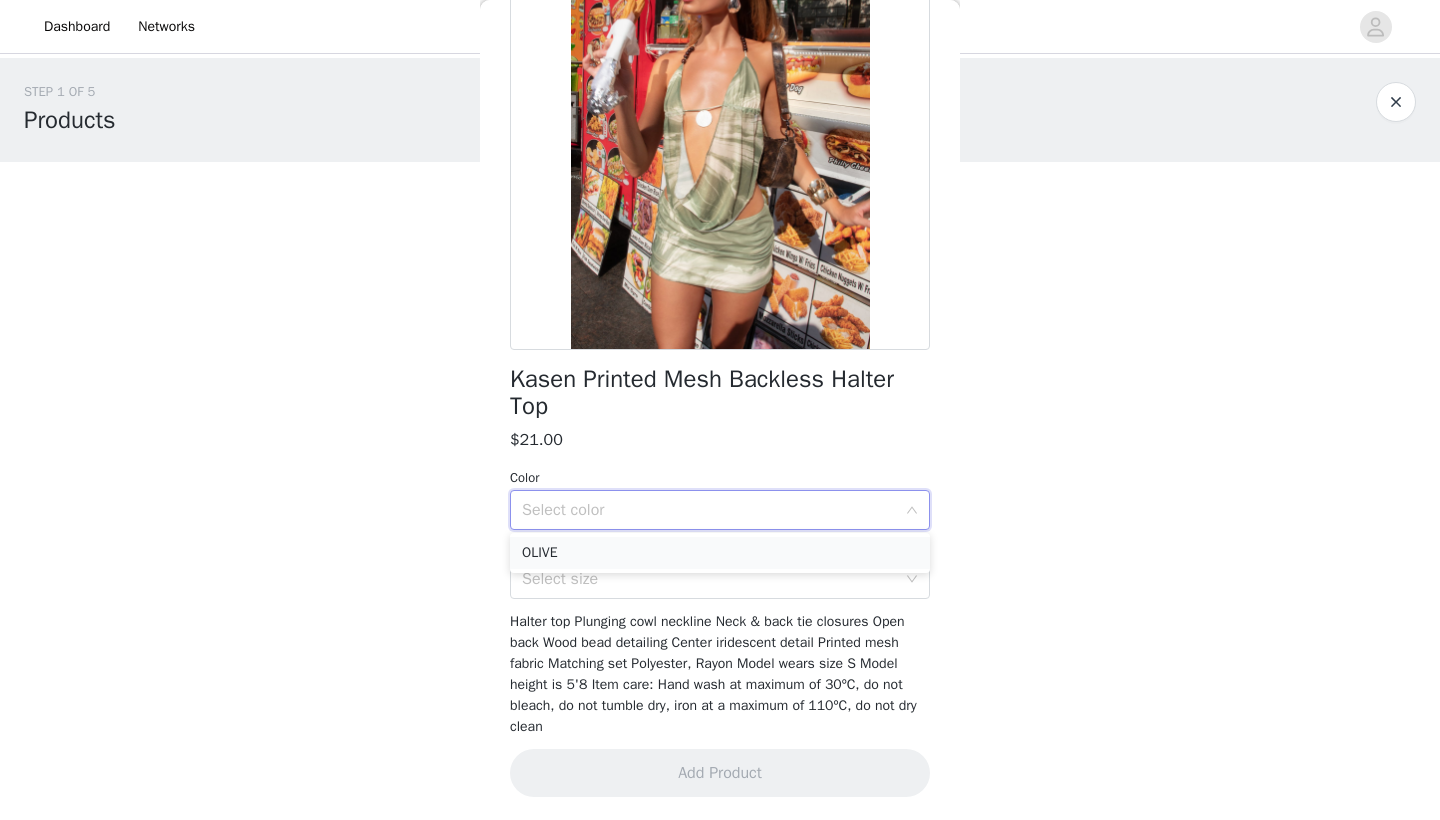 click on "OLIVE" at bounding box center (720, 553) 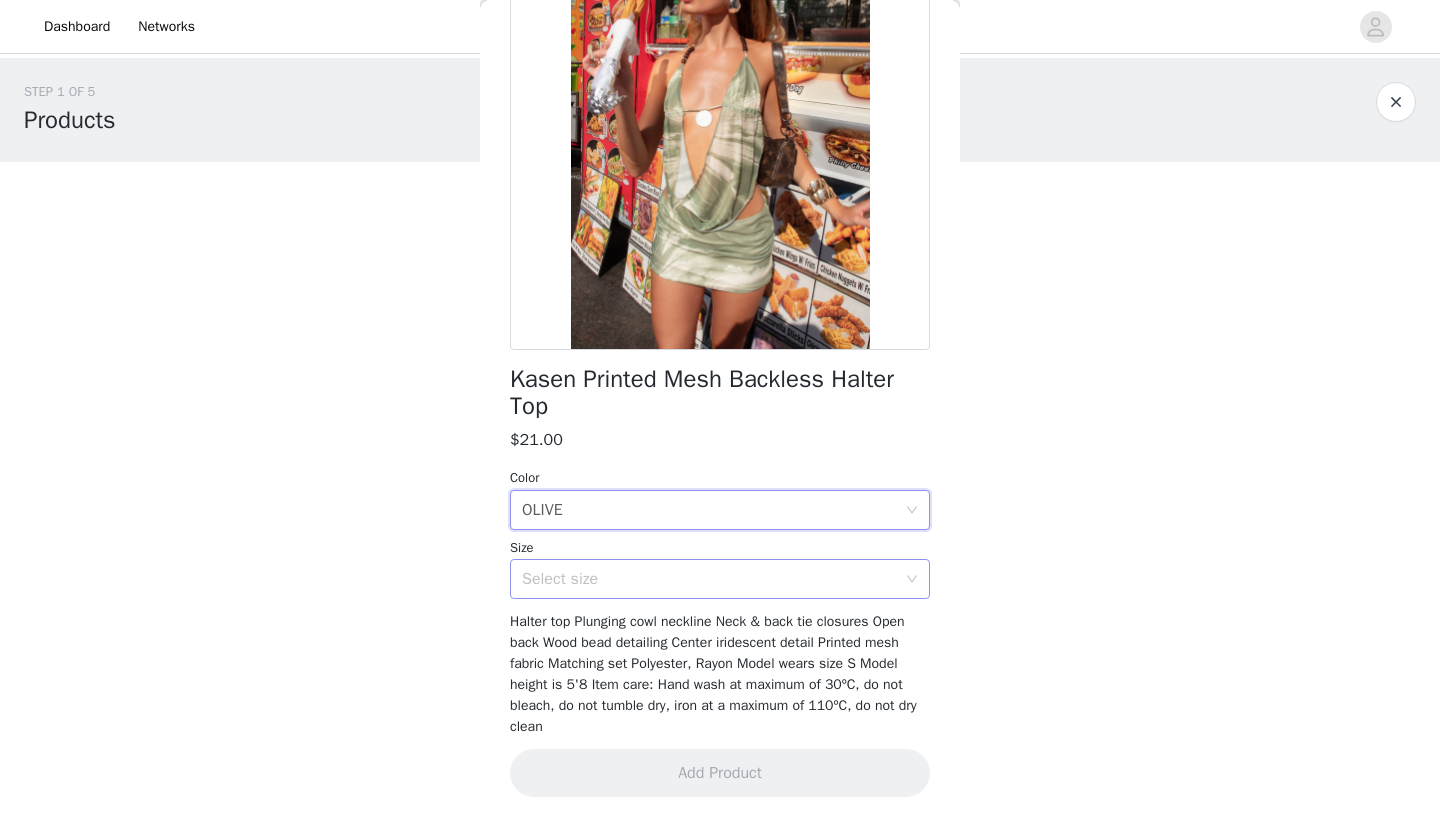 click on "Select size" at bounding box center (709, 579) 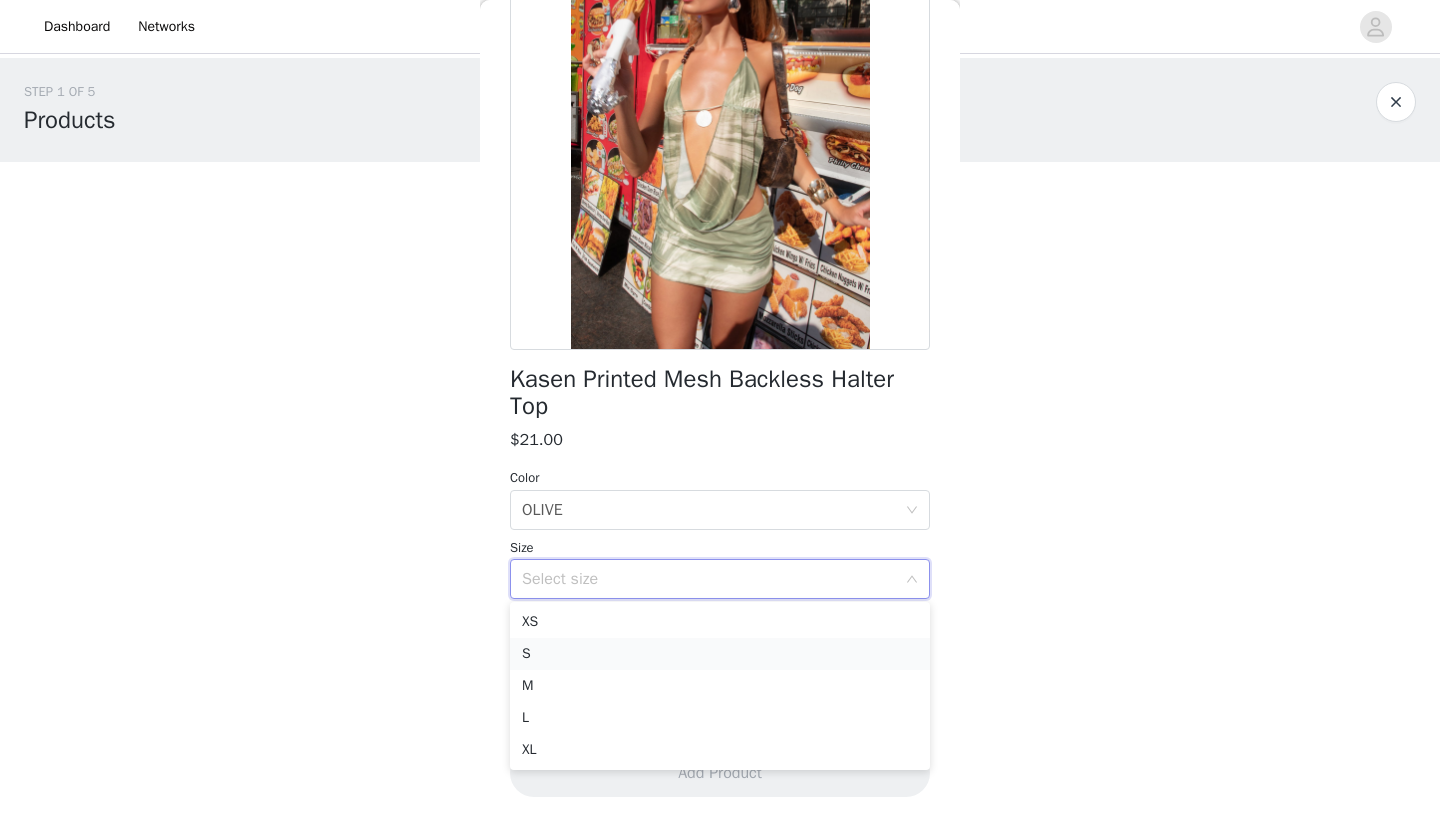 click on "S" at bounding box center (720, 654) 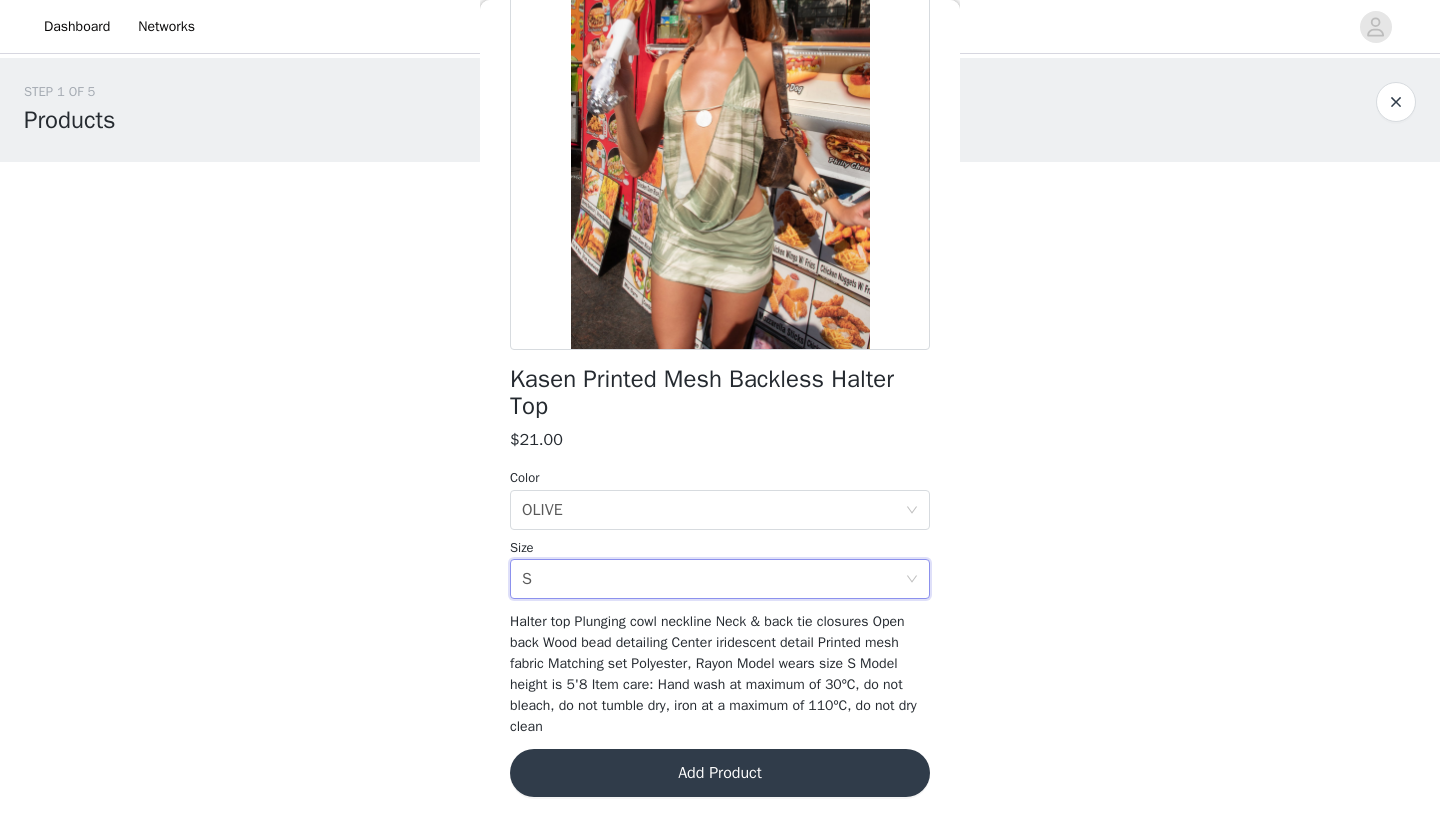 click on "Add Product" at bounding box center [720, 773] 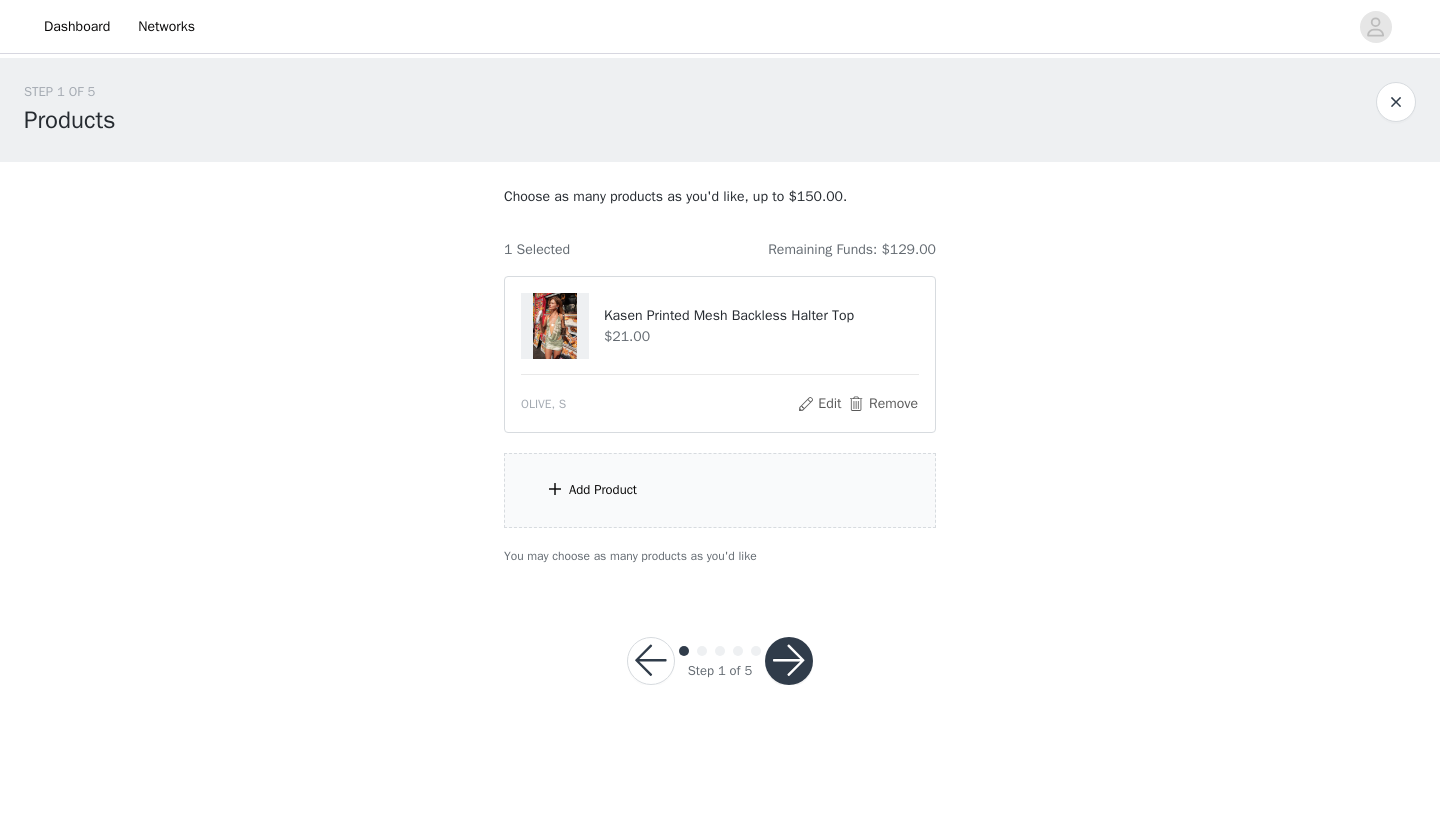 click on "Add Product" at bounding box center [720, 490] 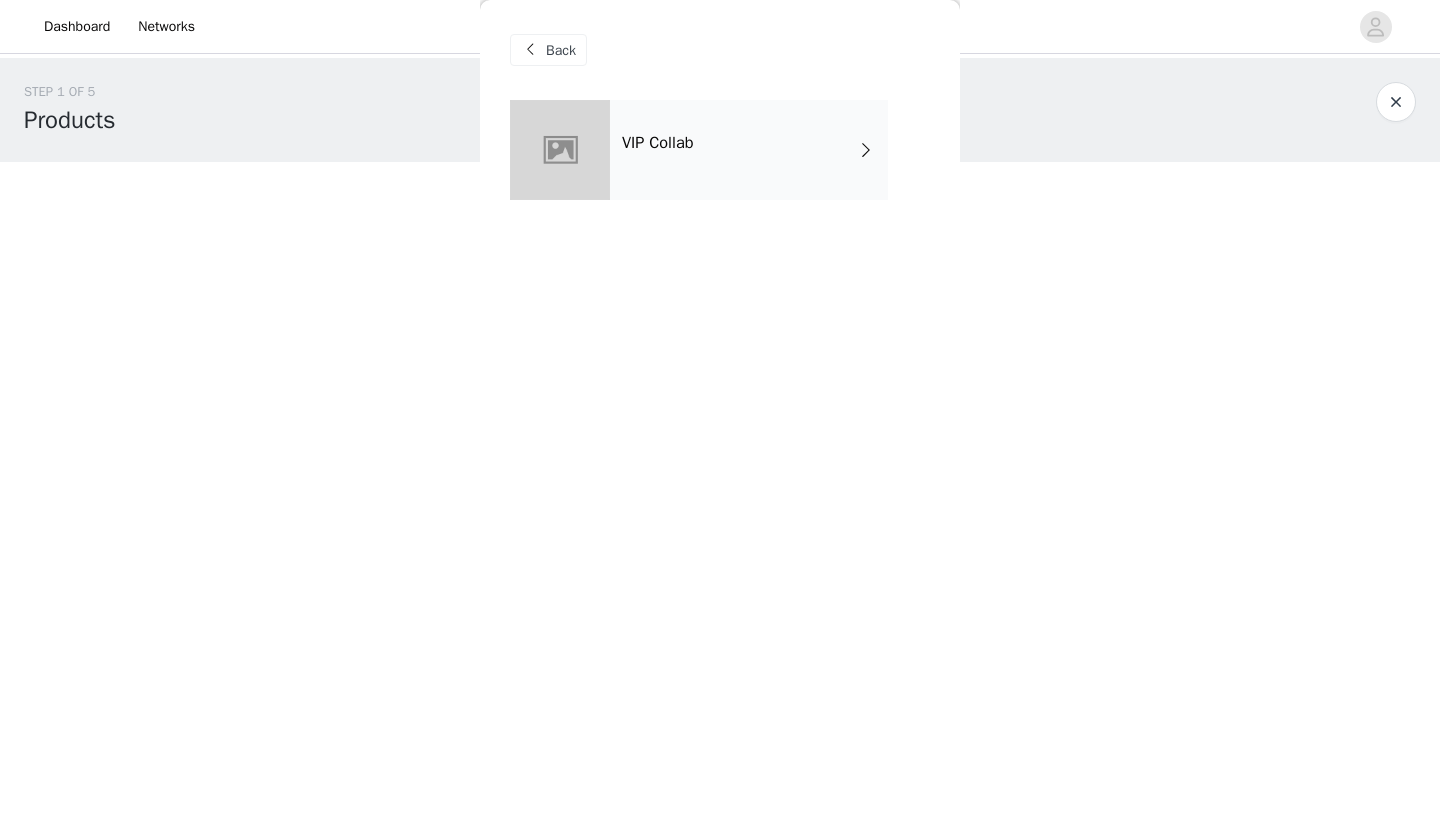 click at bounding box center [560, 150] 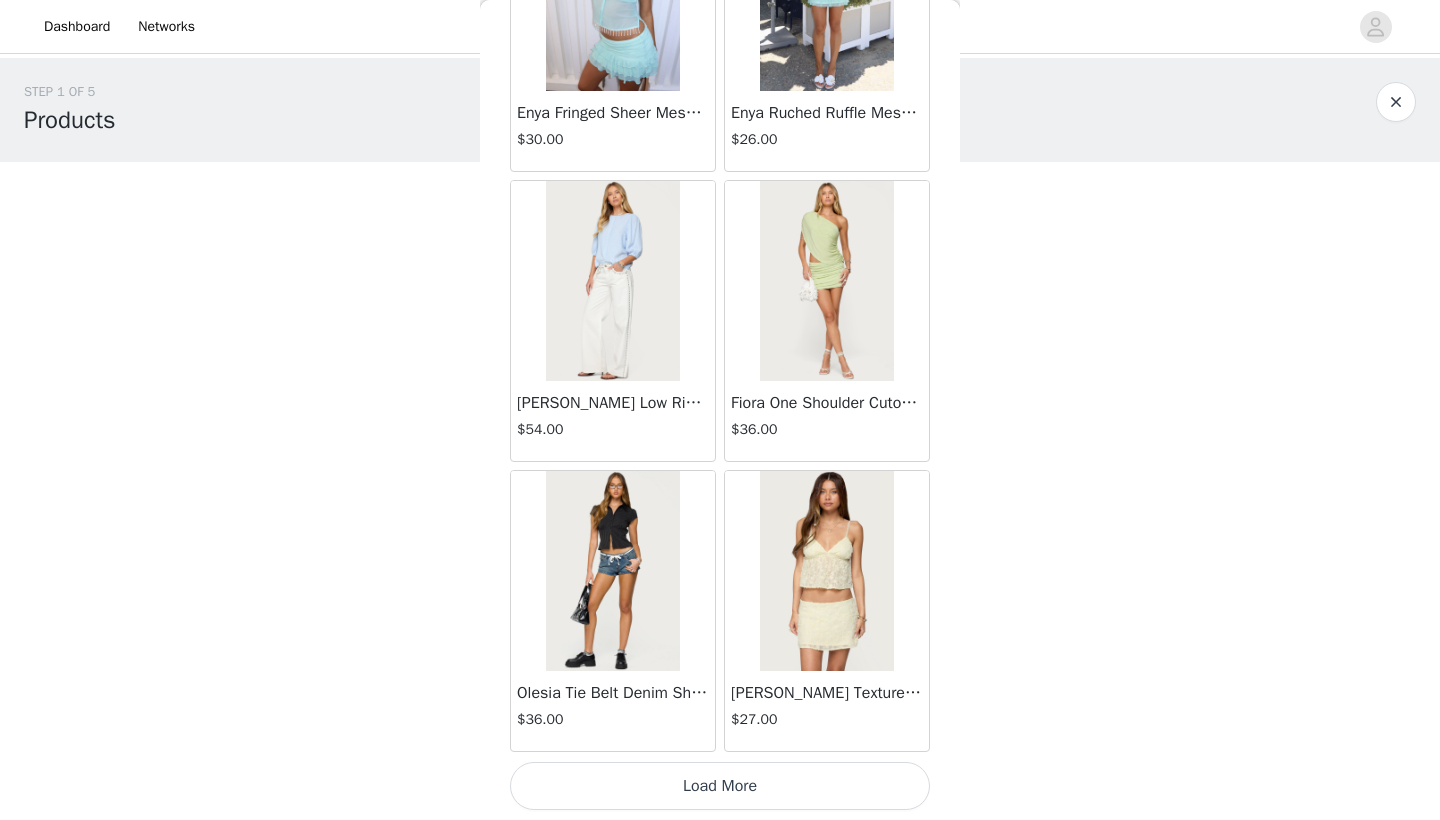 click on "Load More" at bounding box center [720, 786] 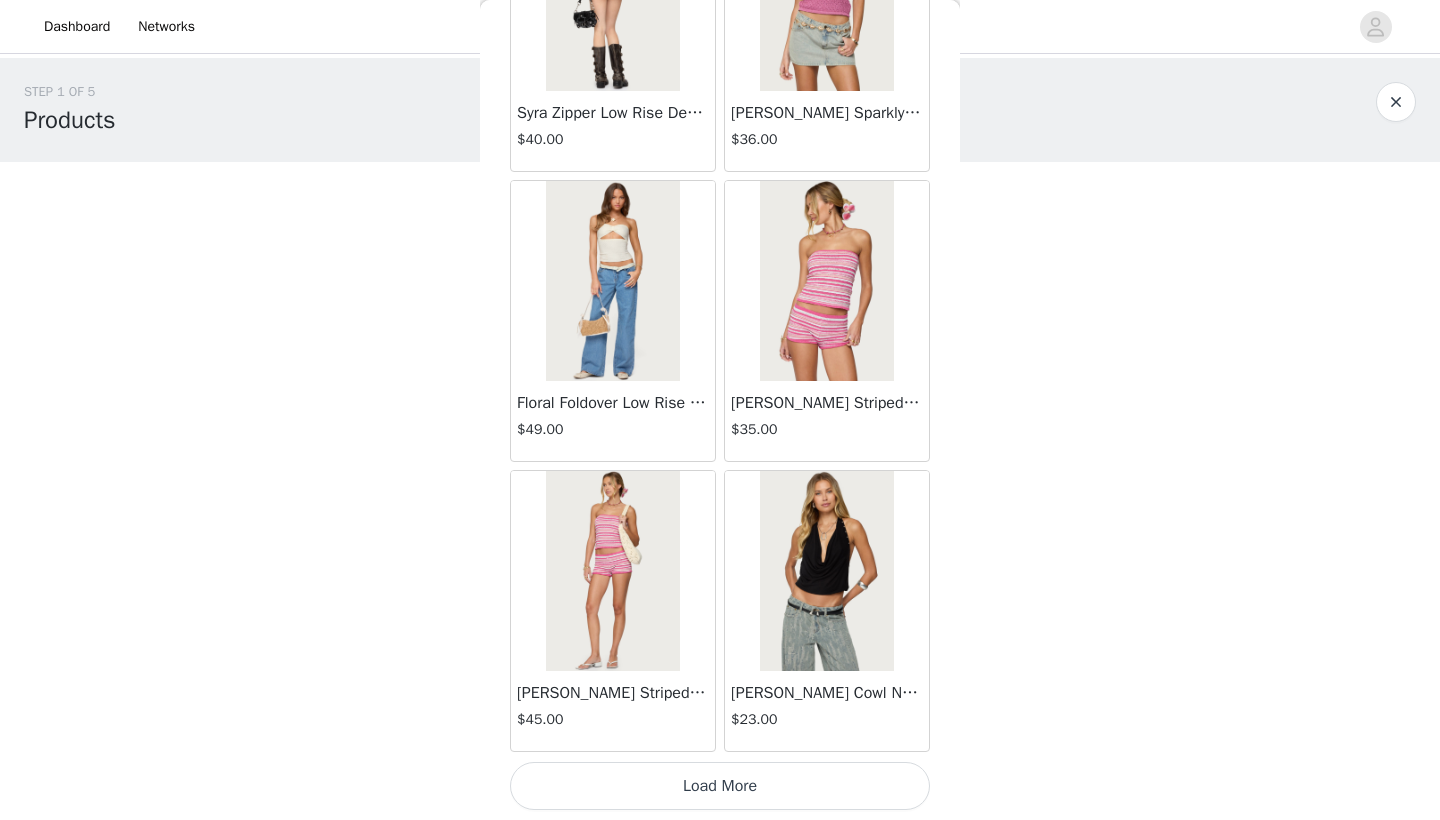 click on "Load More" at bounding box center (720, 786) 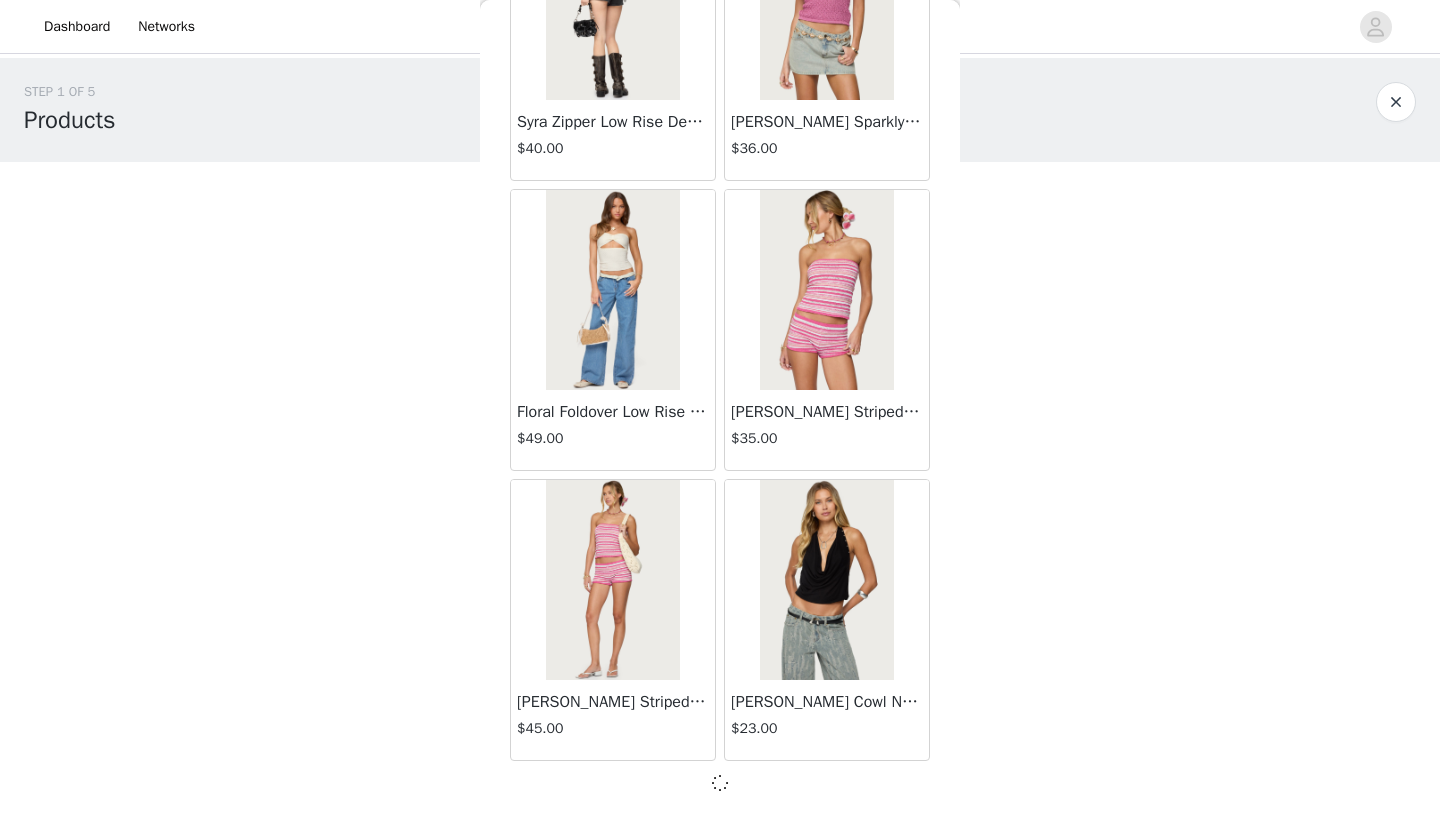 scroll, scrollTop: 5131, scrollLeft: 0, axis: vertical 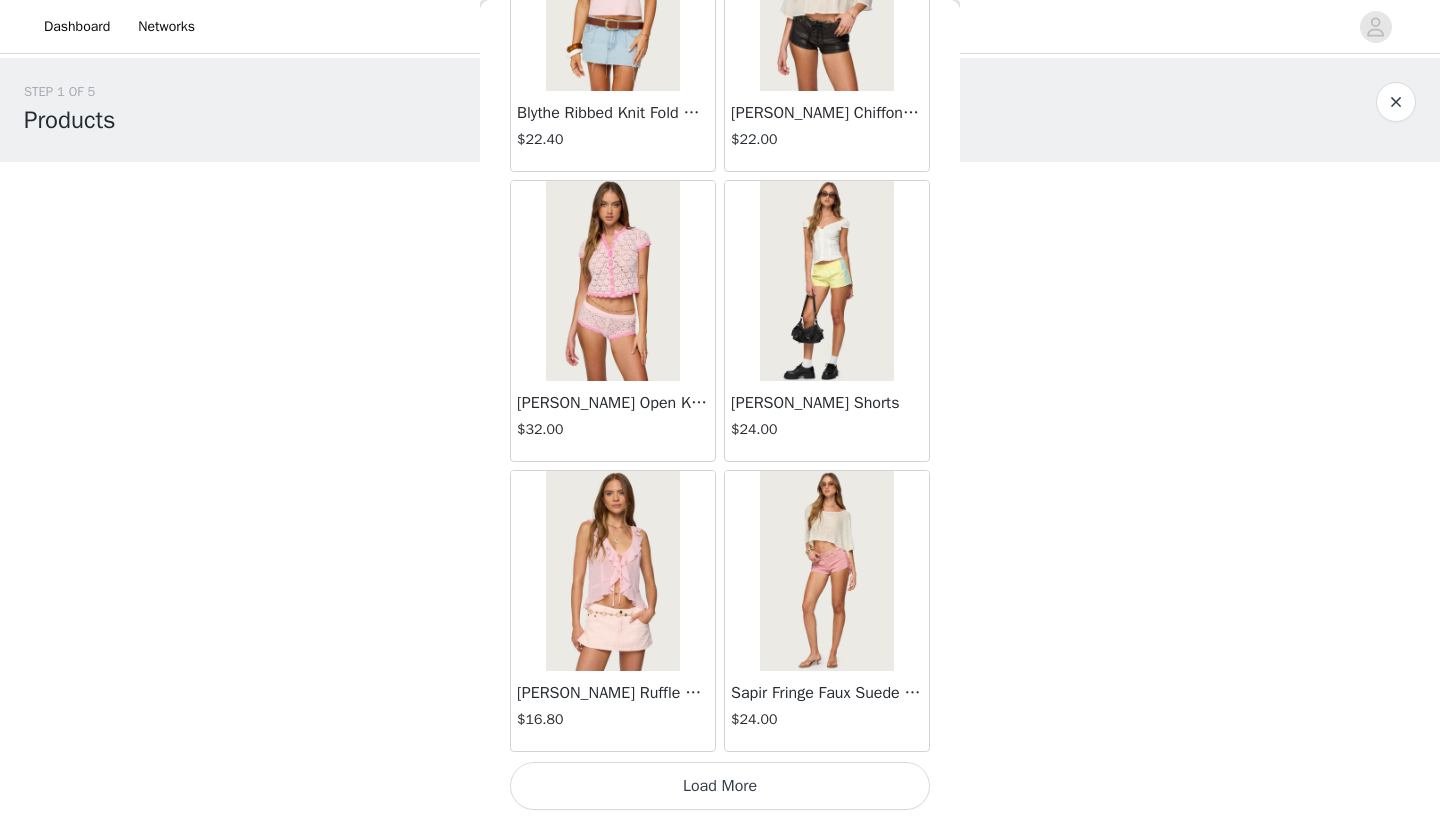 click on "Load More" at bounding box center [720, 786] 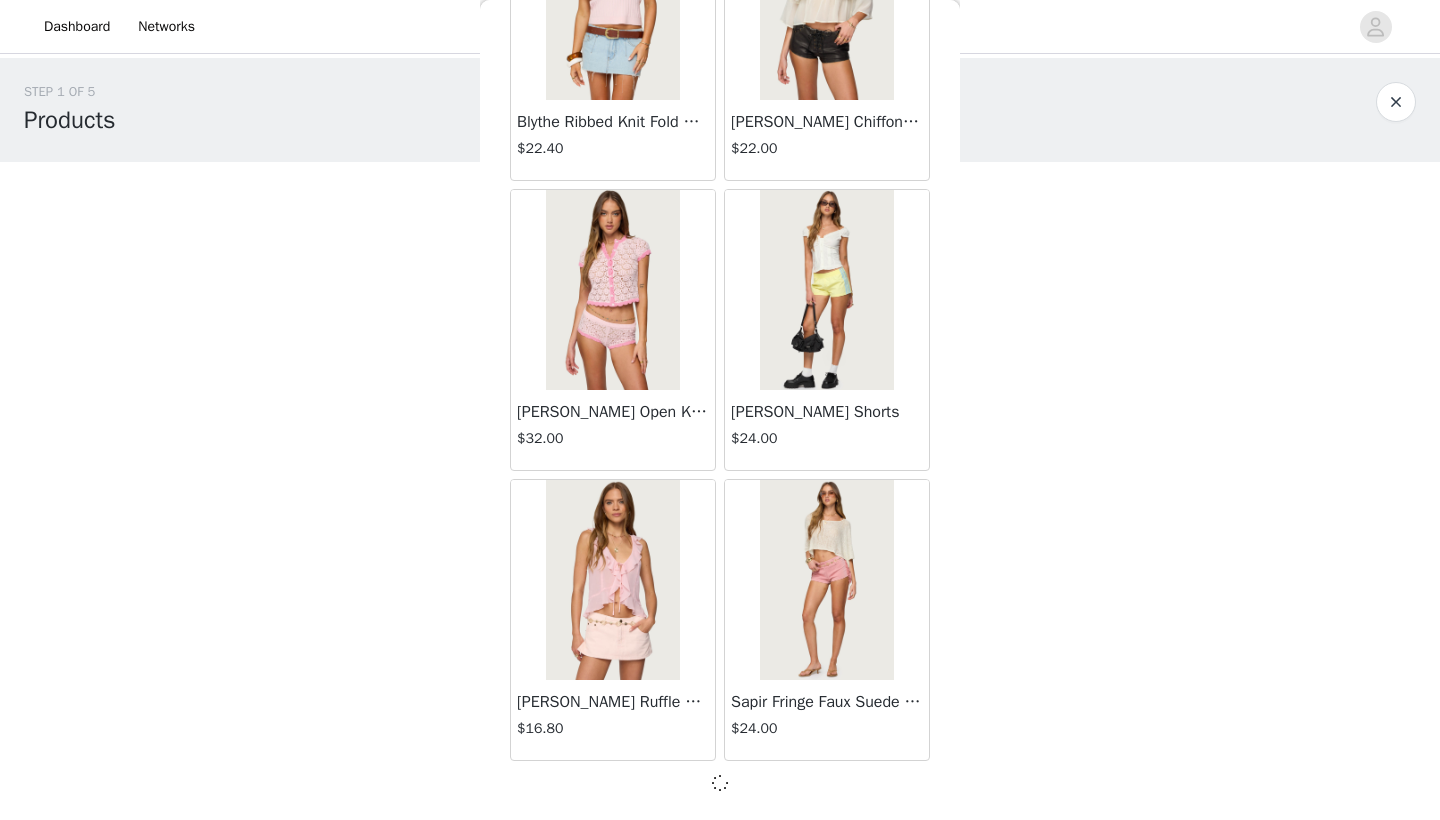 scroll, scrollTop: 8031, scrollLeft: 0, axis: vertical 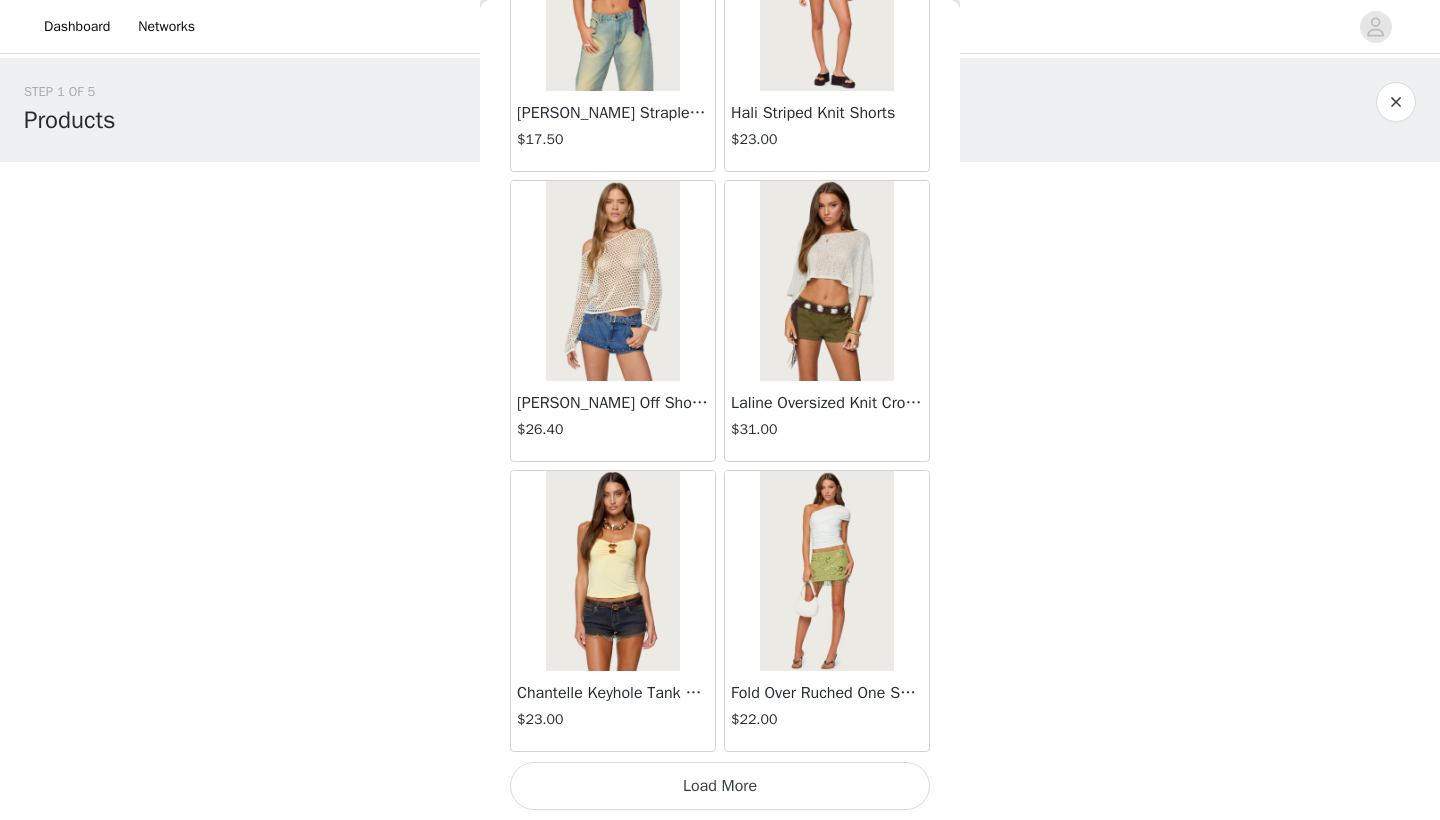 click on "Load More" at bounding box center (720, 786) 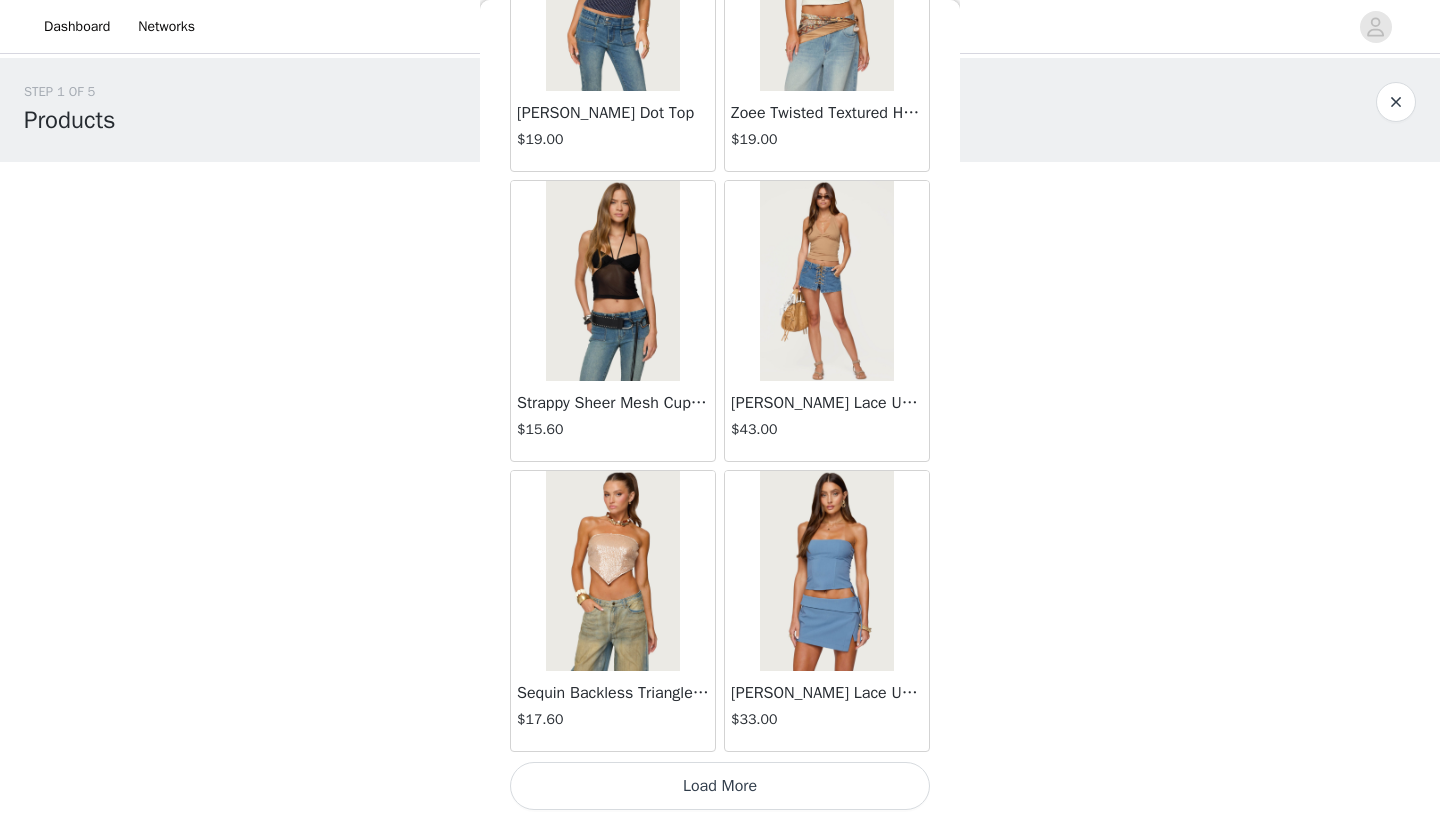 click on "Load More" at bounding box center [720, 786] 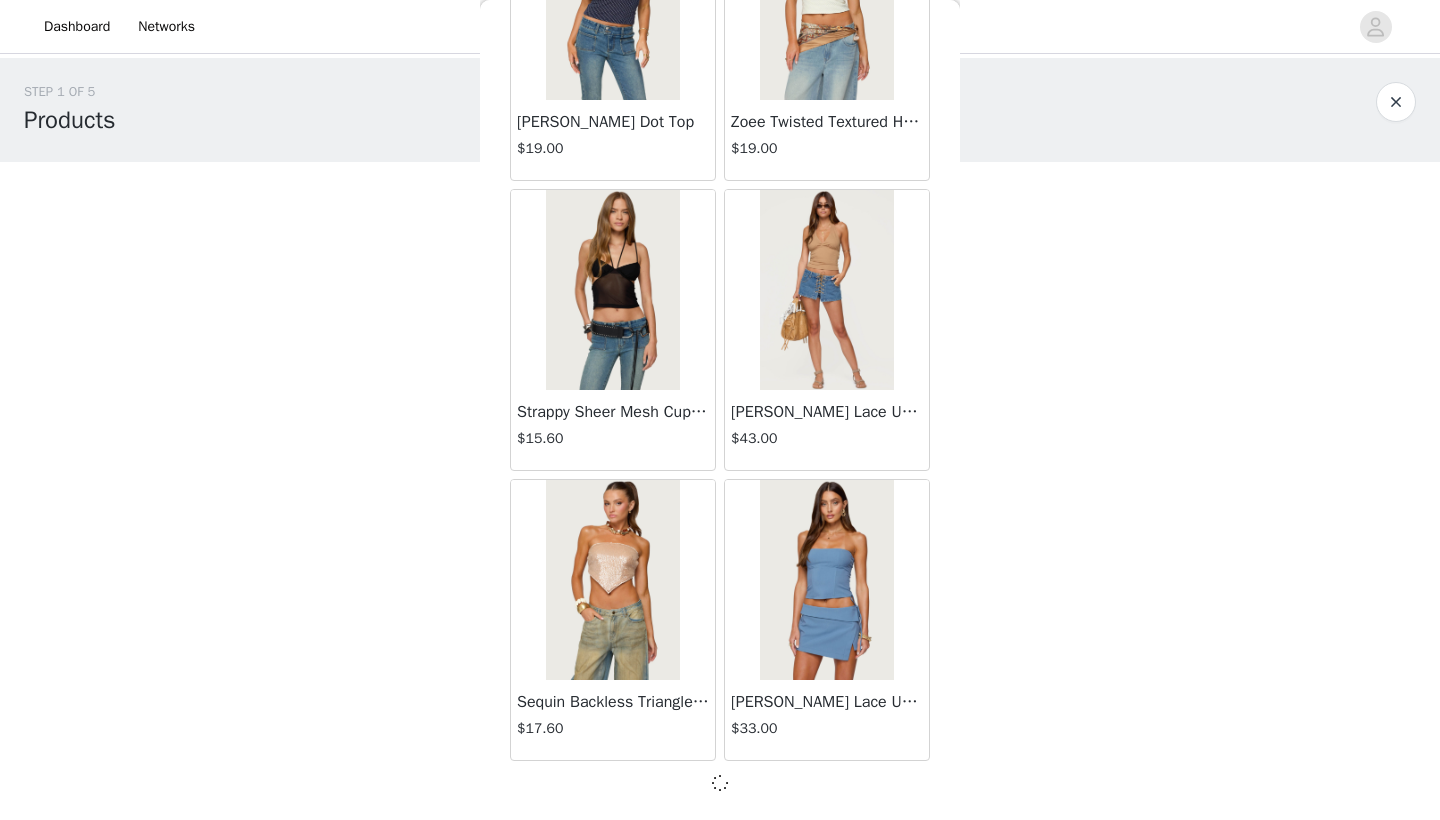 scroll, scrollTop: 13831, scrollLeft: 0, axis: vertical 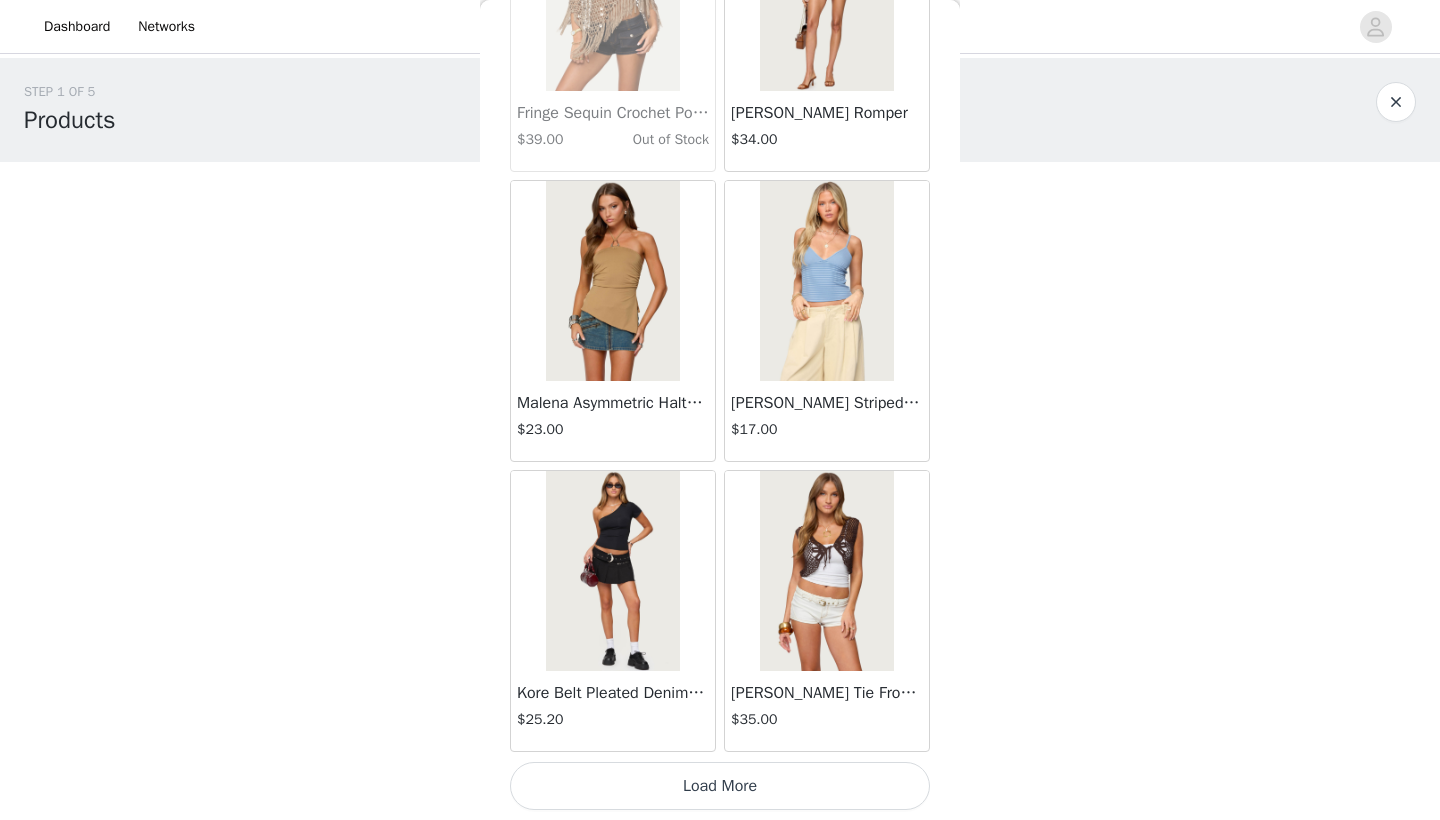 click on "Load More" at bounding box center (720, 786) 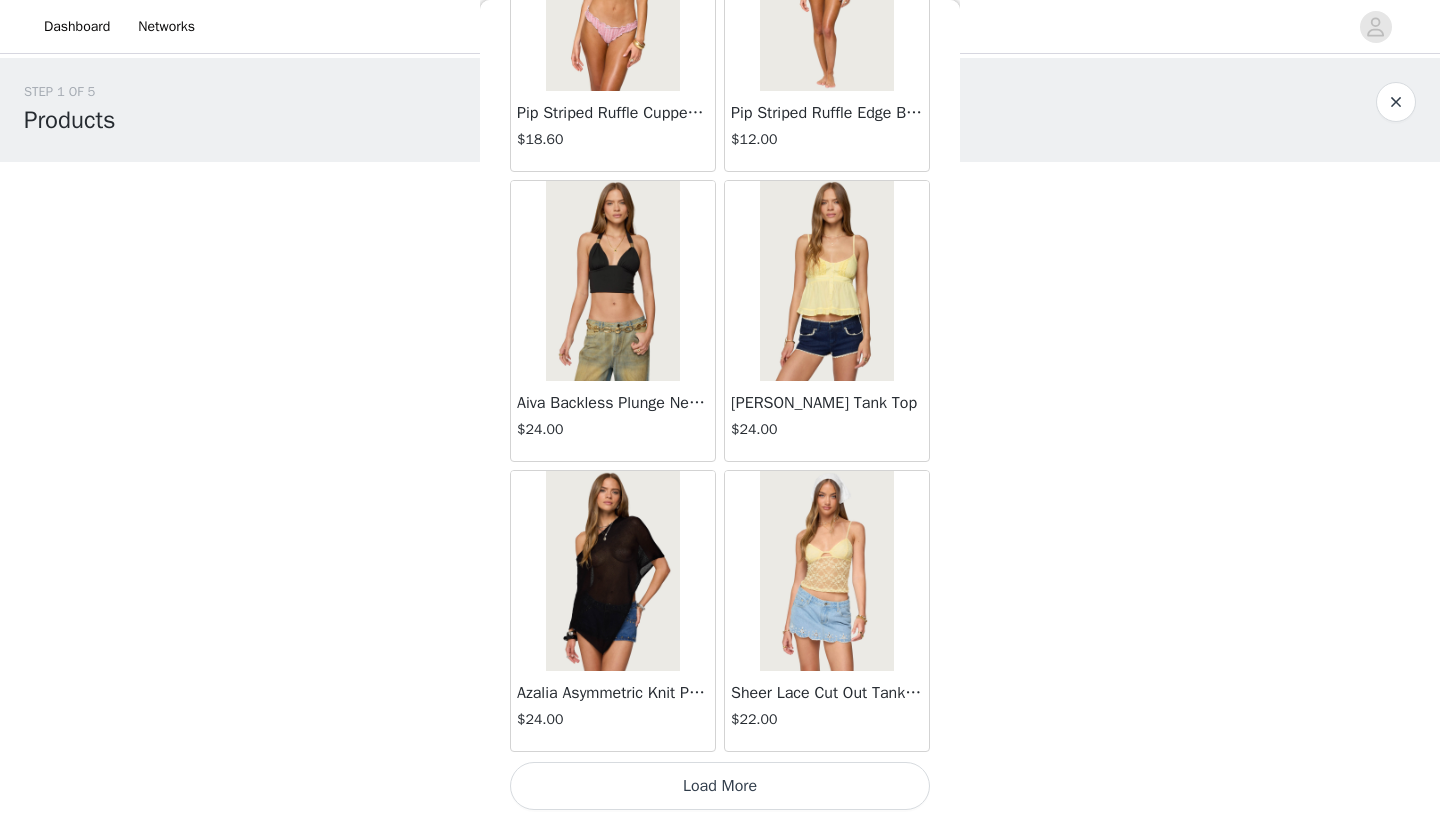 click on "Load More" at bounding box center [720, 786] 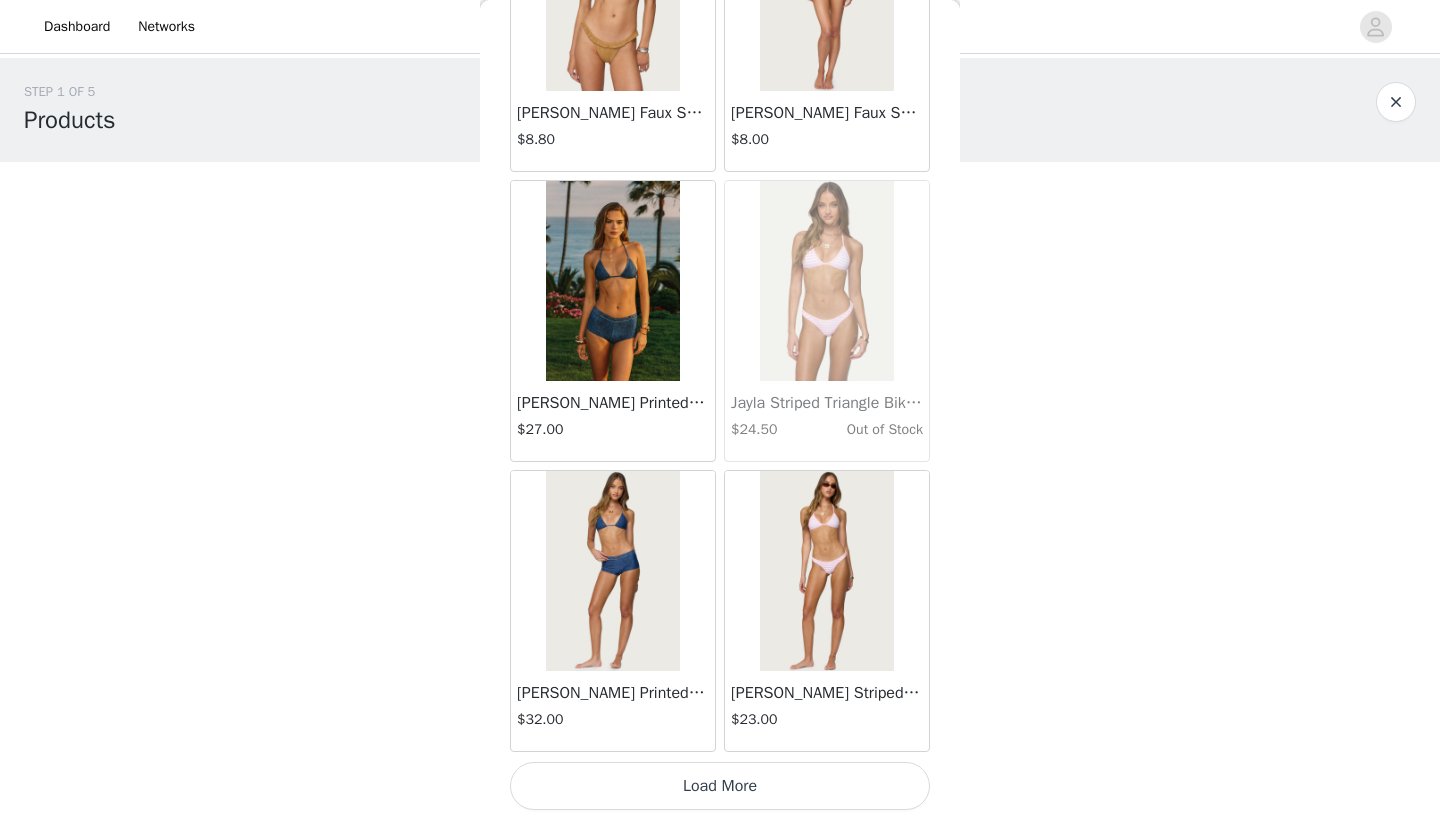 click on "Load More" at bounding box center (720, 786) 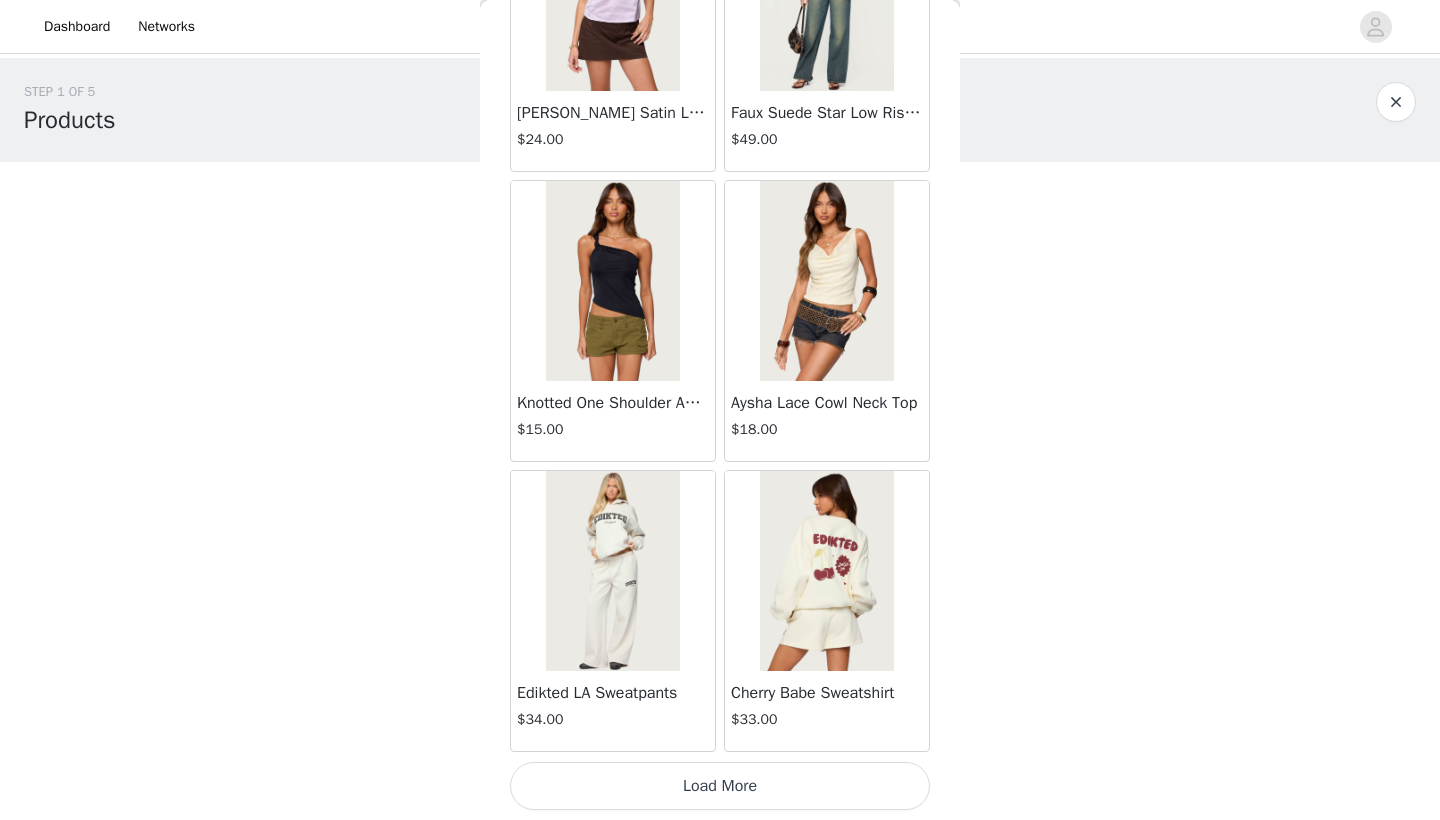 click on "Load More" at bounding box center (720, 786) 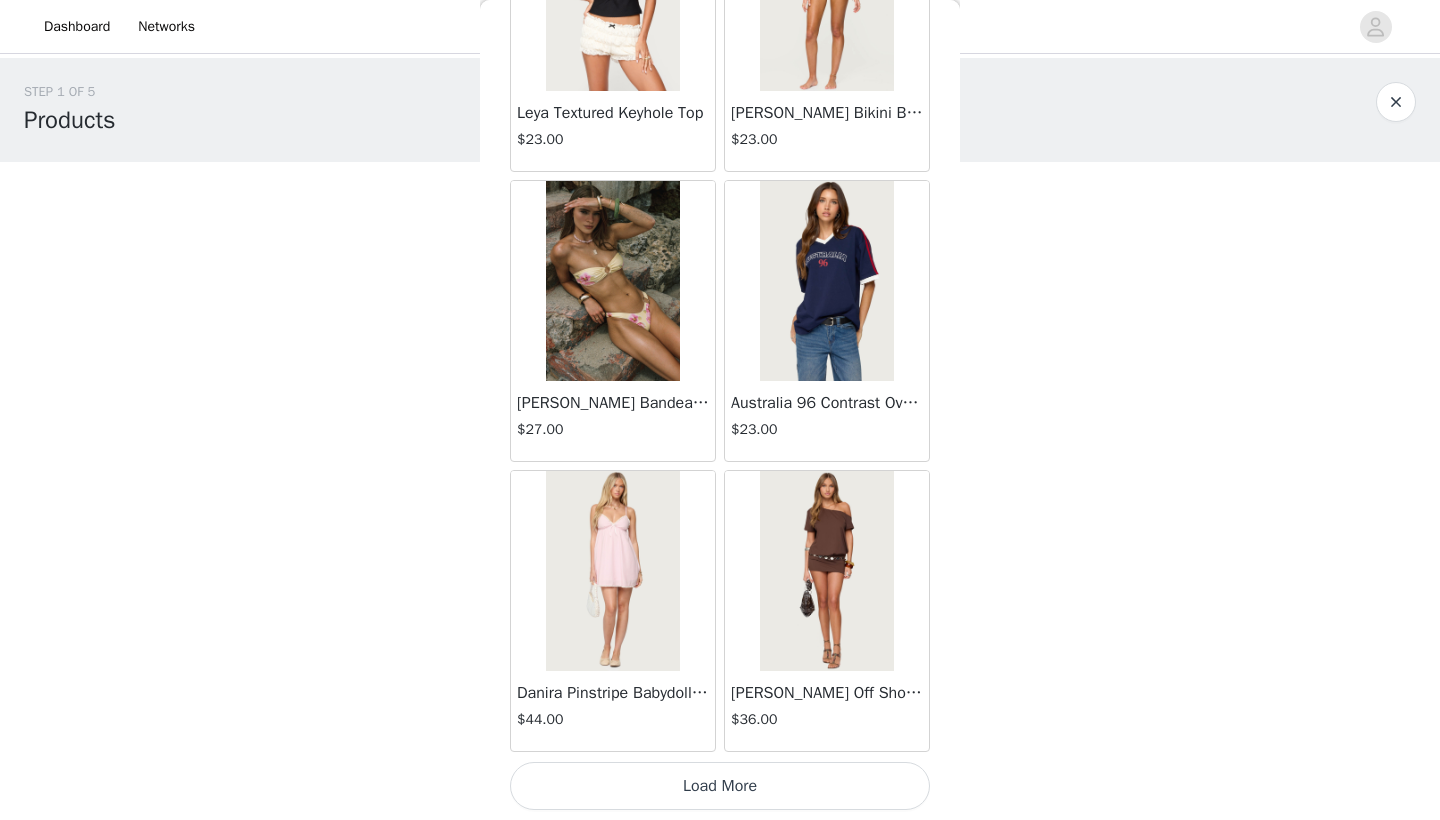 click on "Load More" at bounding box center [720, 786] 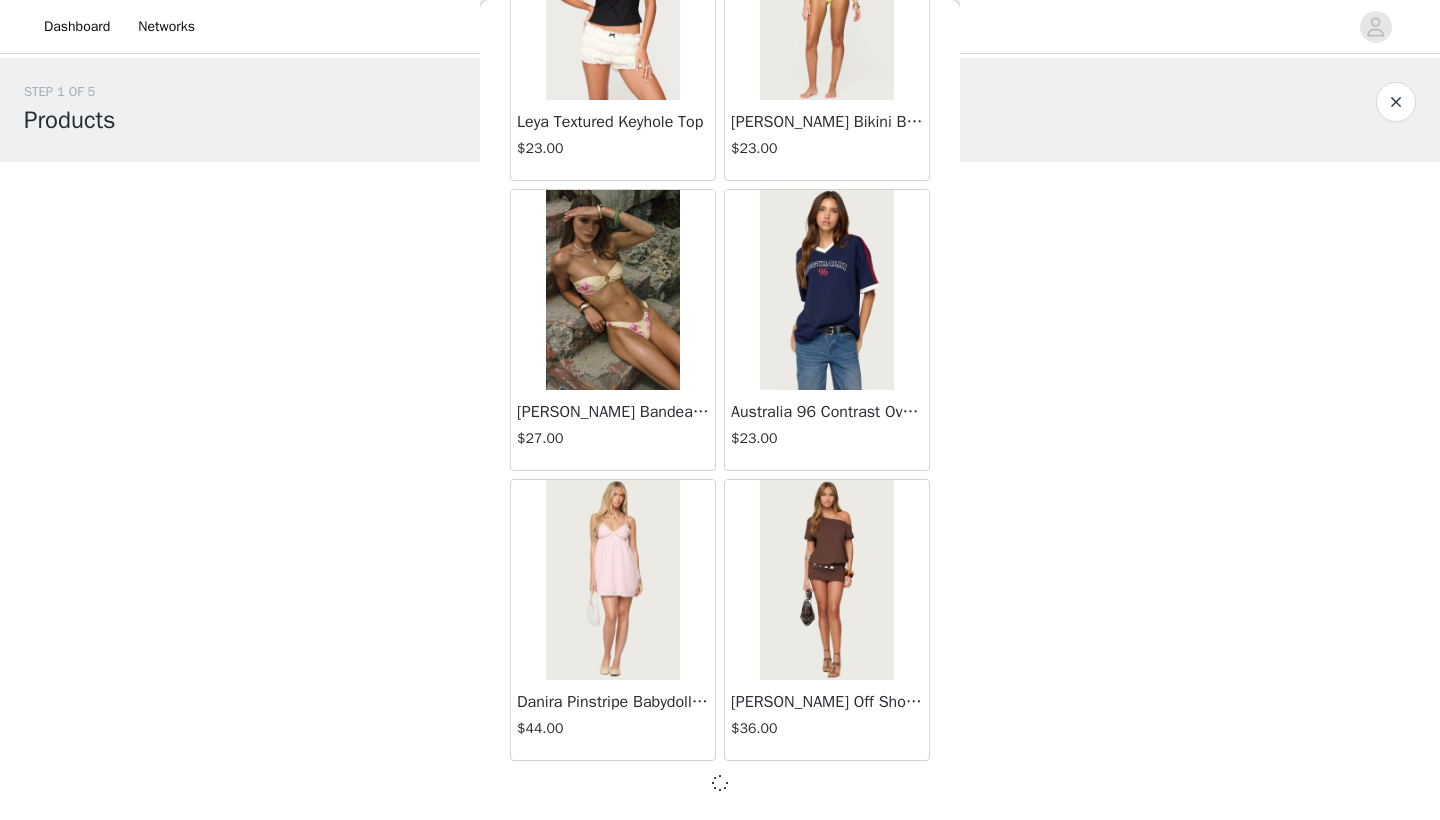 scroll, scrollTop: 28331, scrollLeft: 0, axis: vertical 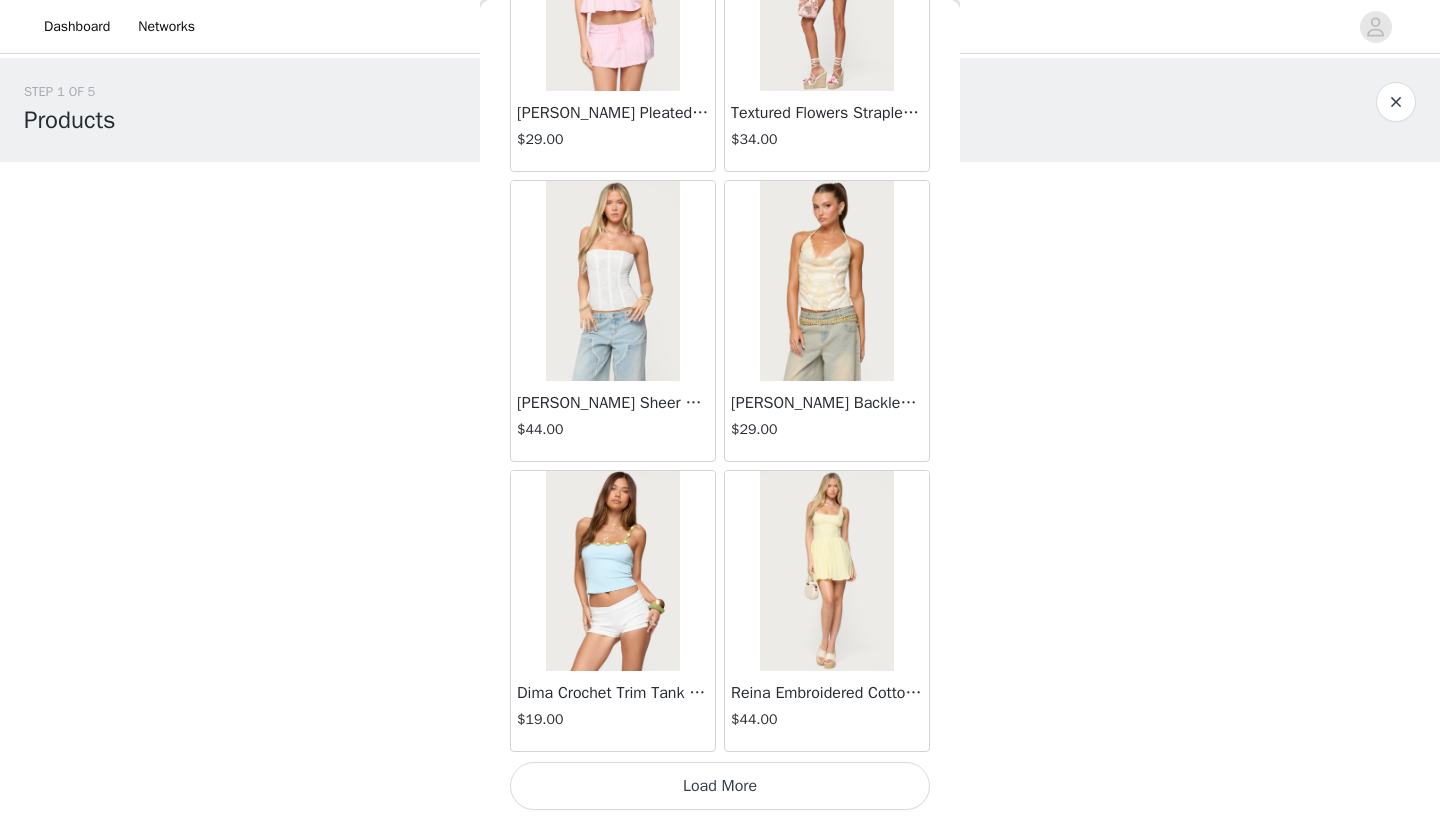 click on "Load More" at bounding box center (720, 786) 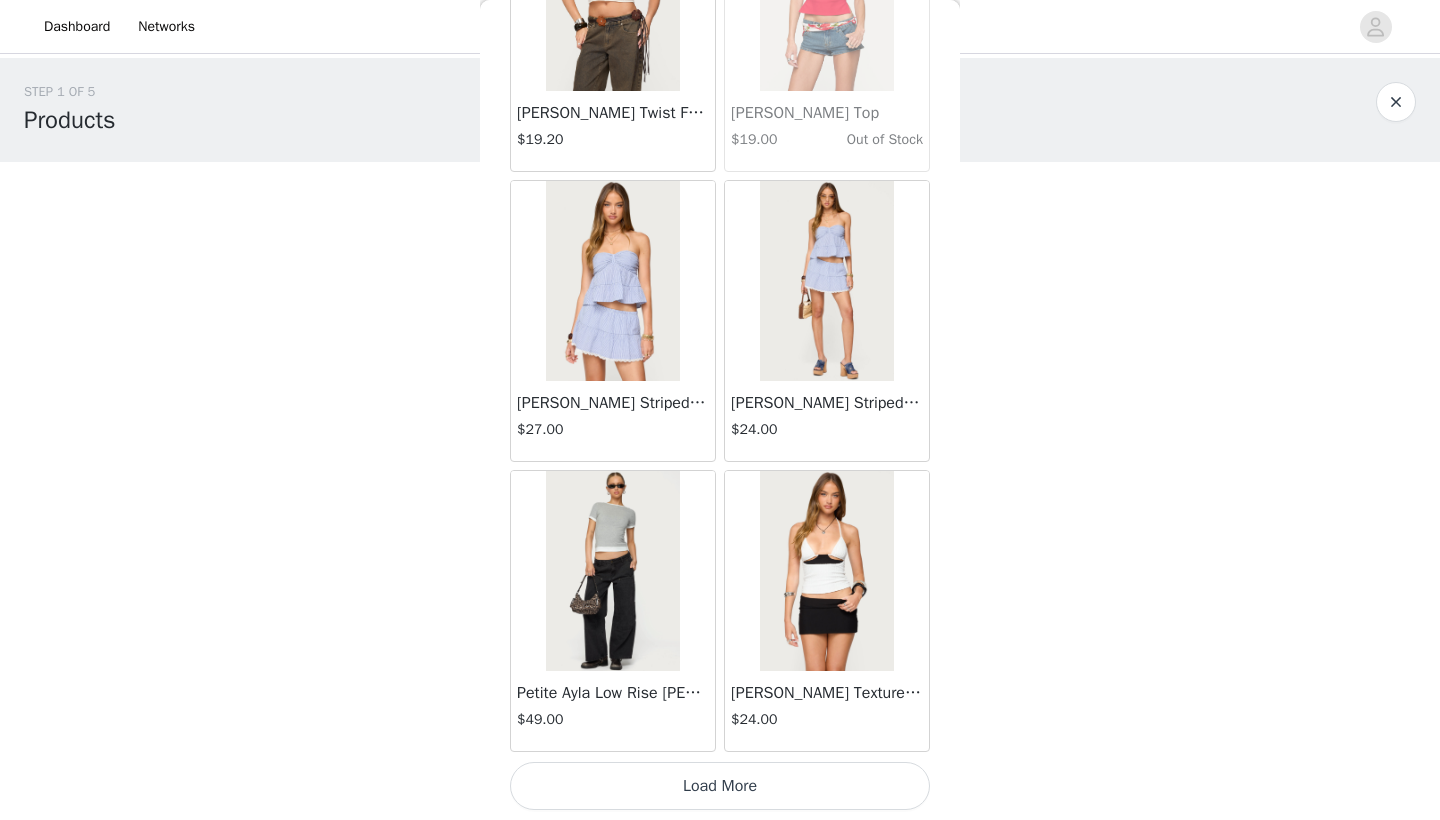 click on "Load More" at bounding box center [720, 786] 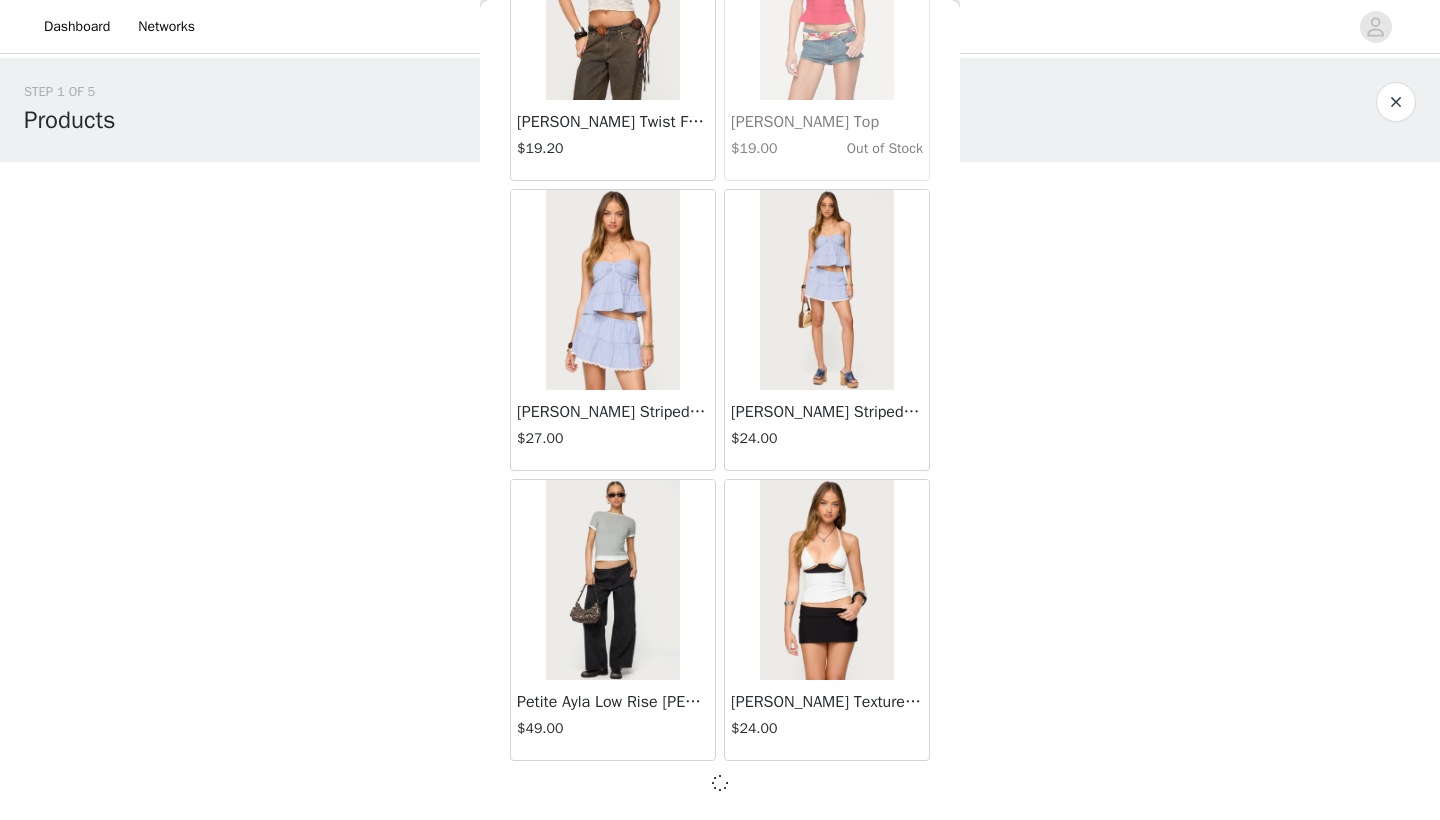 scroll, scrollTop: 34131, scrollLeft: 0, axis: vertical 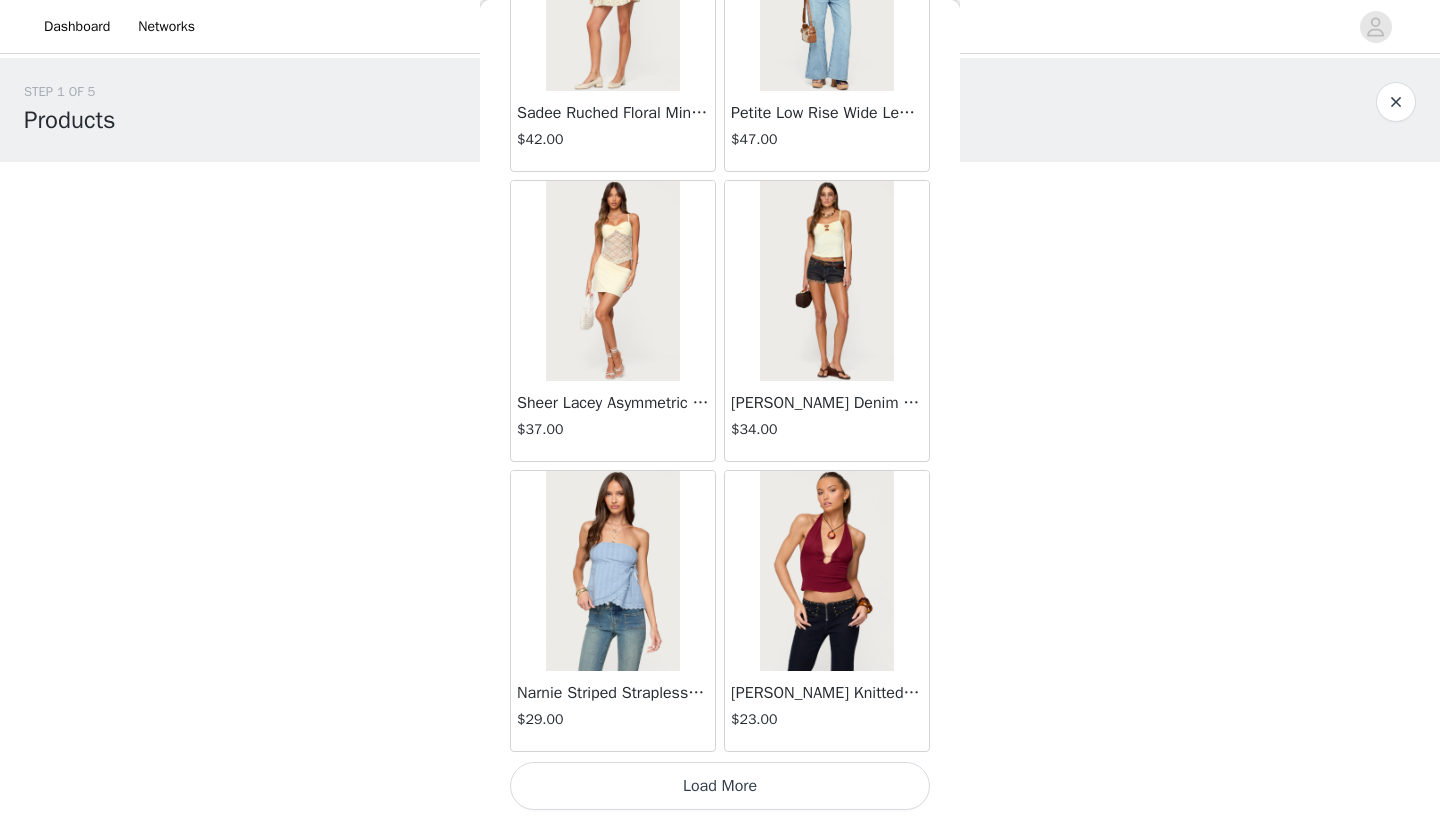 click on "Load More" at bounding box center [720, 786] 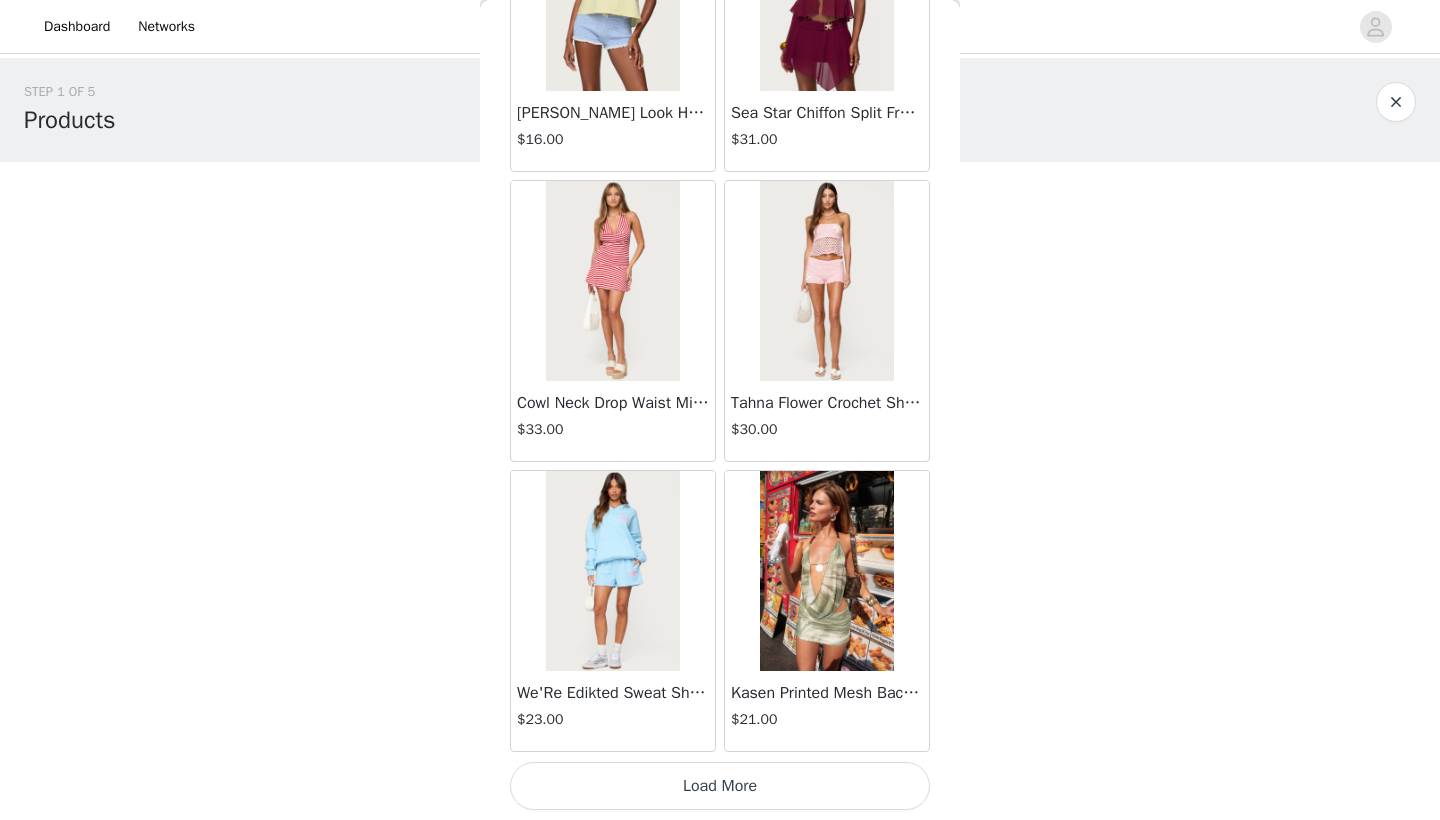 scroll, scrollTop: 39940, scrollLeft: 0, axis: vertical 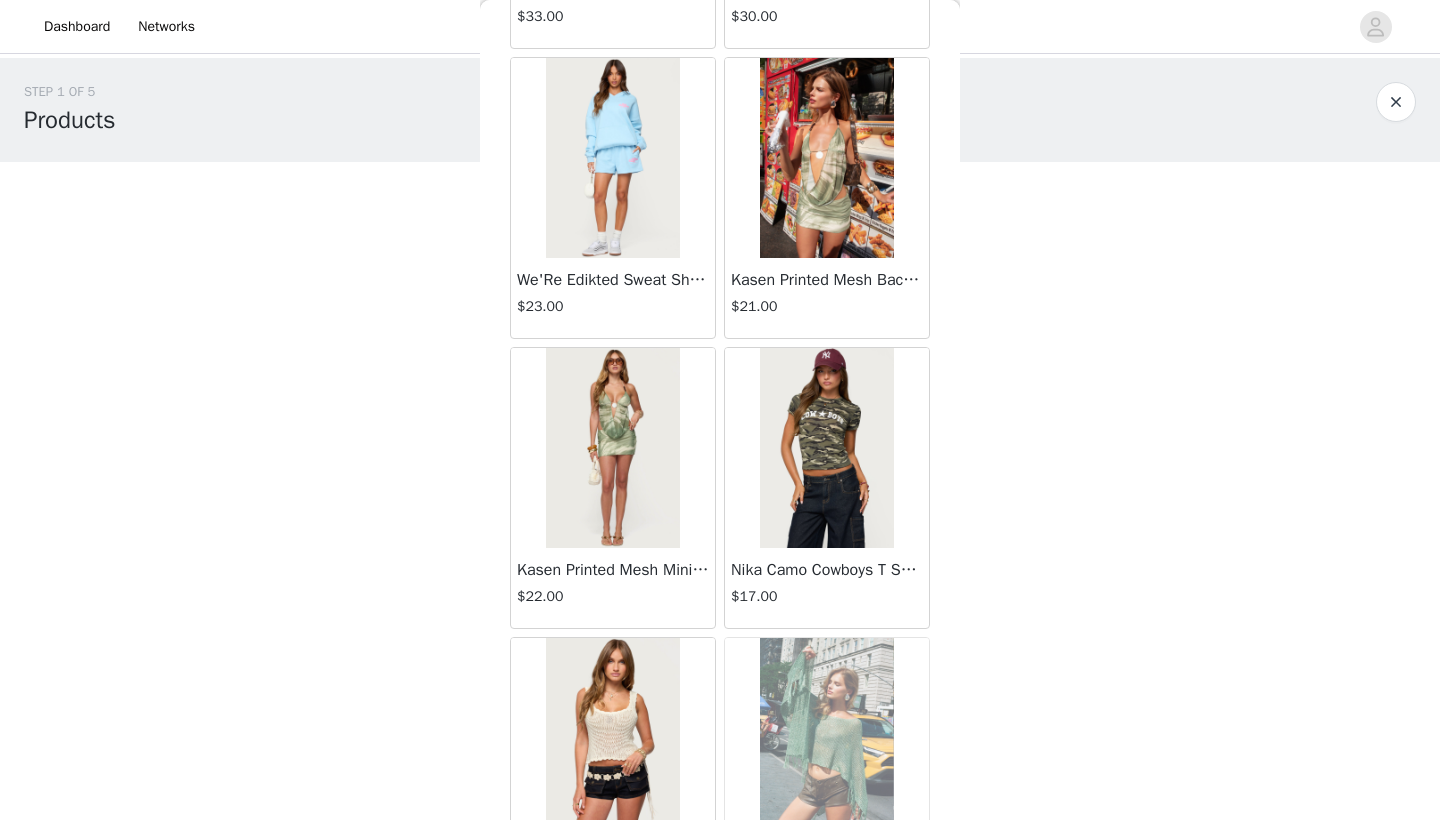 click on "$22.00" at bounding box center [613, 596] 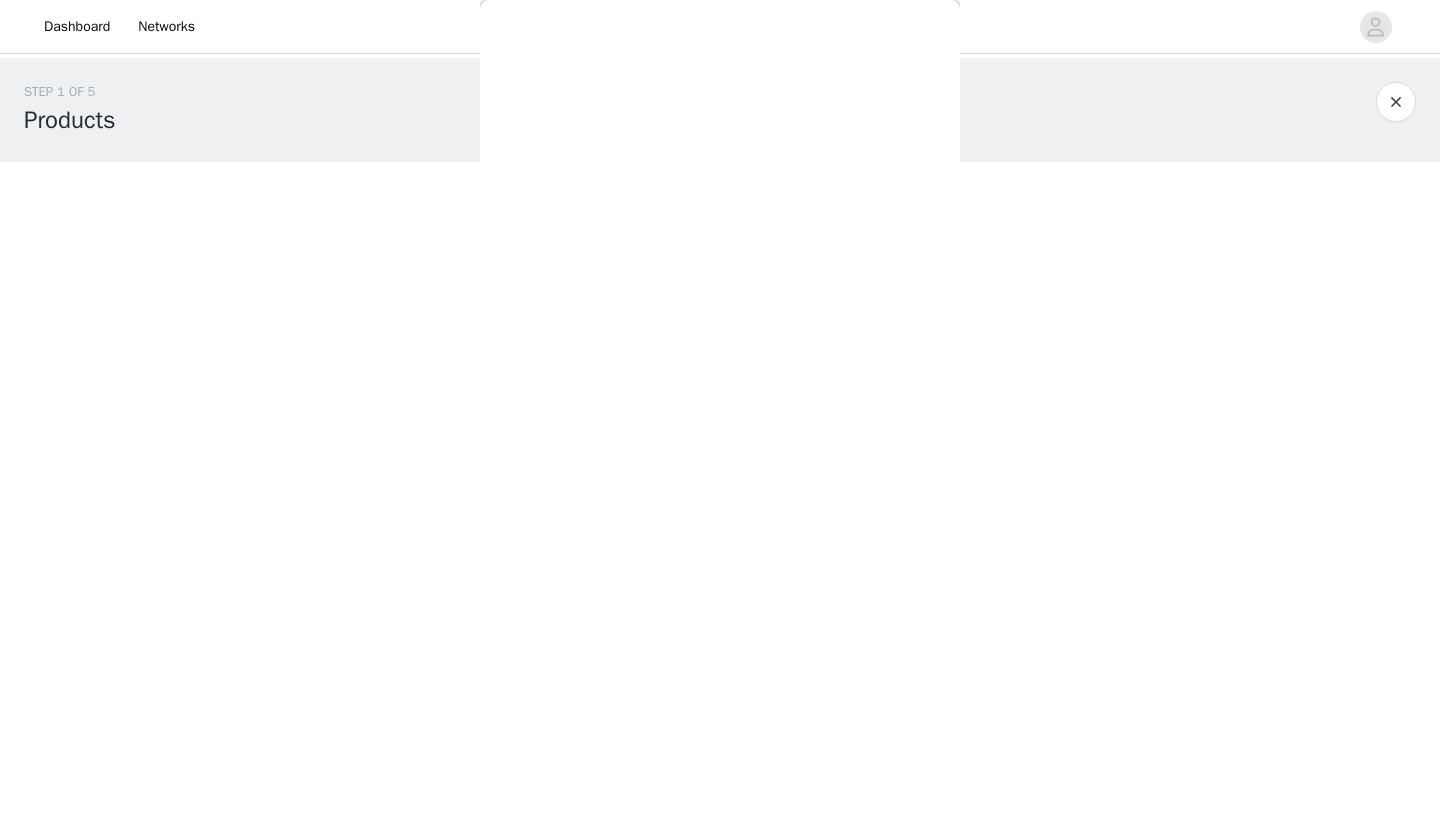 scroll, scrollTop: 0, scrollLeft: 0, axis: both 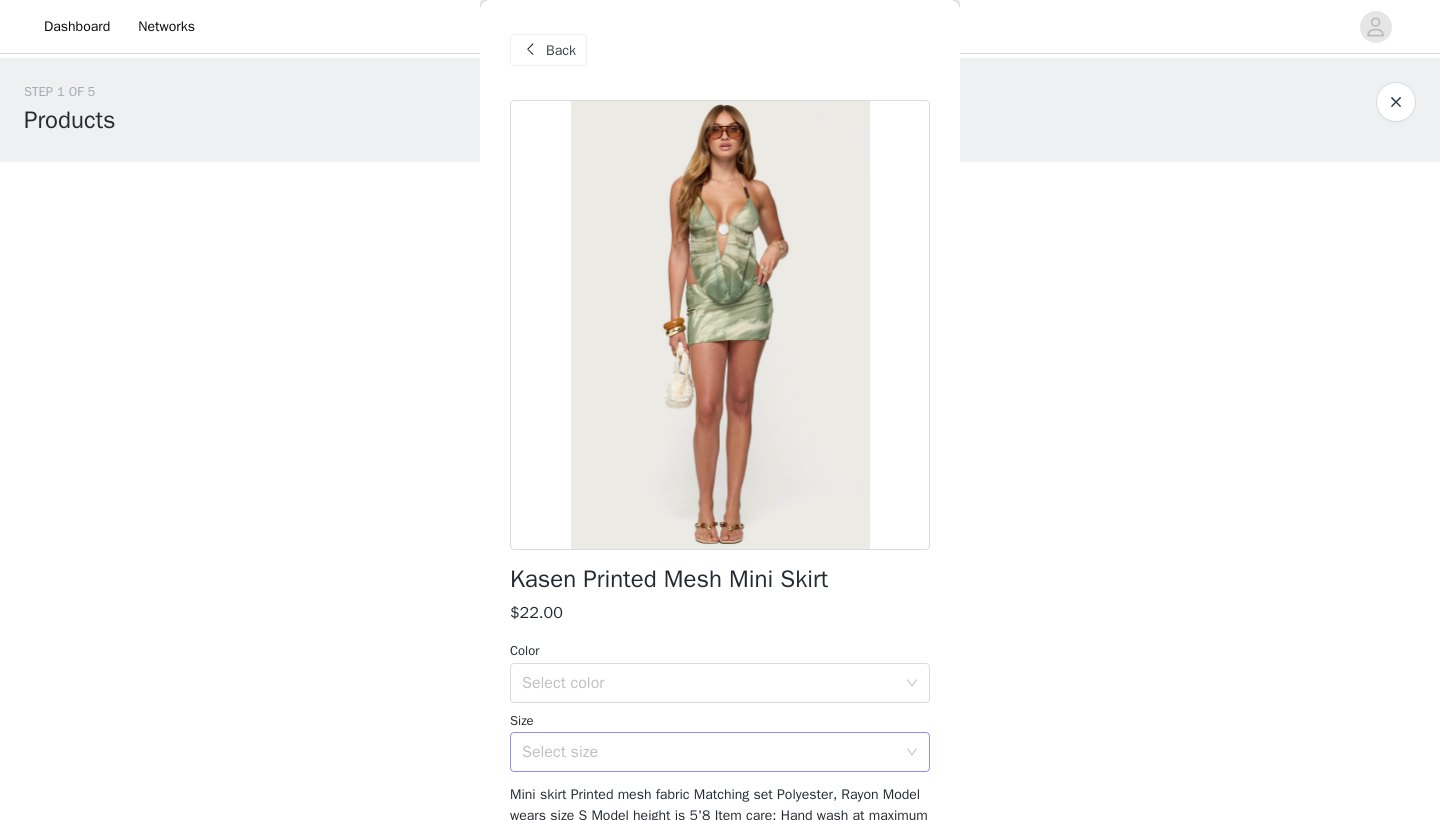 click on "Select size" at bounding box center [709, 752] 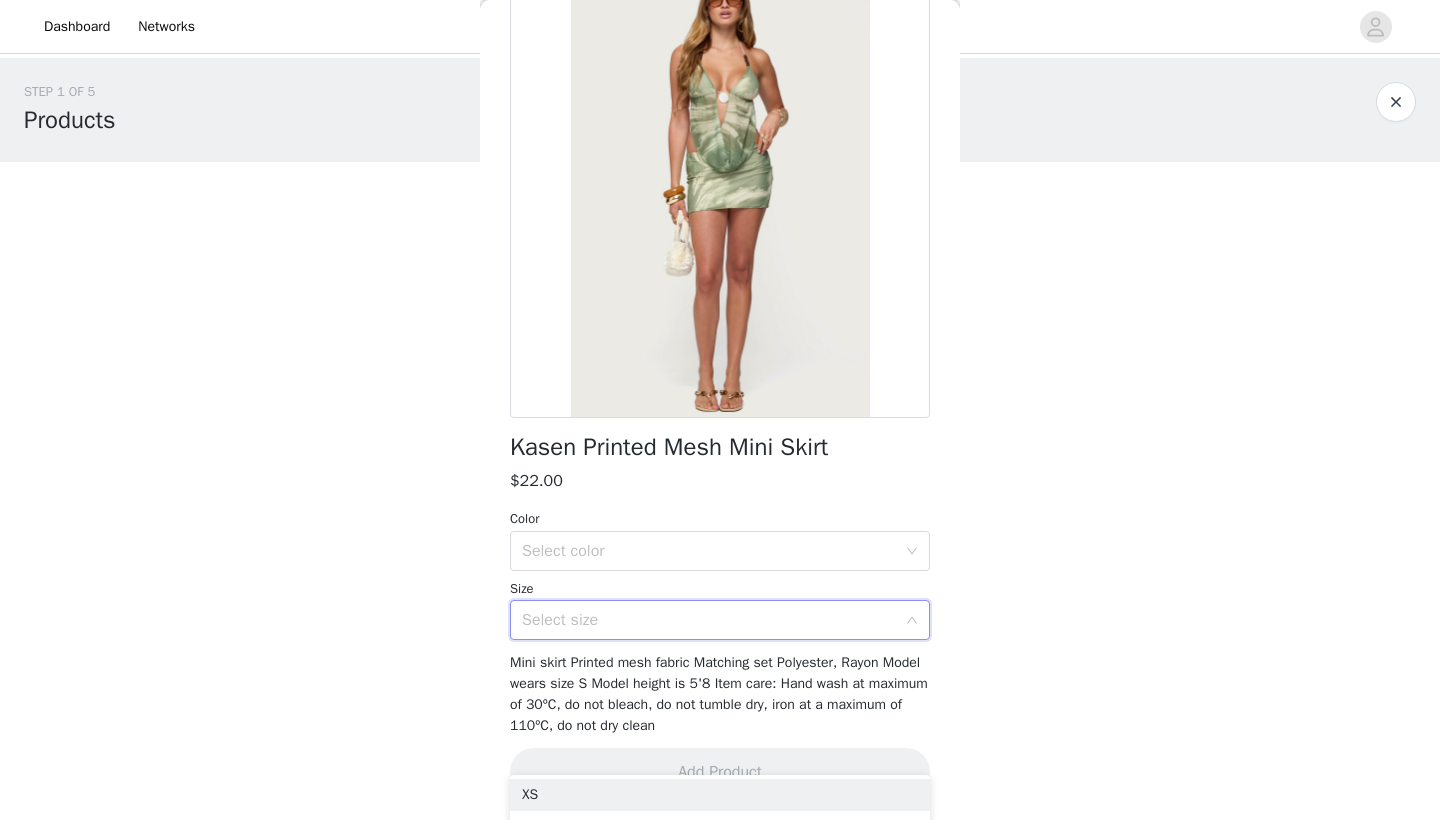 scroll, scrollTop: 131, scrollLeft: 0, axis: vertical 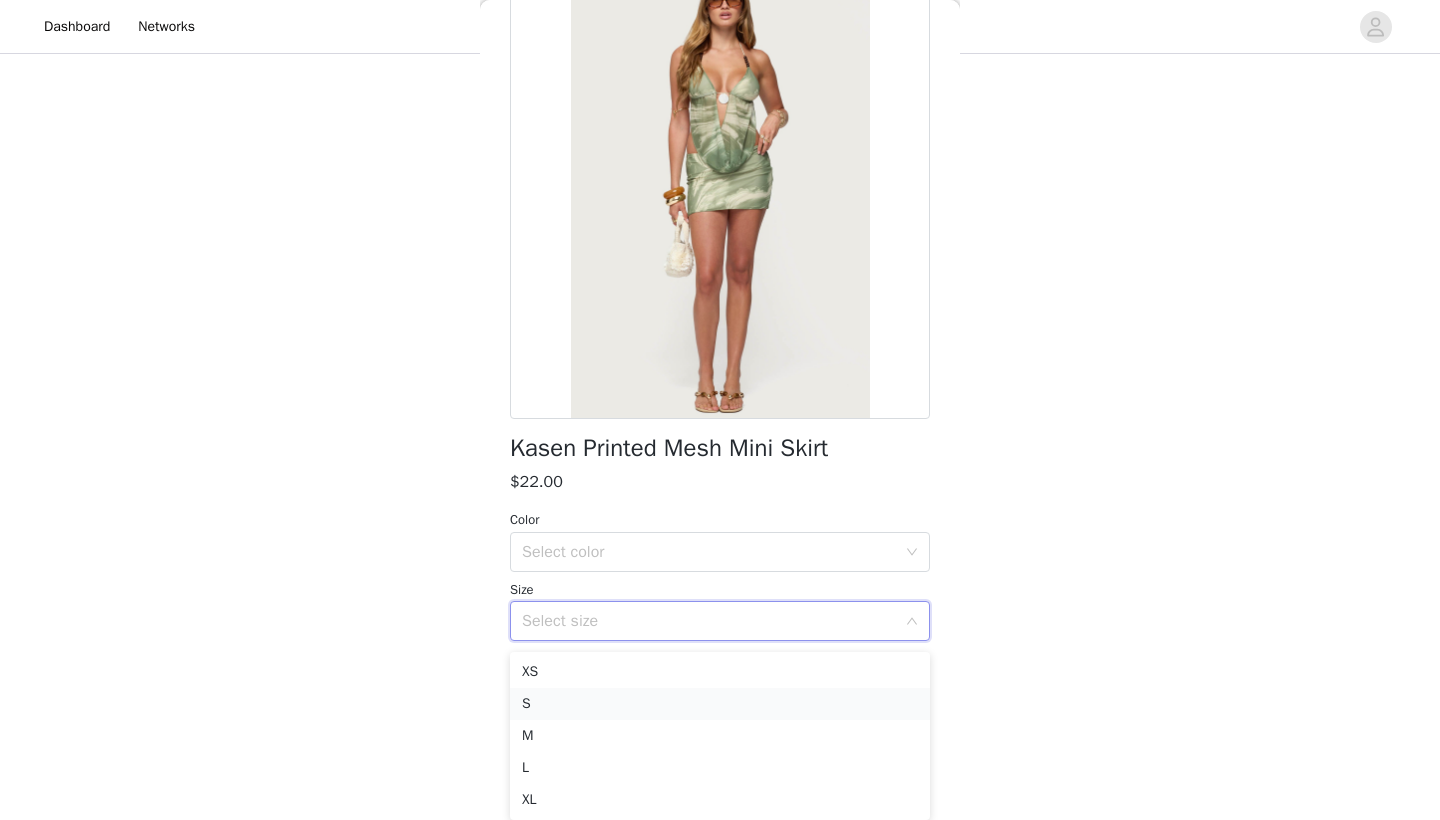 click on "S" at bounding box center [720, 704] 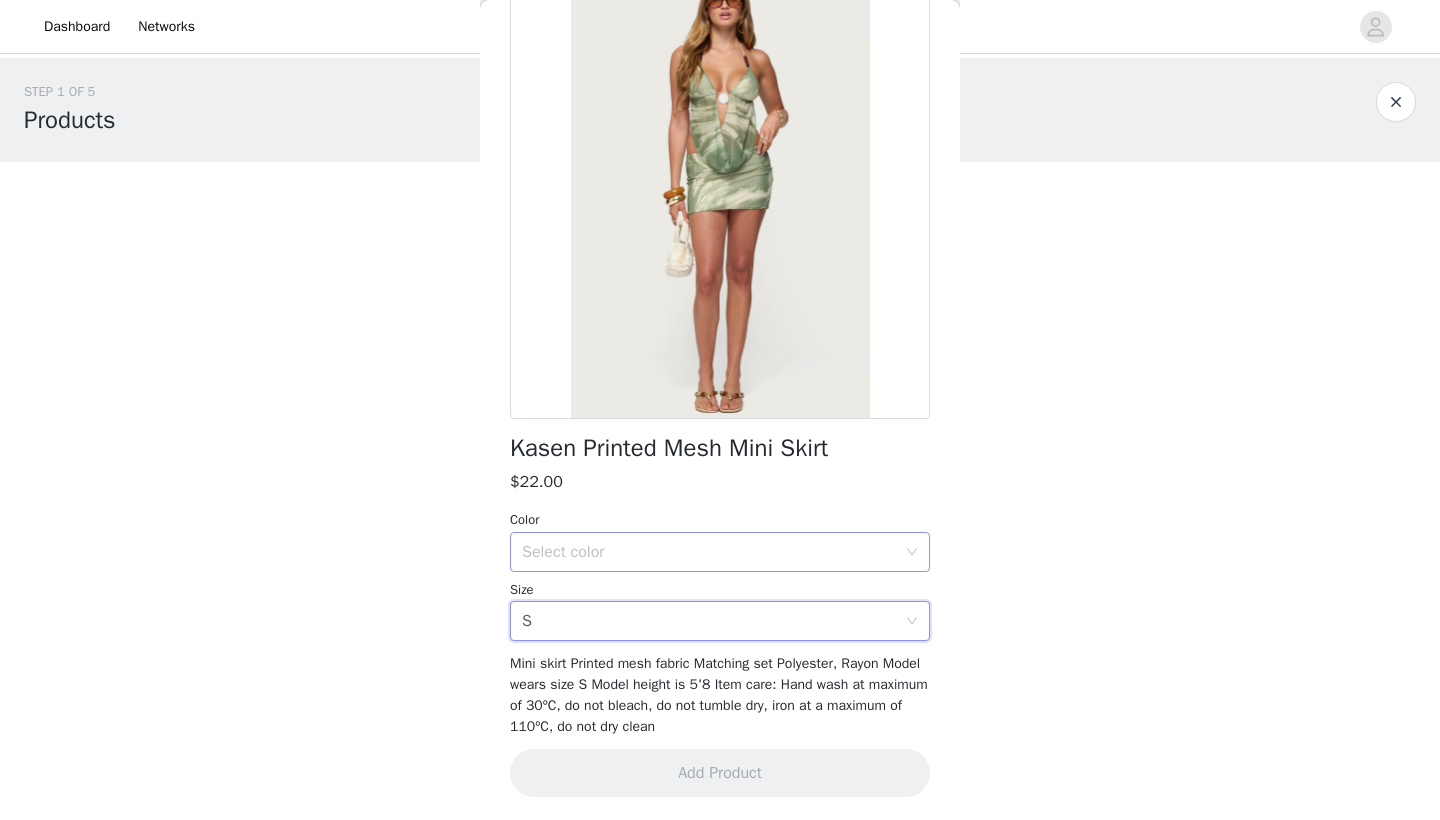 scroll, scrollTop: 0, scrollLeft: 0, axis: both 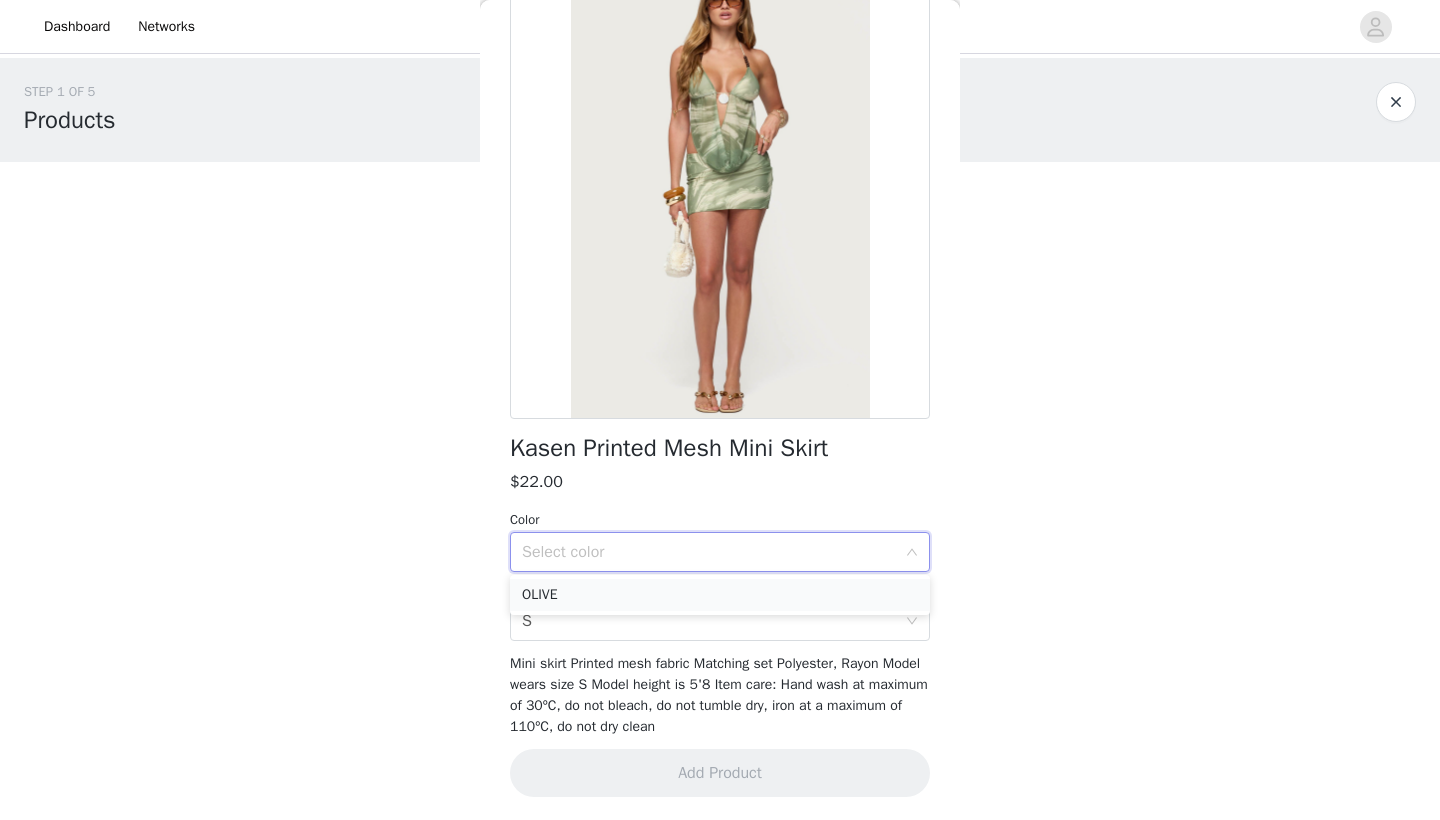 click on "OLIVE" at bounding box center (720, 595) 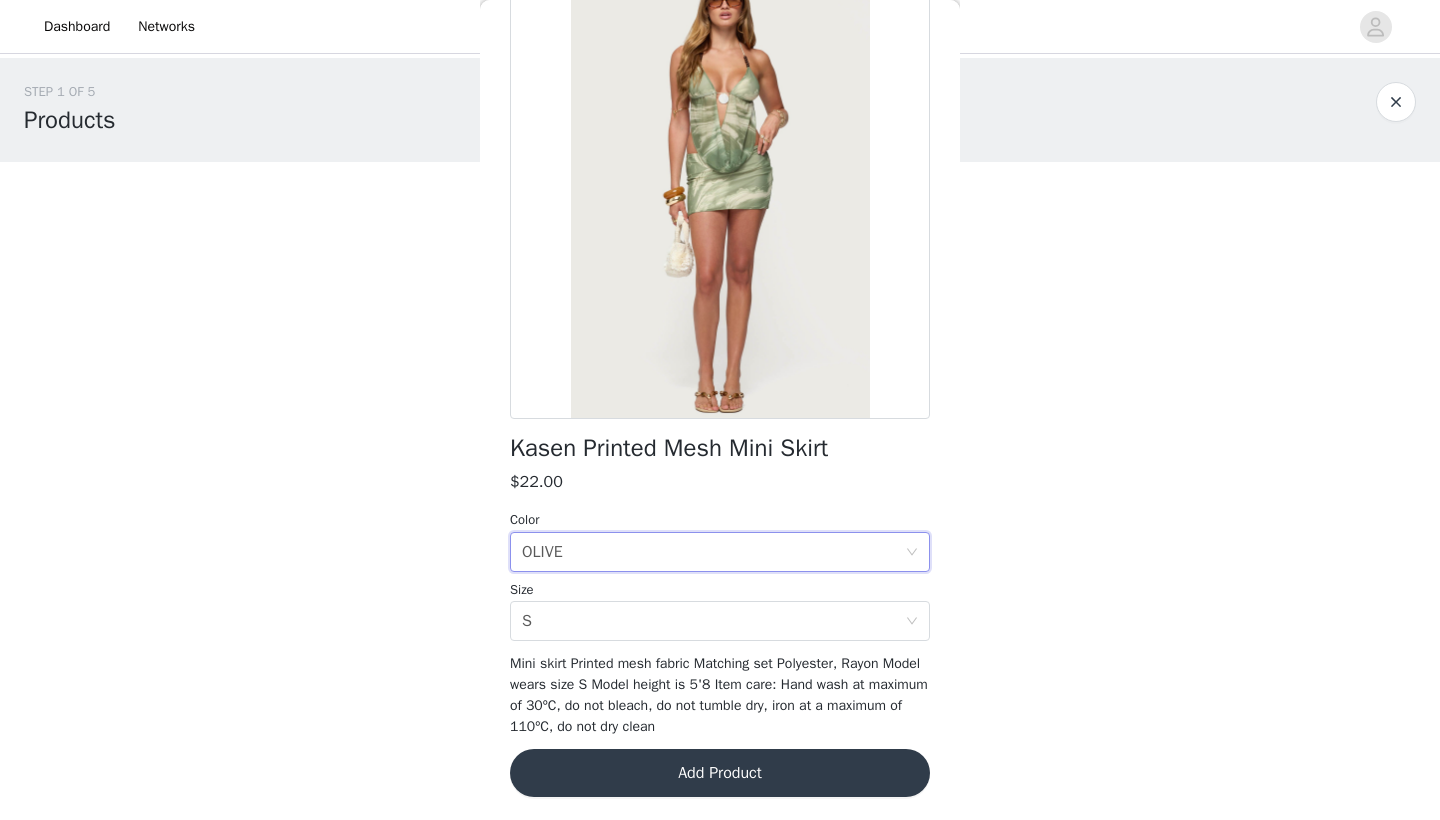click on "Add Product" at bounding box center (720, 773) 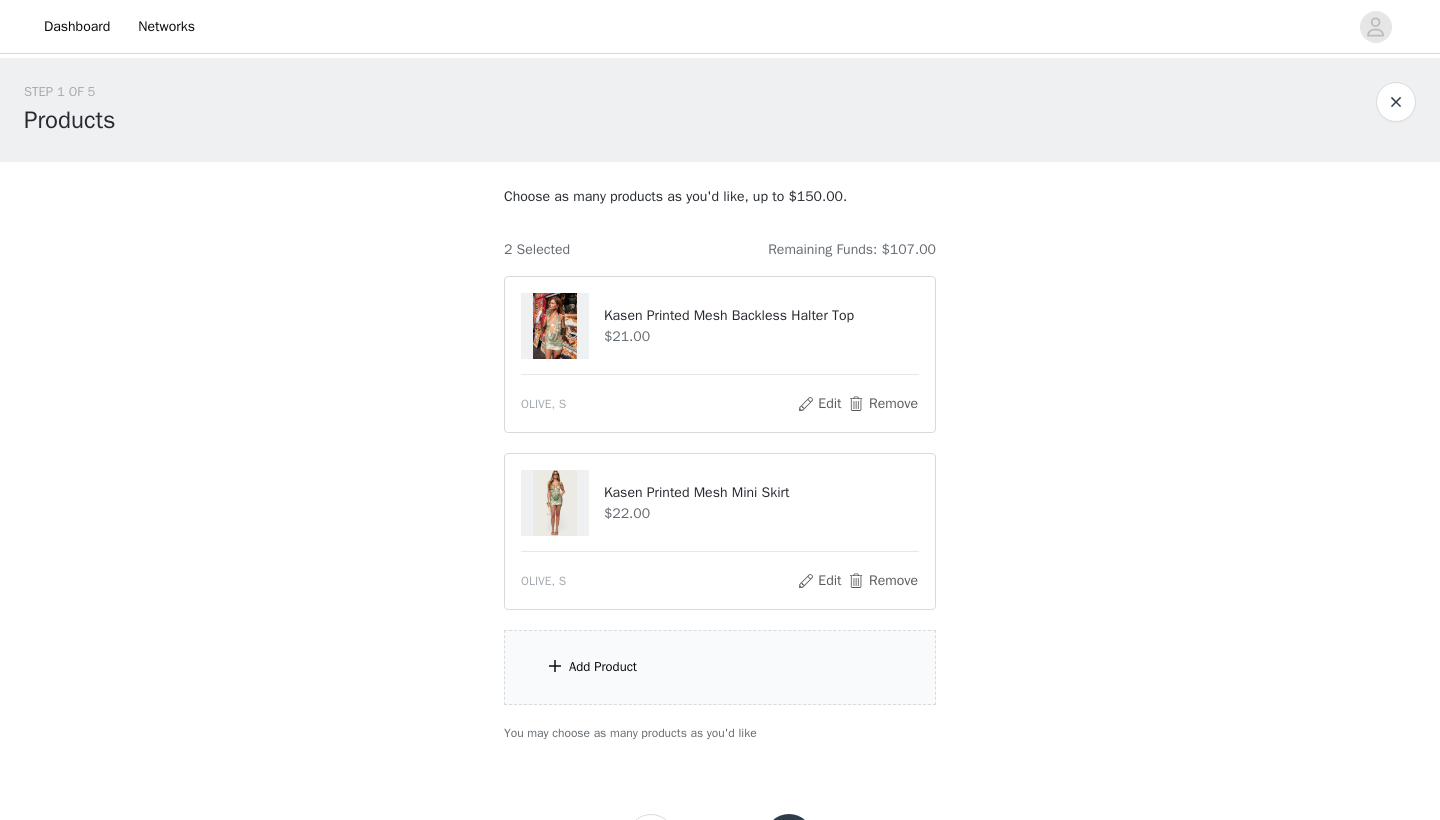 click on "Add Product" at bounding box center [603, 667] 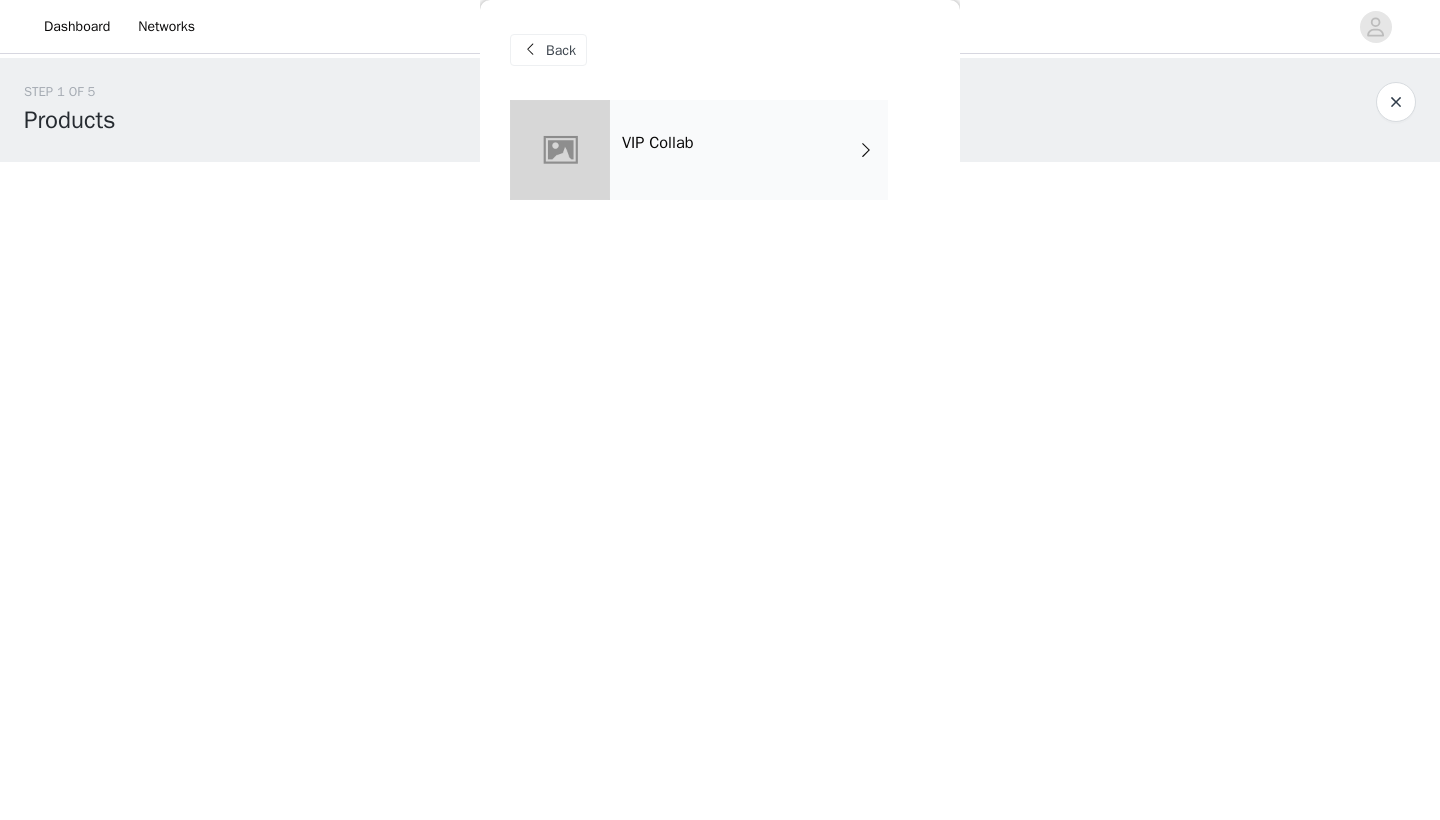 click on "VIP Collab" at bounding box center [749, 150] 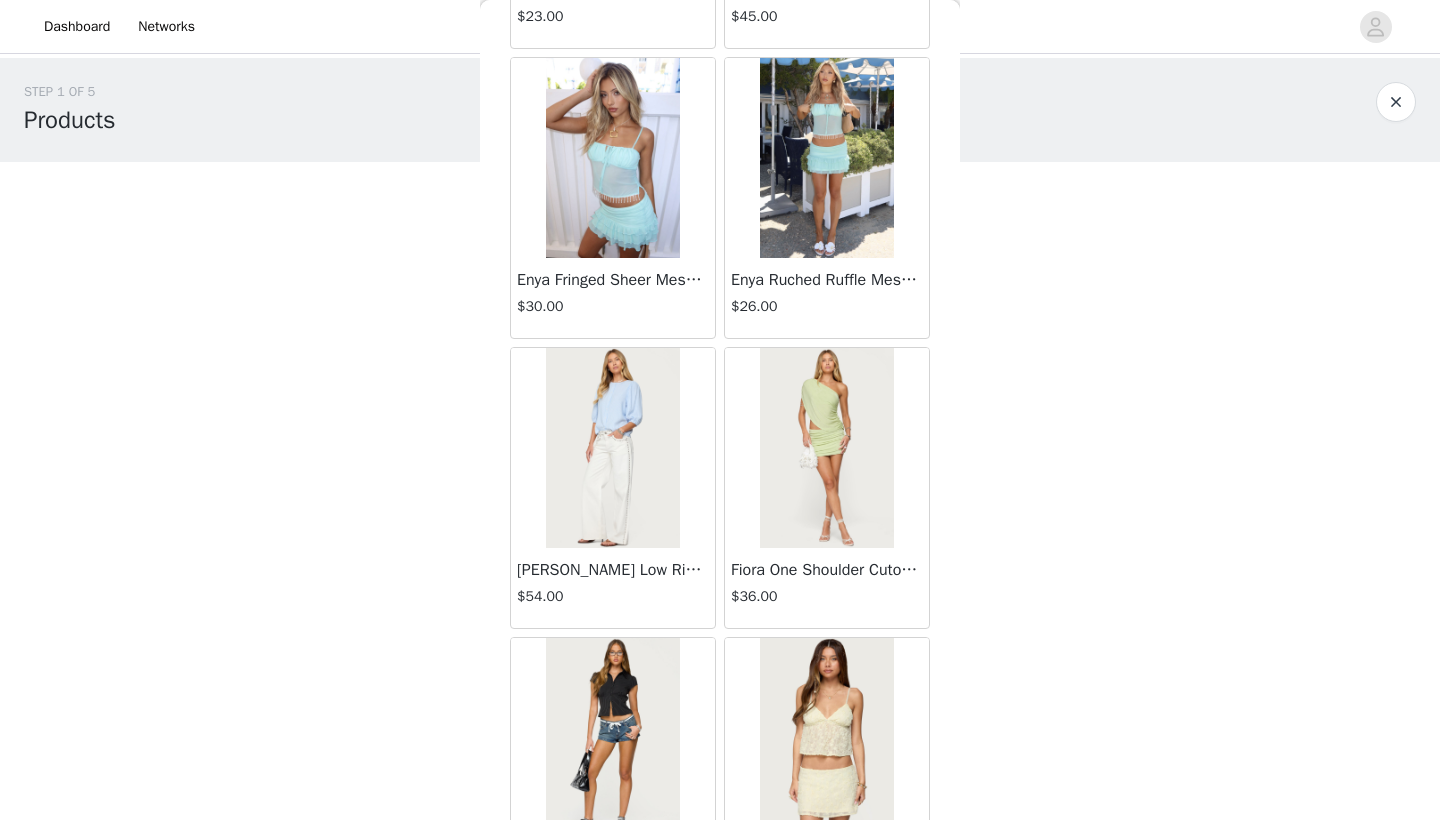 scroll, scrollTop: 2261, scrollLeft: 0, axis: vertical 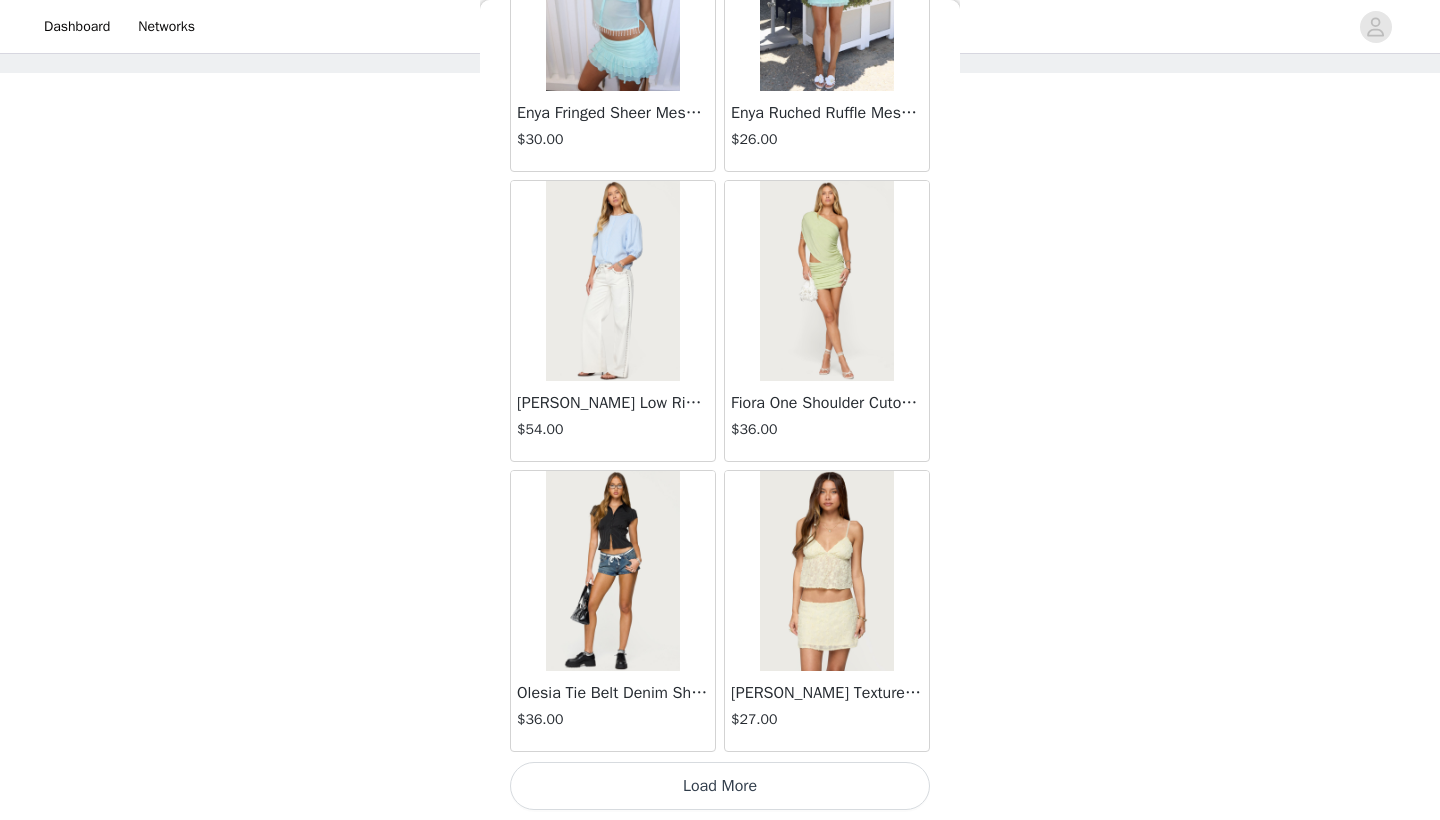 click on "Load More" at bounding box center (720, 786) 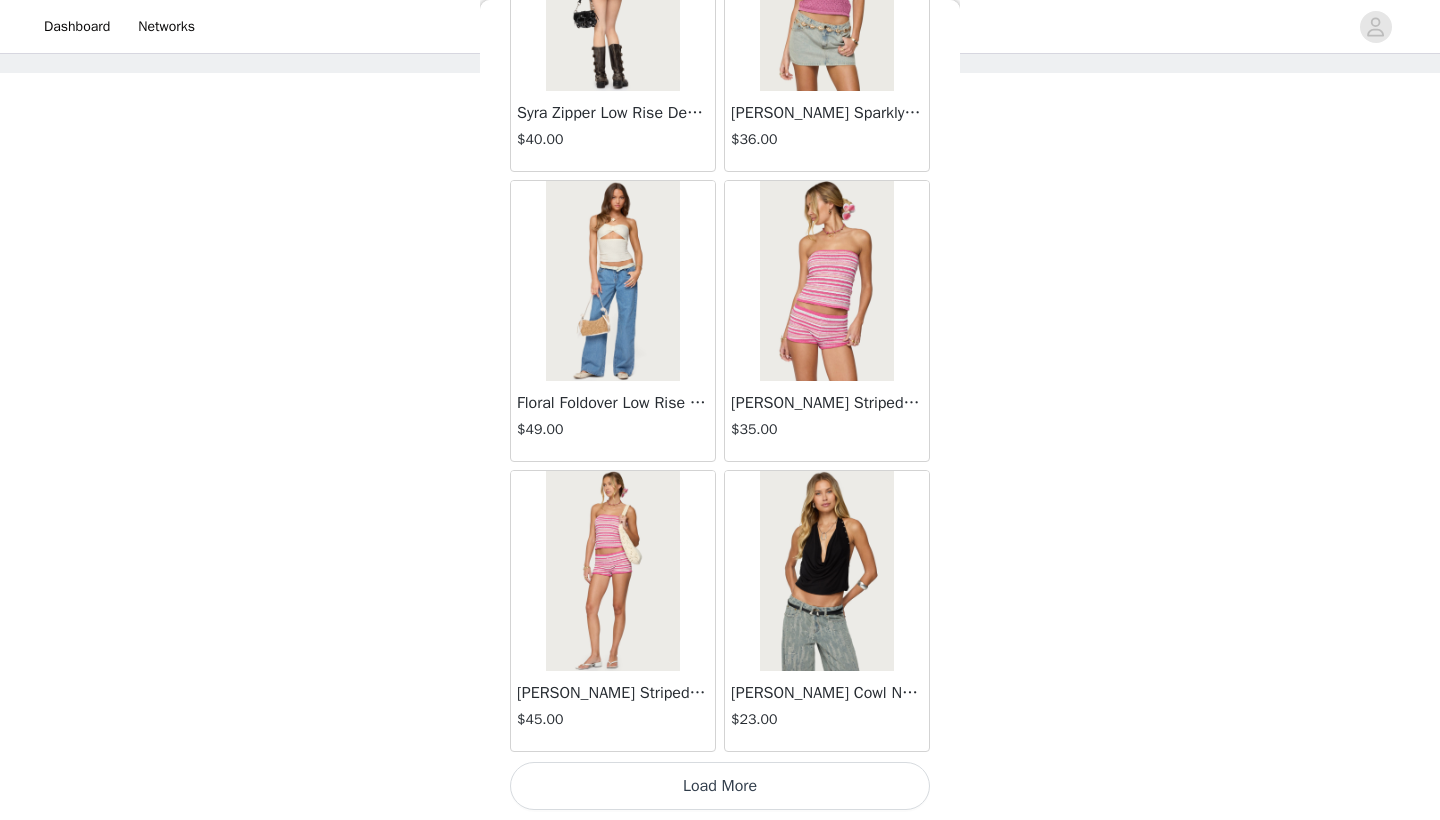 scroll, scrollTop: 5140, scrollLeft: 0, axis: vertical 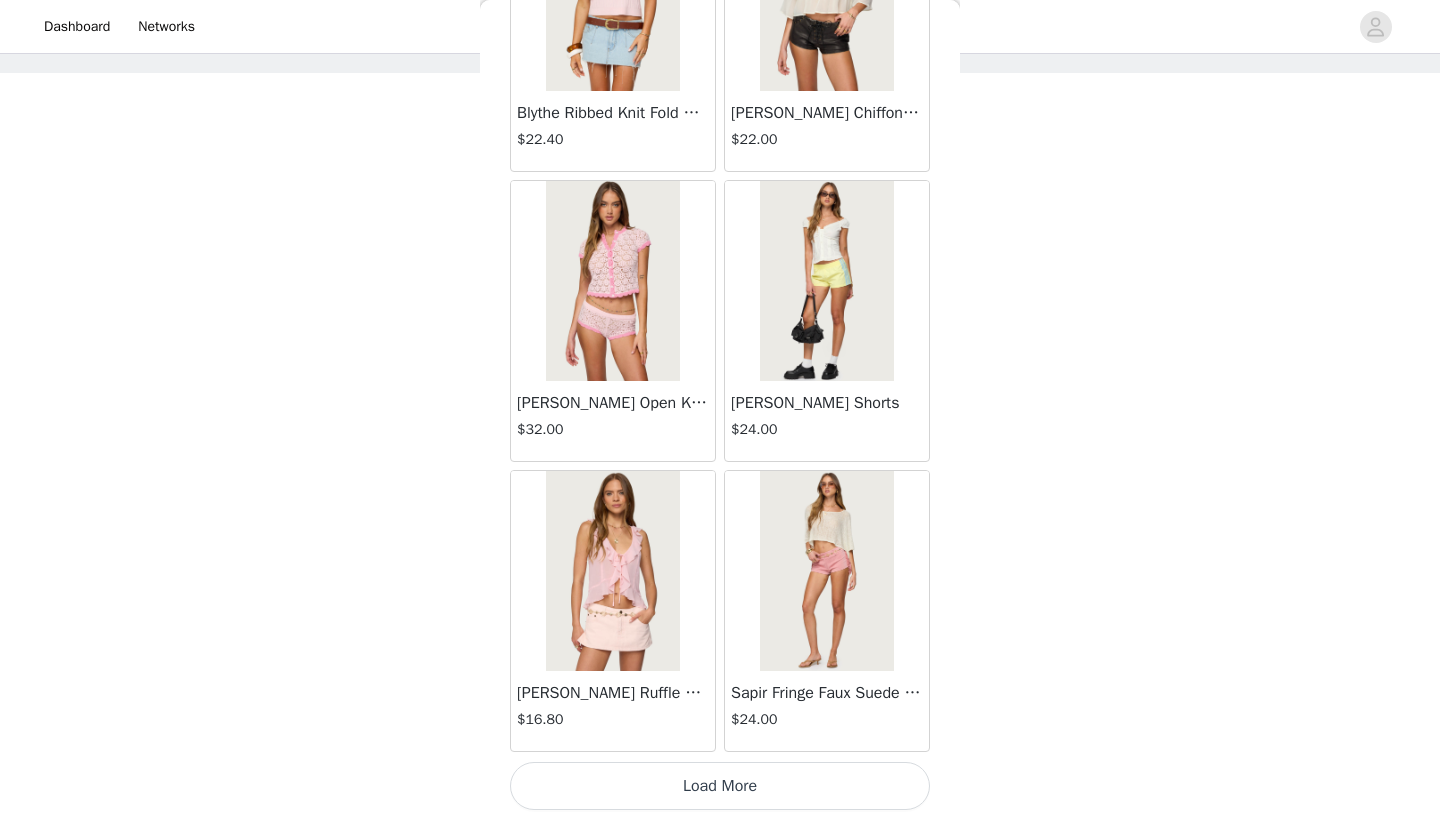 click on "Load More" at bounding box center [720, 786] 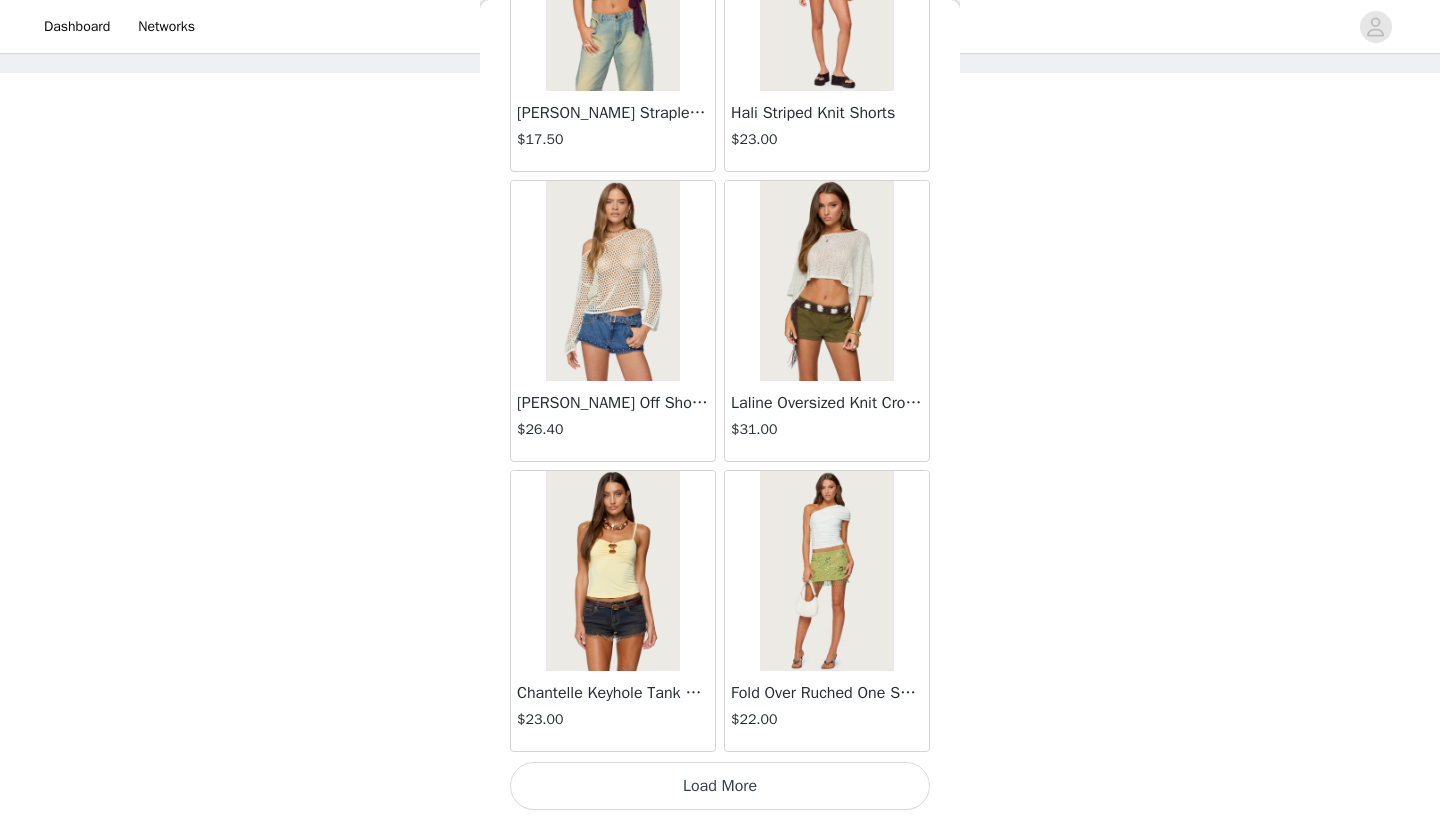scroll, scrollTop: 10940, scrollLeft: 0, axis: vertical 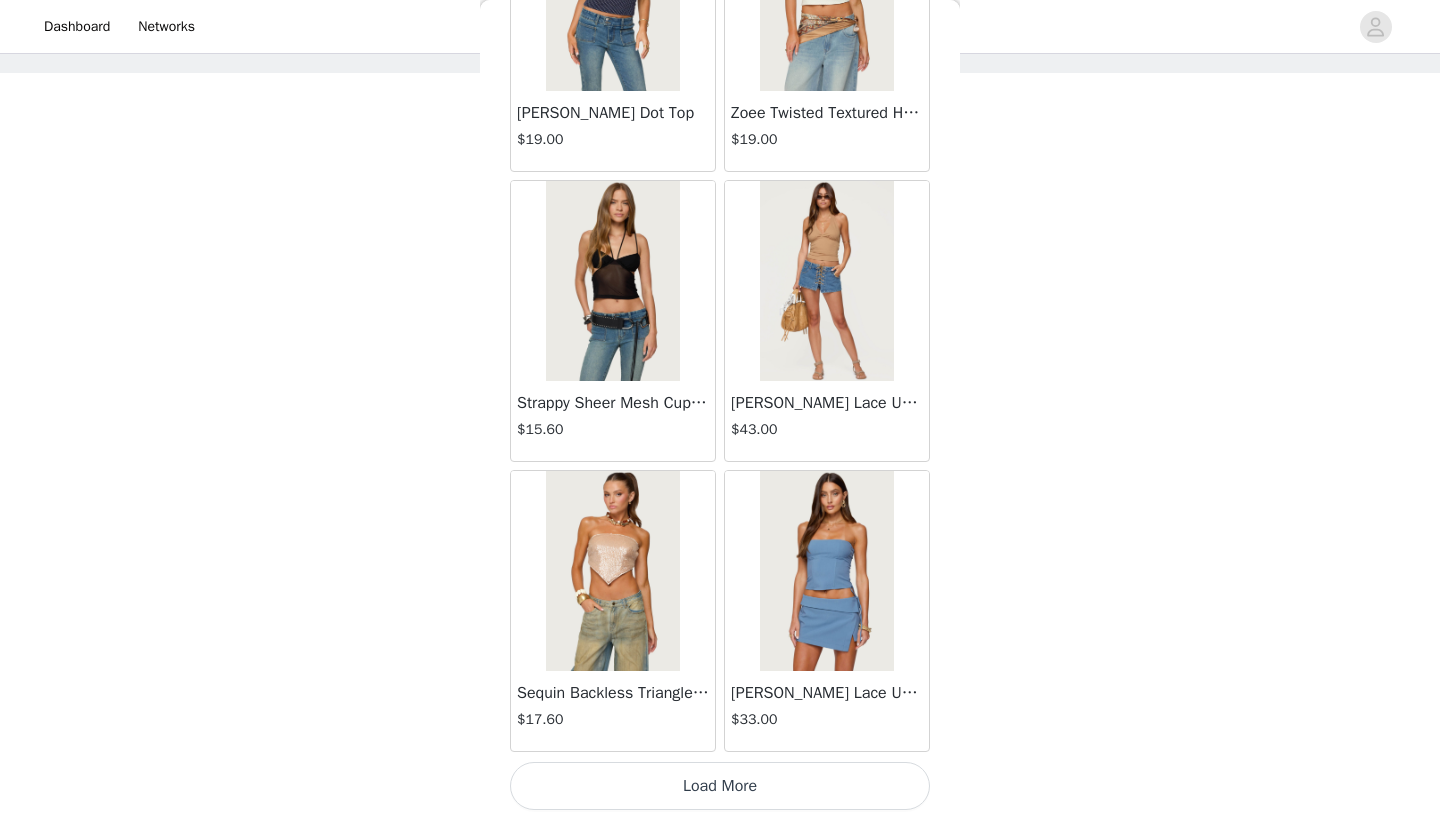 click on "Load More" at bounding box center (720, 786) 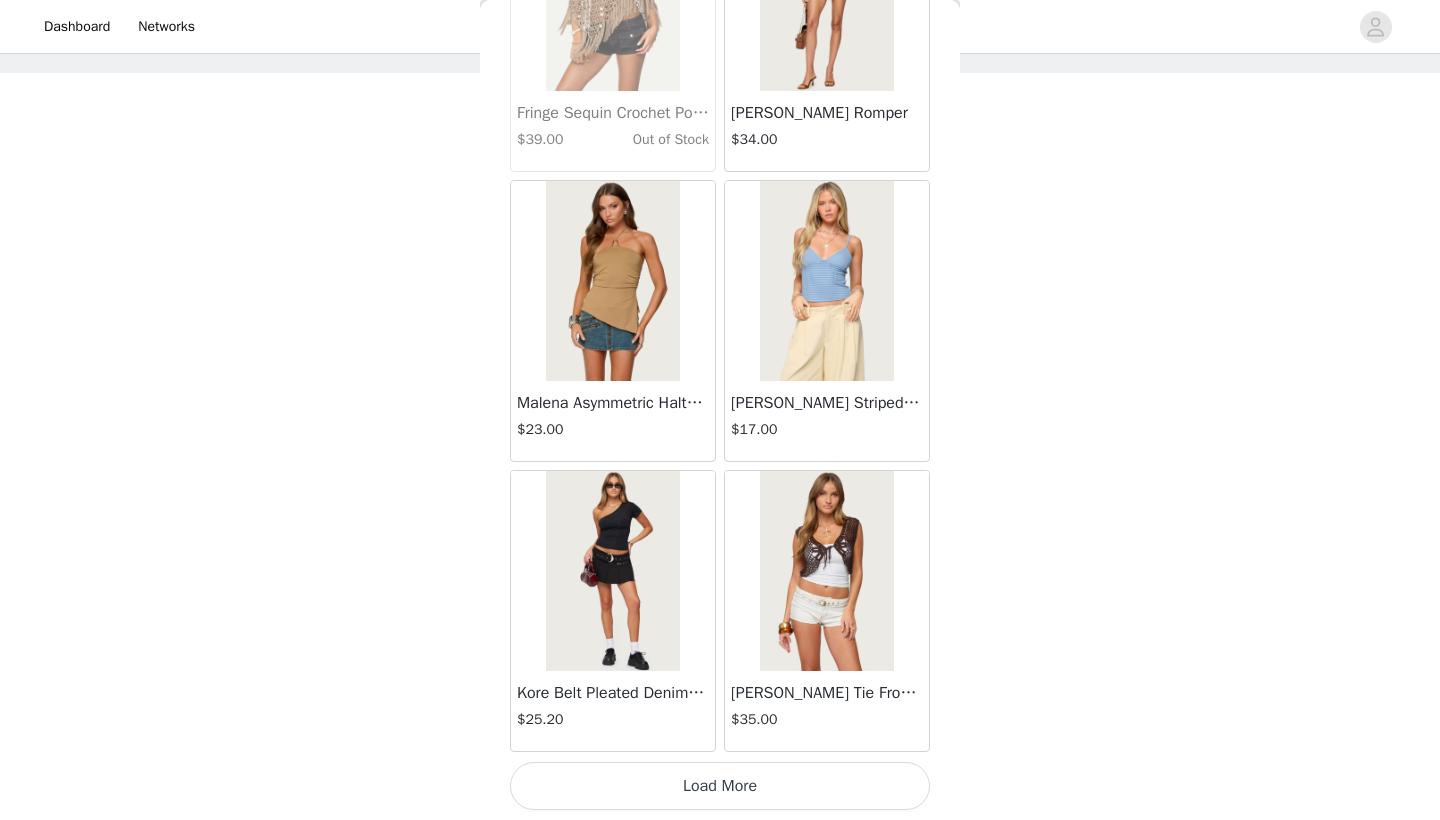 click on "Load More" at bounding box center [720, 786] 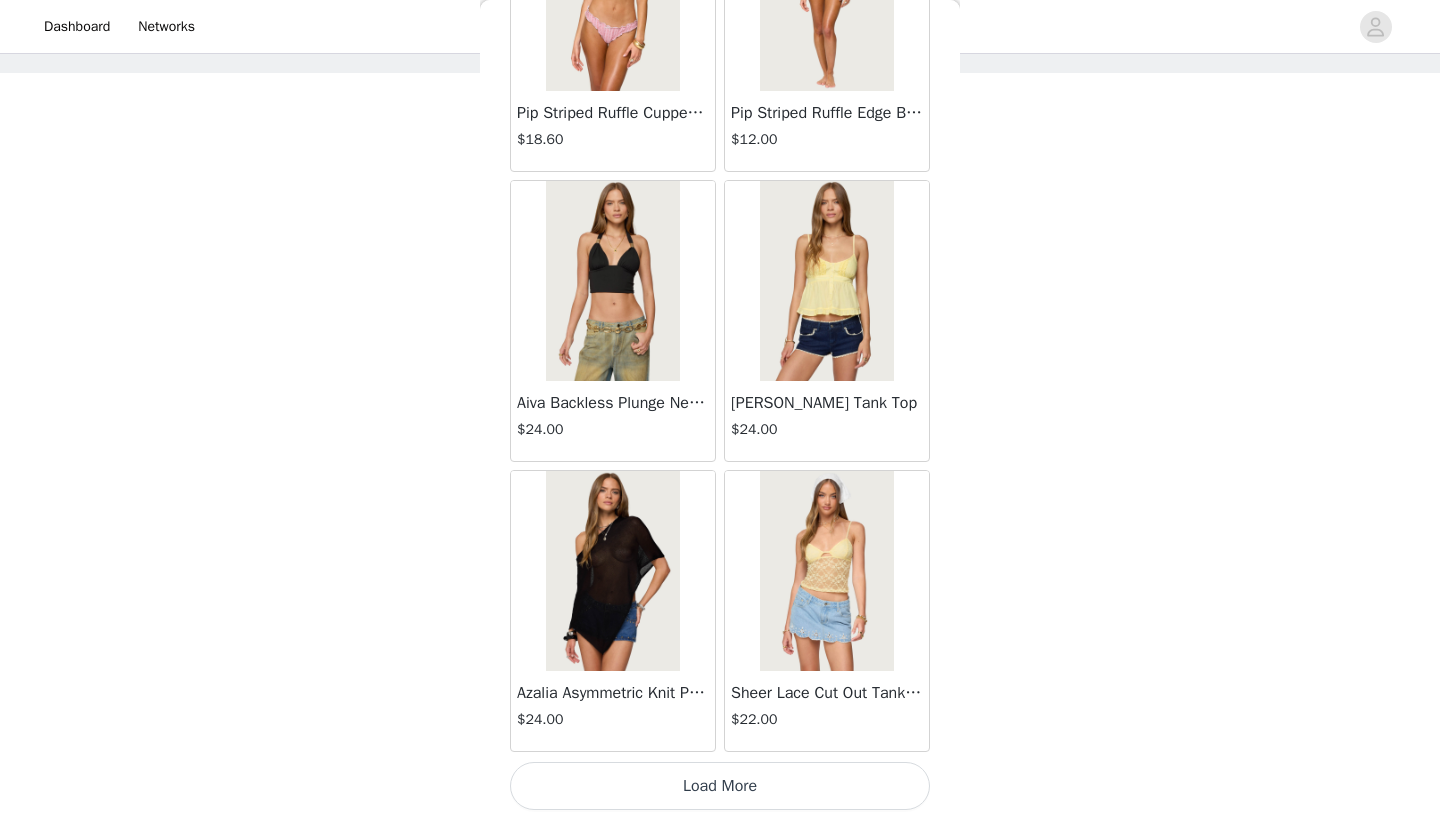 click on "Load More" at bounding box center (720, 786) 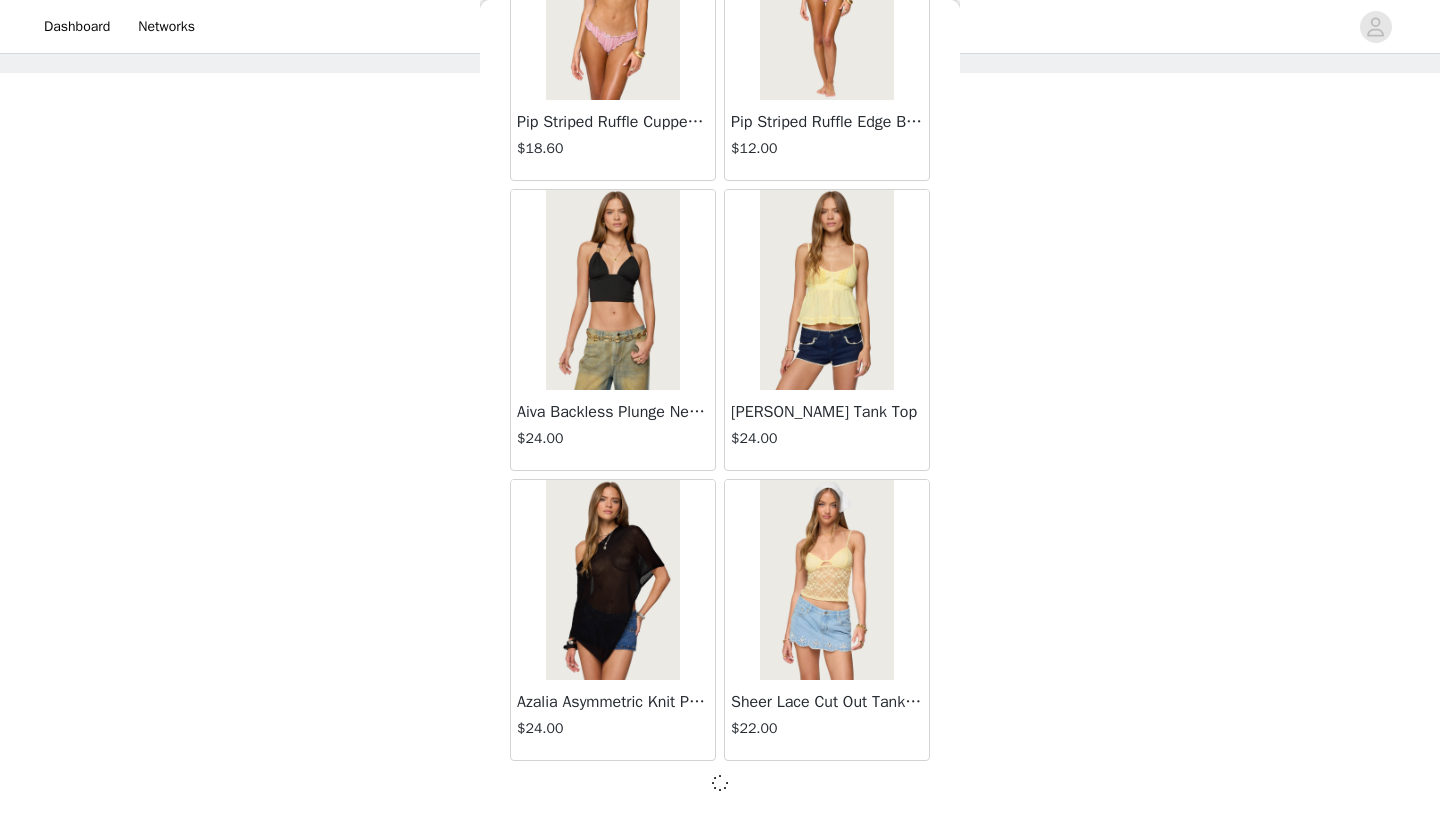 scroll, scrollTop: 19631, scrollLeft: 0, axis: vertical 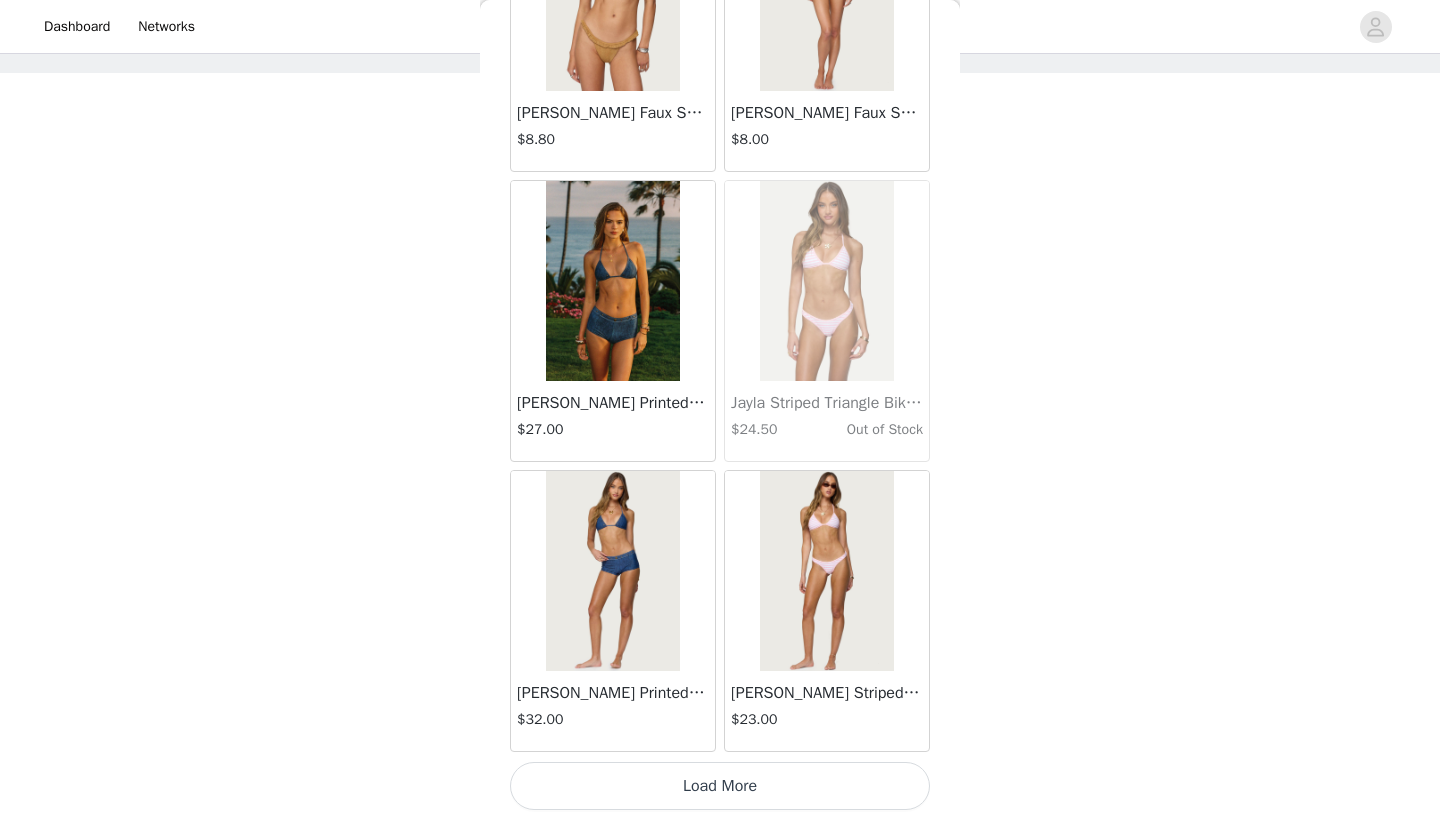 click on "Load More" at bounding box center (720, 786) 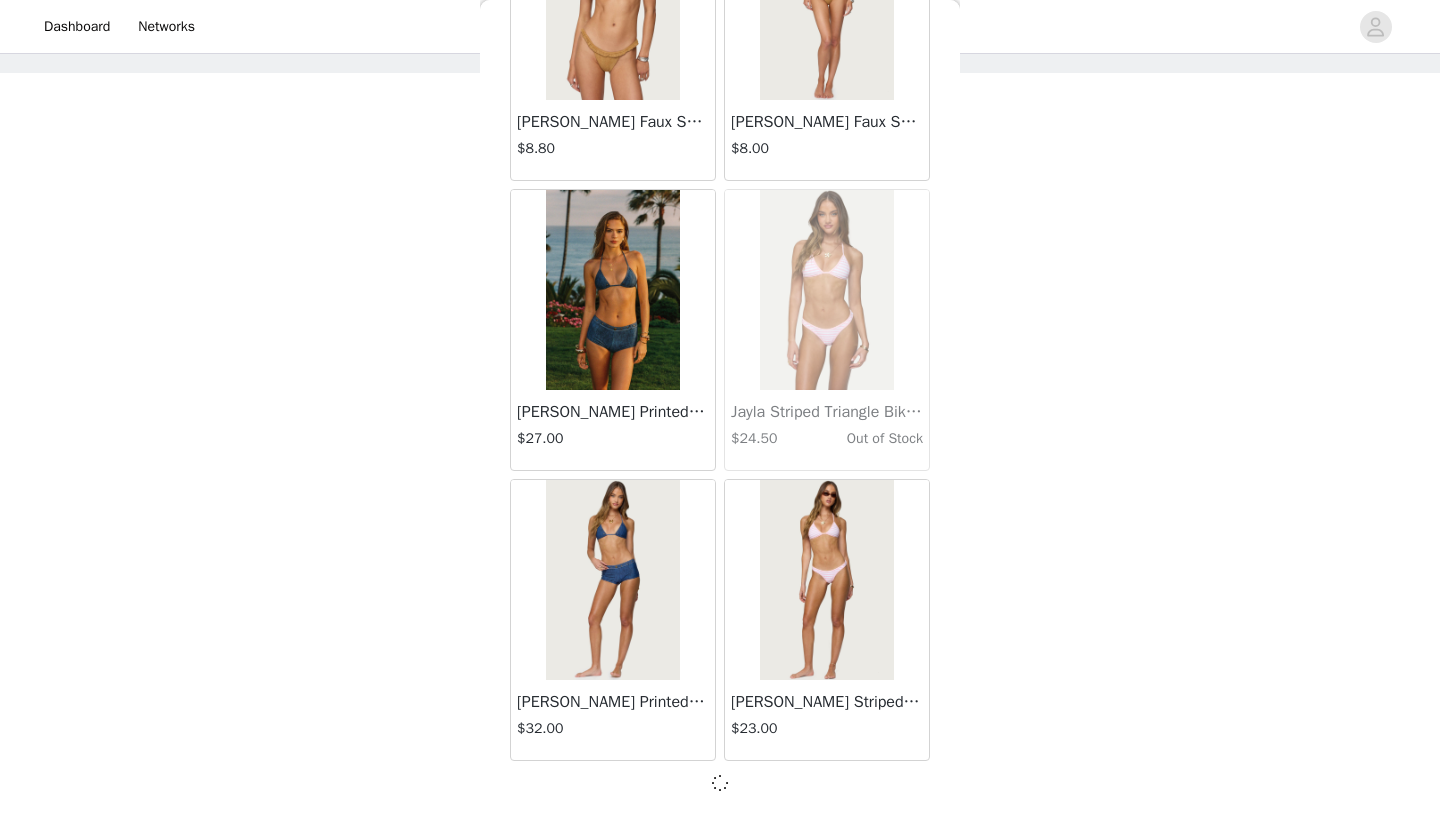 scroll, scrollTop: 22531, scrollLeft: 0, axis: vertical 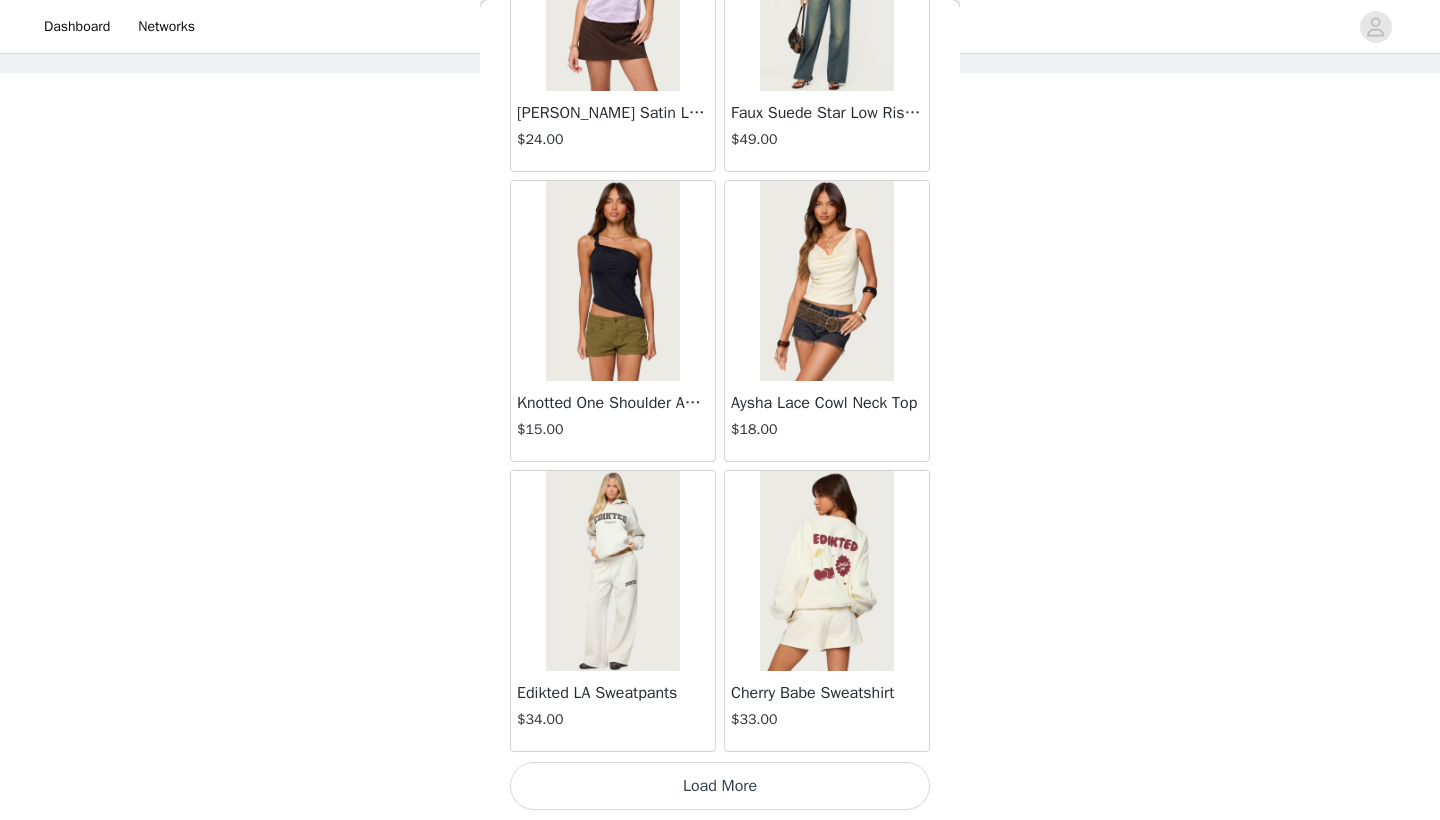 click on "Load More" at bounding box center [720, 786] 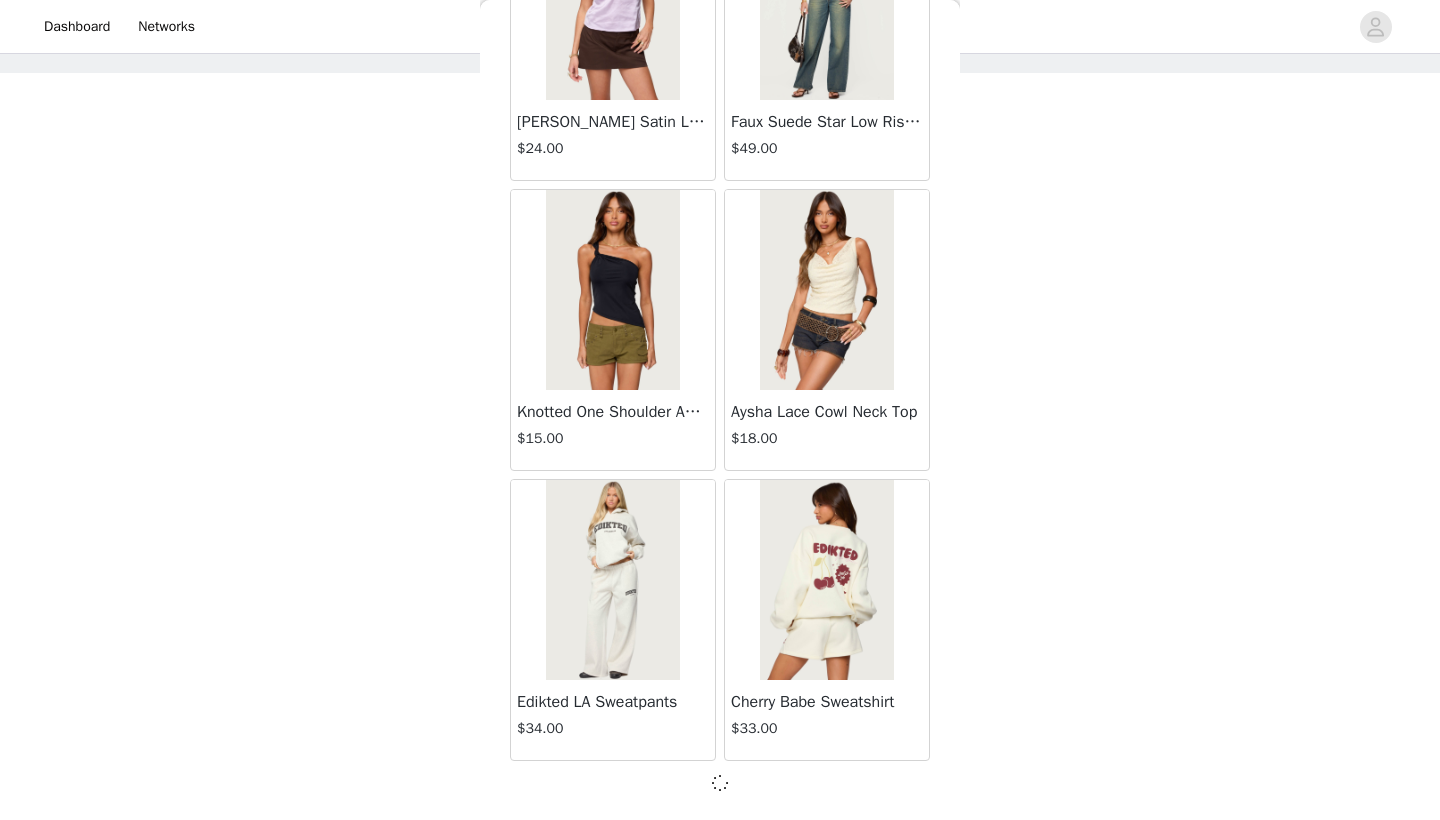 scroll, scrollTop: 25431, scrollLeft: 0, axis: vertical 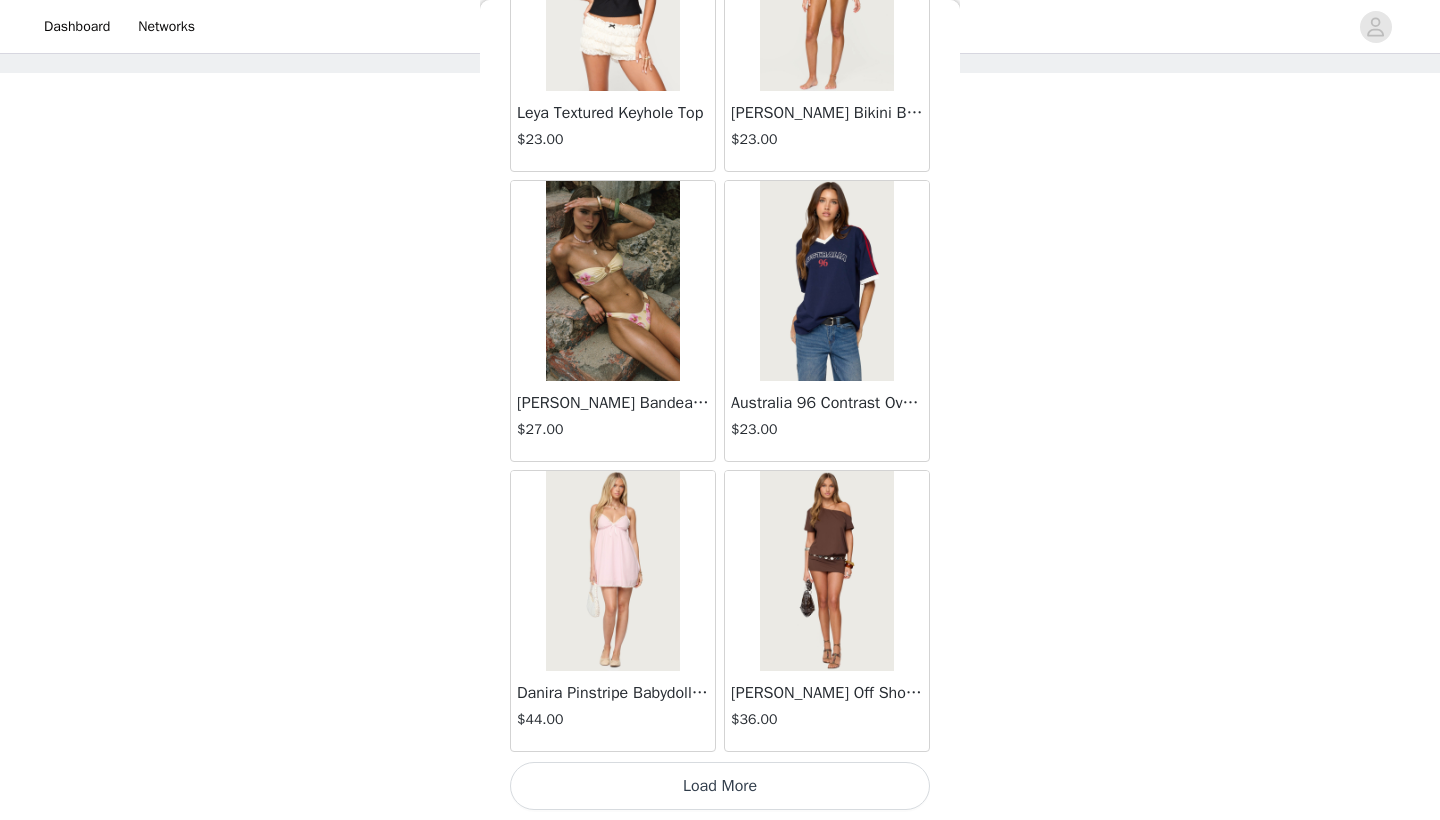 click on "Load More" at bounding box center (720, 786) 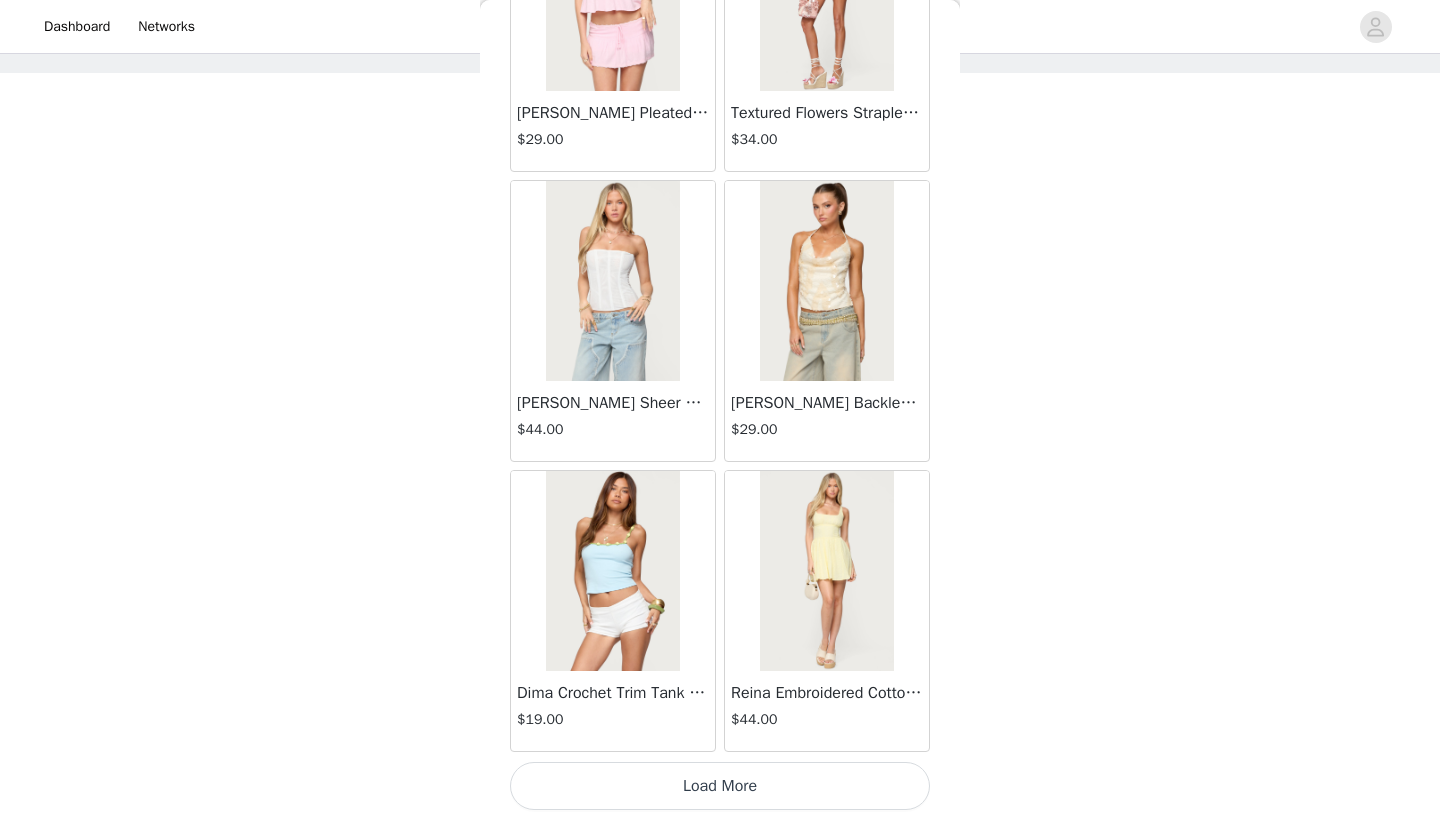 click on "Load More" at bounding box center [720, 786] 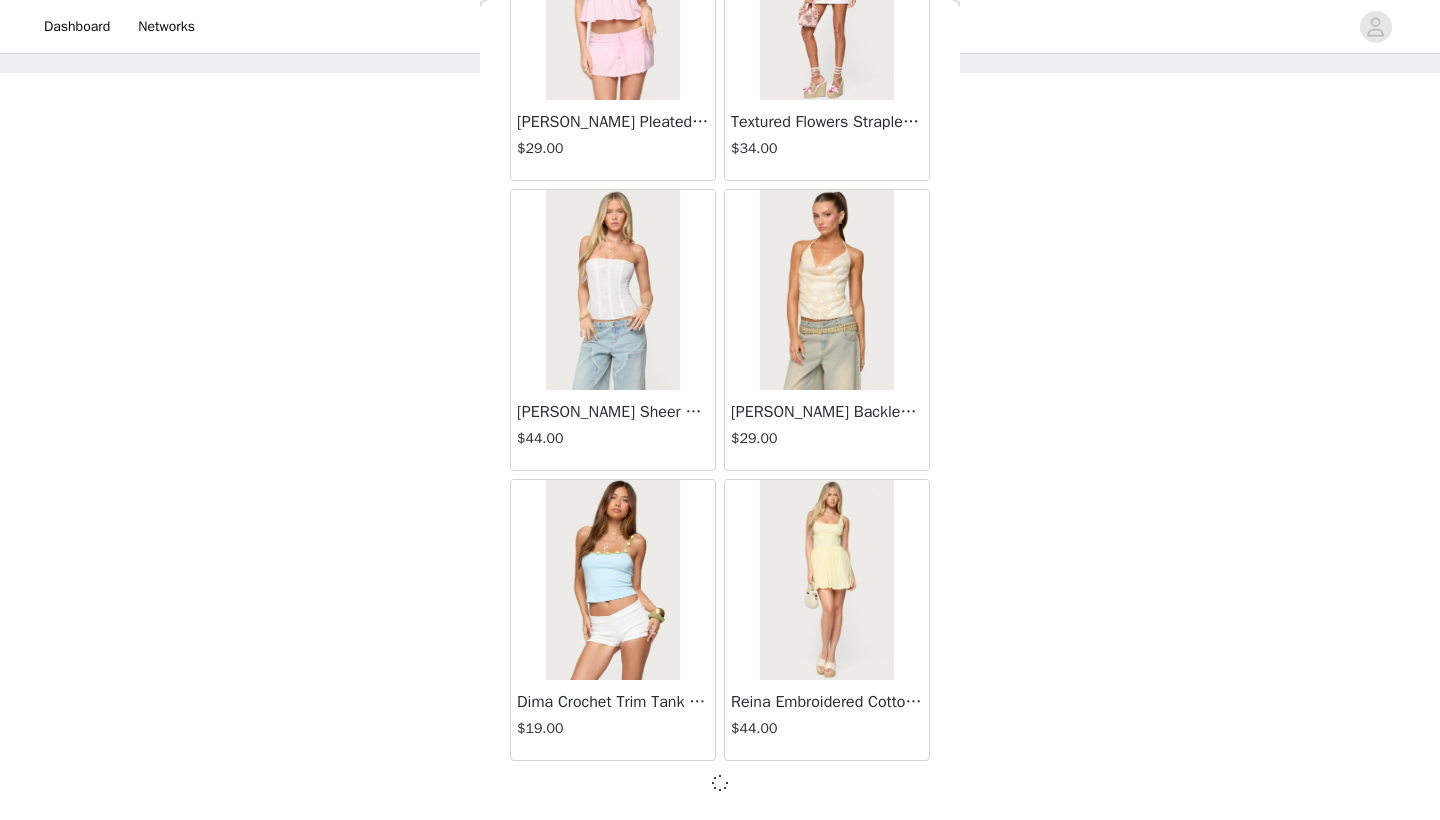 scroll, scrollTop: 31231, scrollLeft: 0, axis: vertical 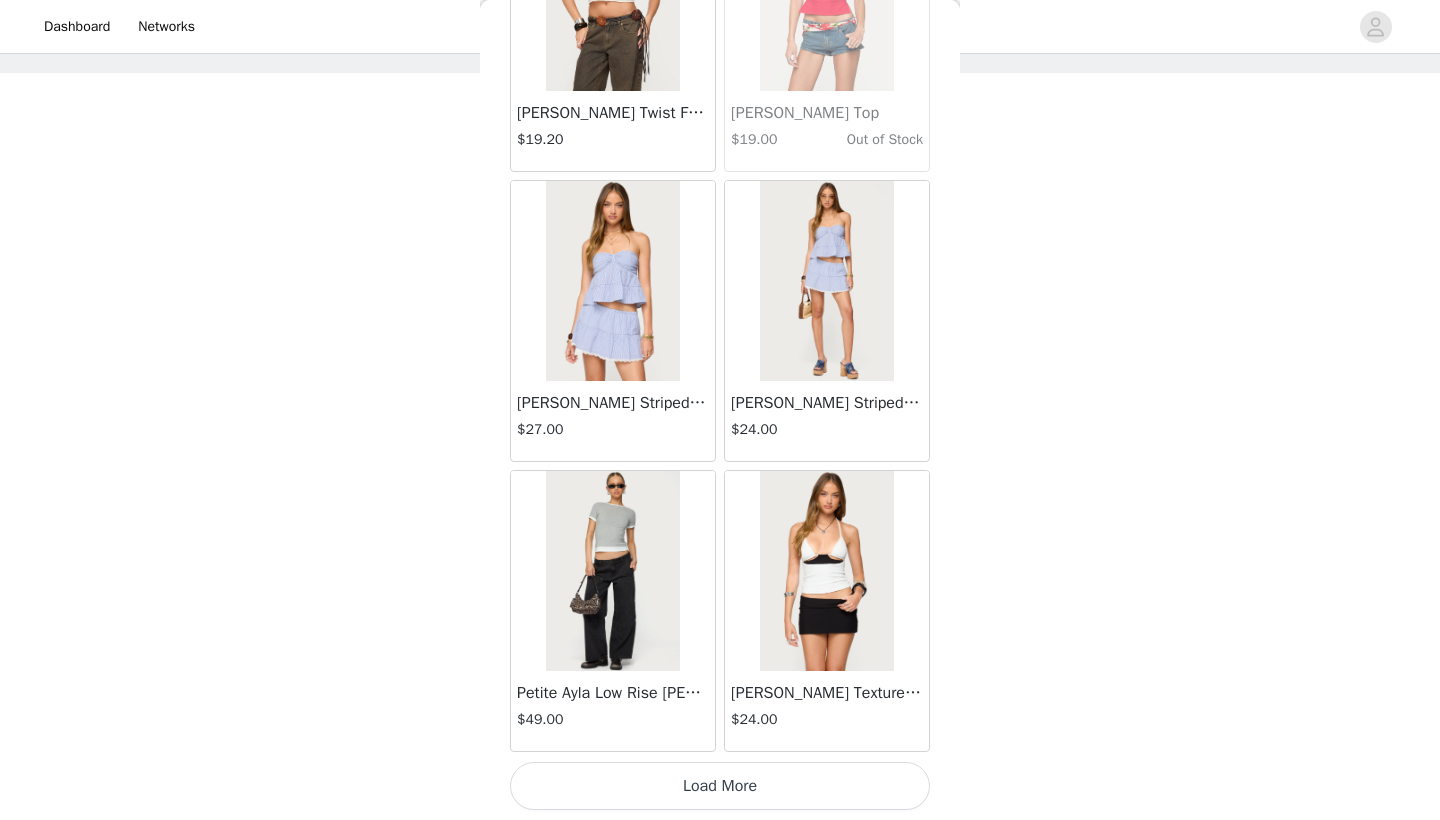 click on "Load More" at bounding box center (720, 786) 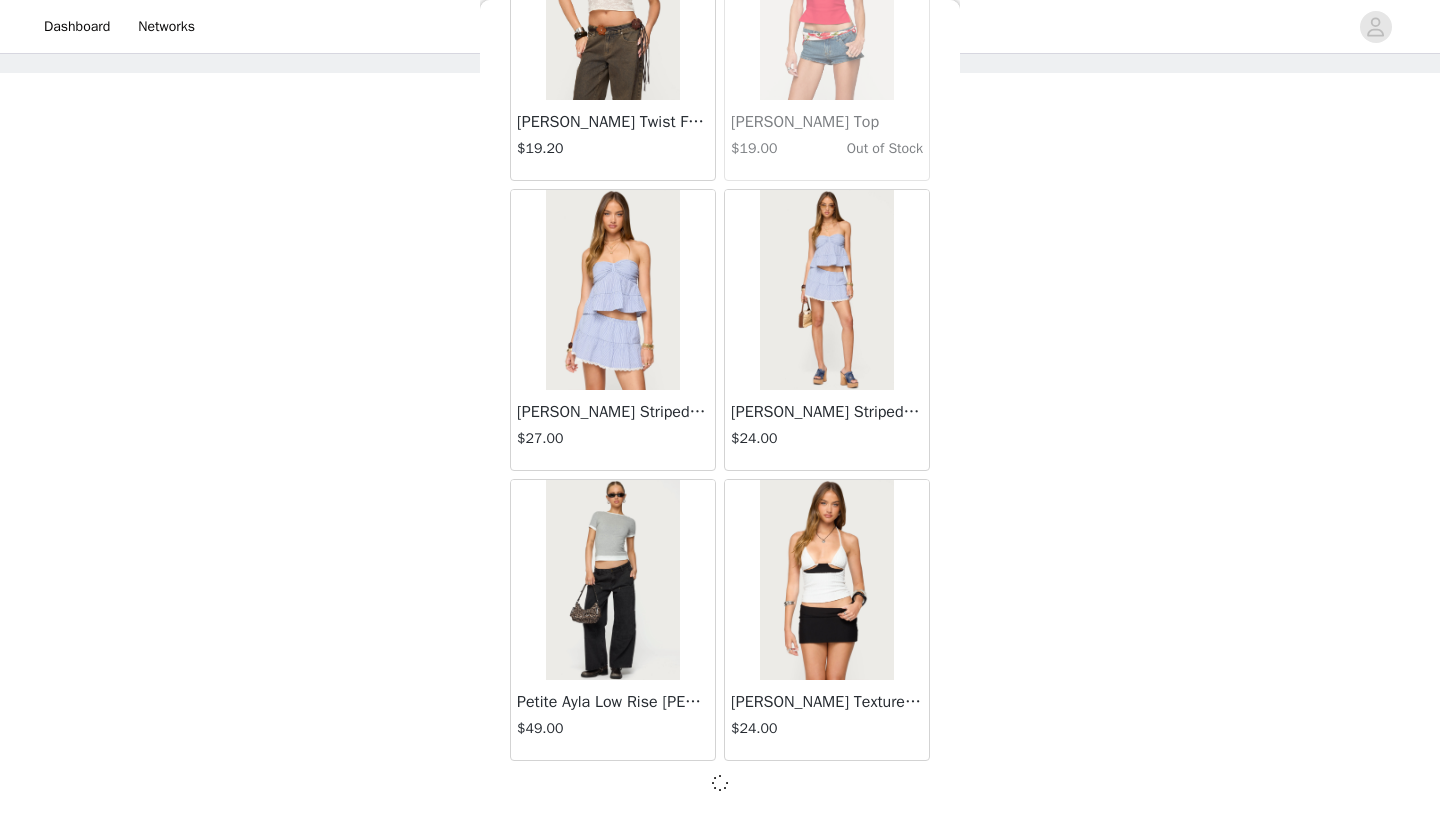 scroll, scrollTop: 34131, scrollLeft: 0, axis: vertical 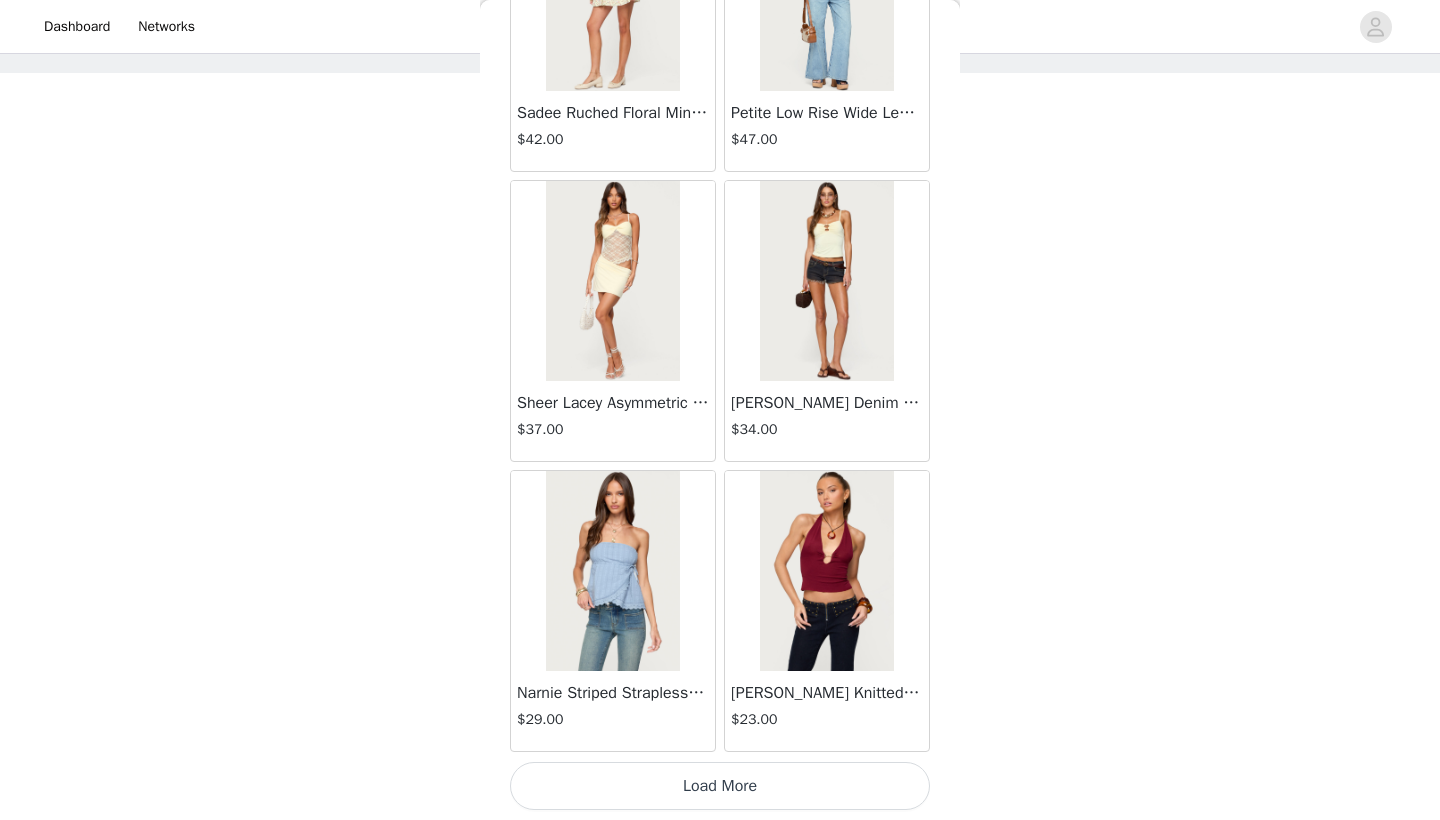 click on "Load More" at bounding box center [720, 786] 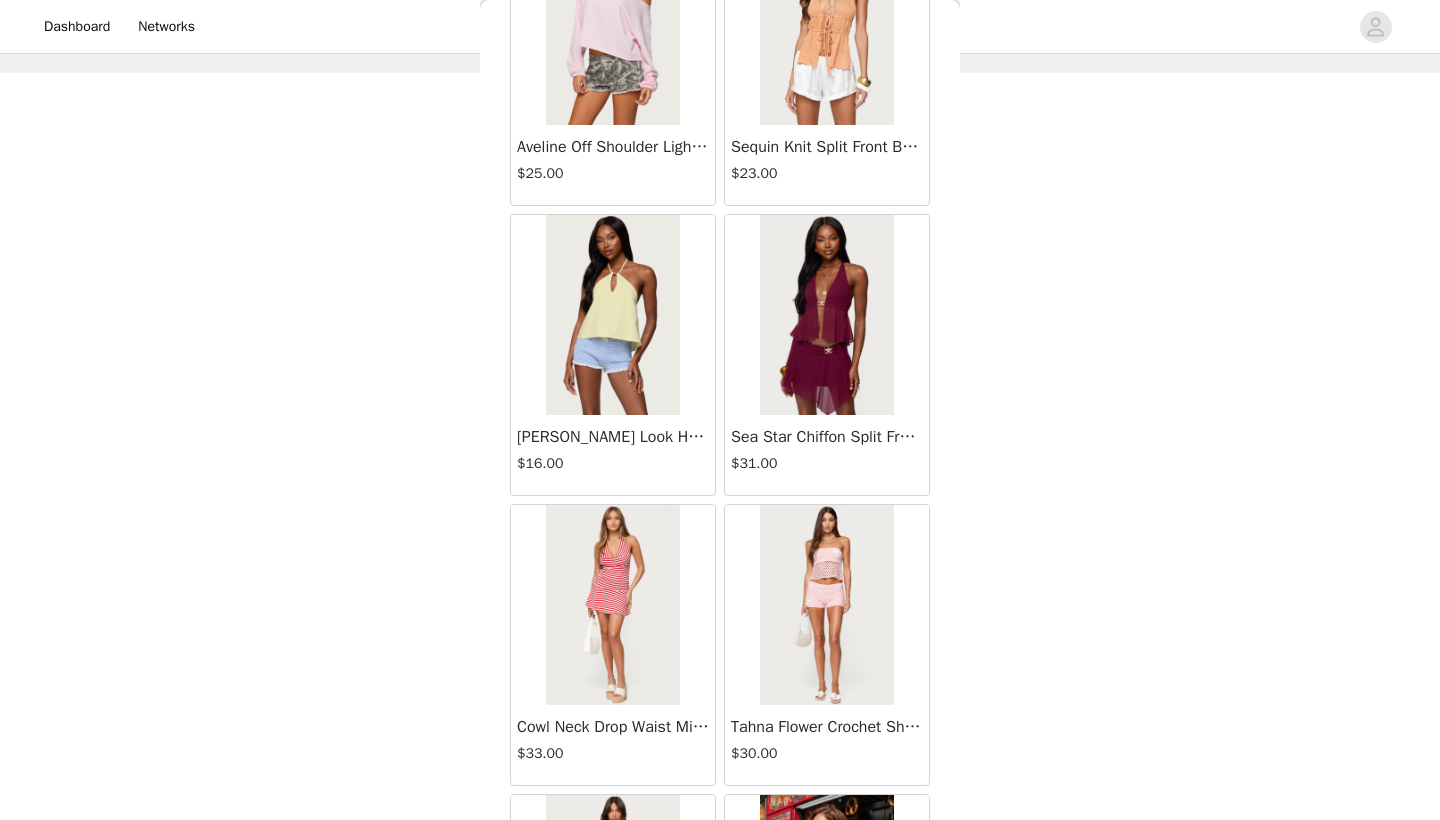scroll, scrollTop: 39617, scrollLeft: 0, axis: vertical 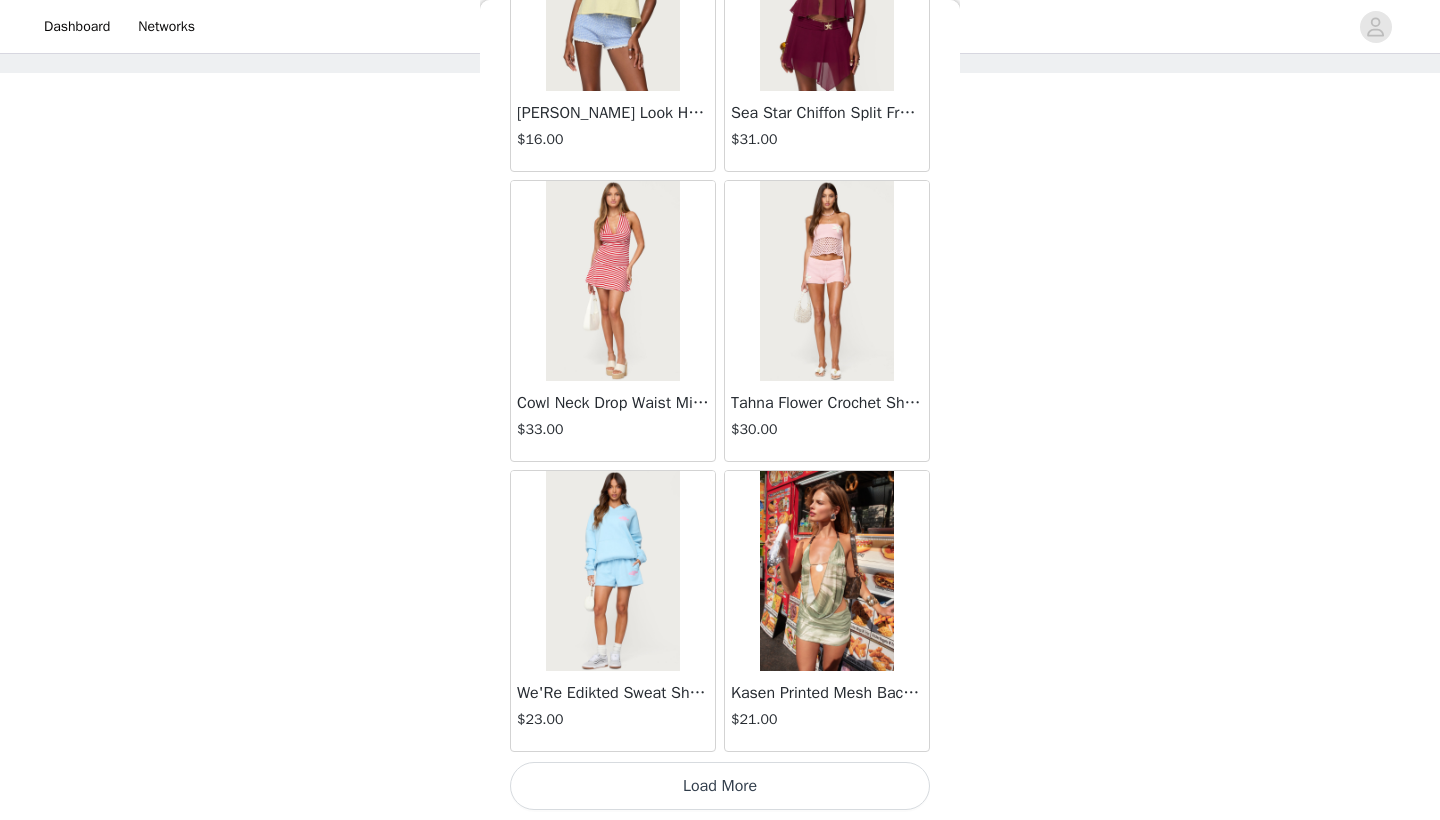 click on "Load More" at bounding box center (720, 786) 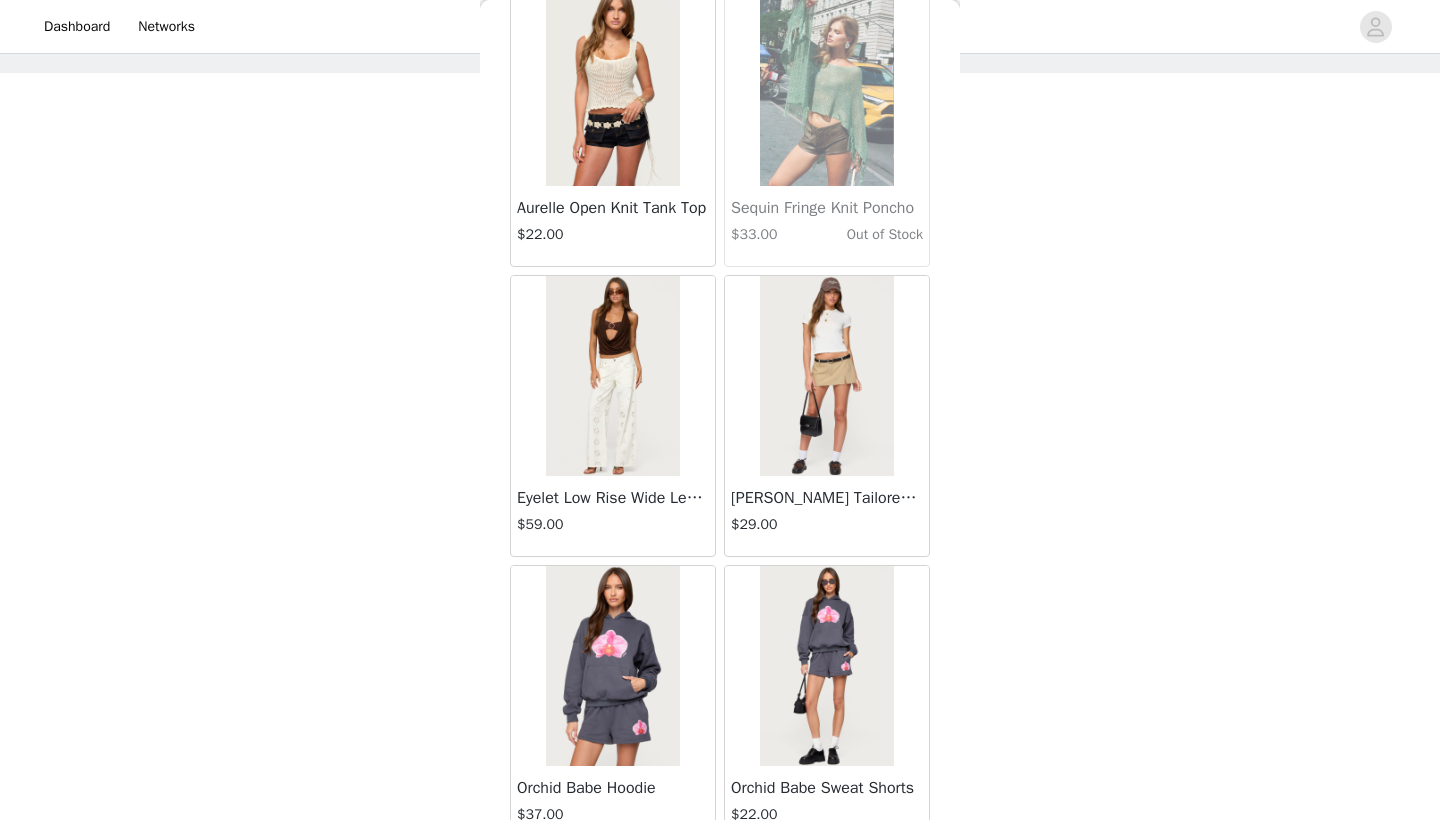 scroll, scrollTop: 41006, scrollLeft: 0, axis: vertical 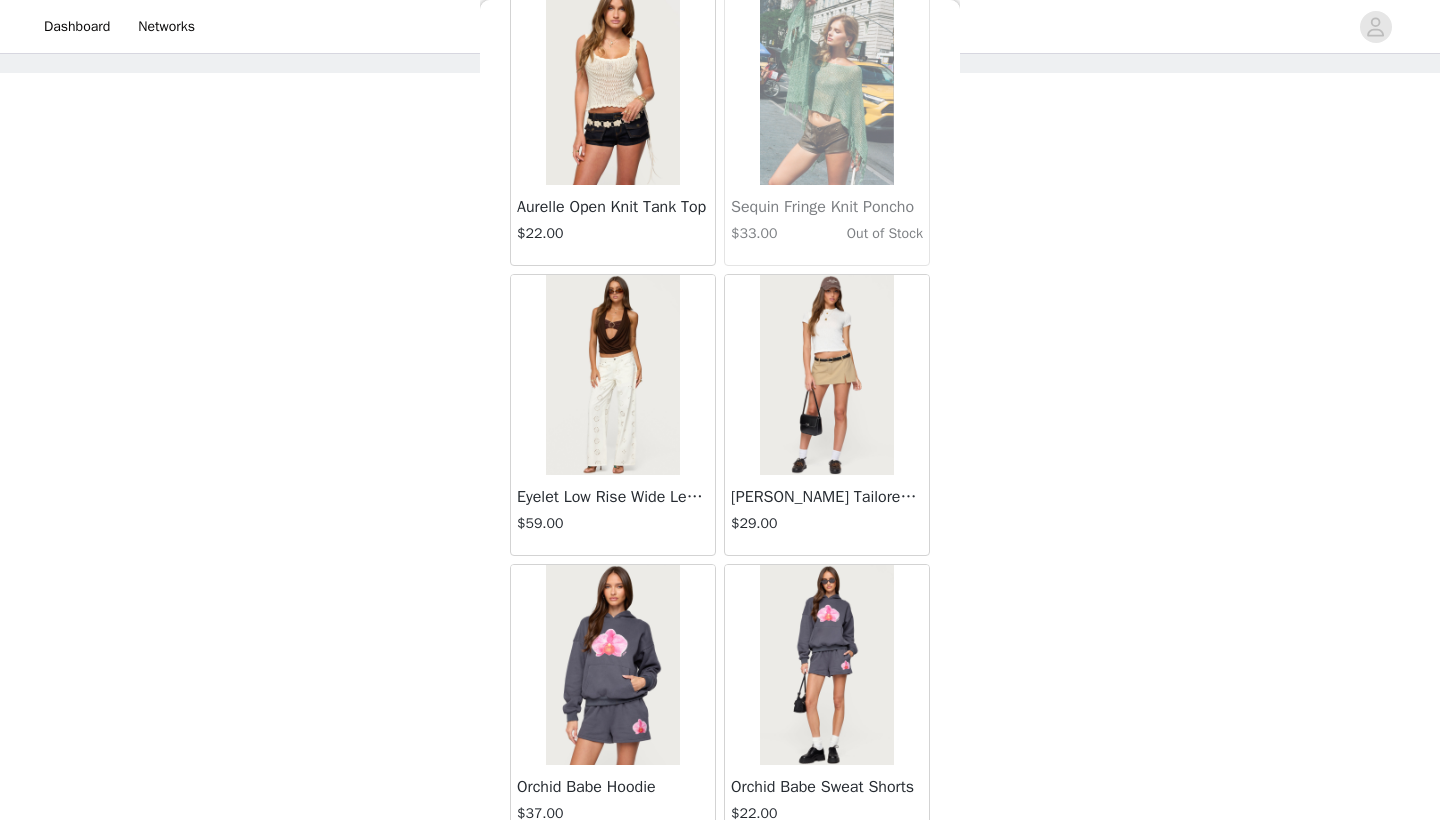 click on "Aurelle Open Knit Tank Top" at bounding box center (613, 207) 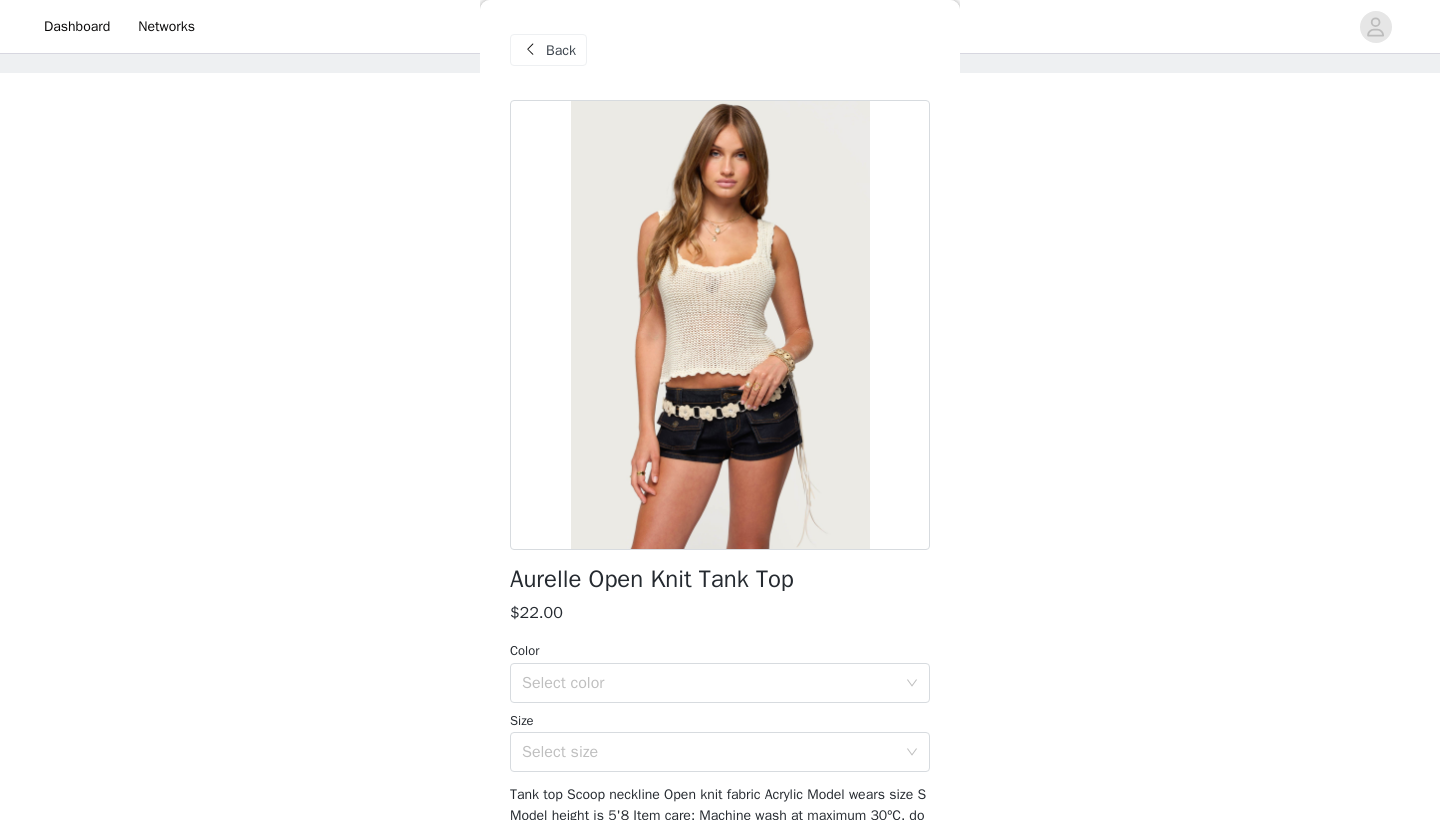 scroll, scrollTop: -2, scrollLeft: 0, axis: vertical 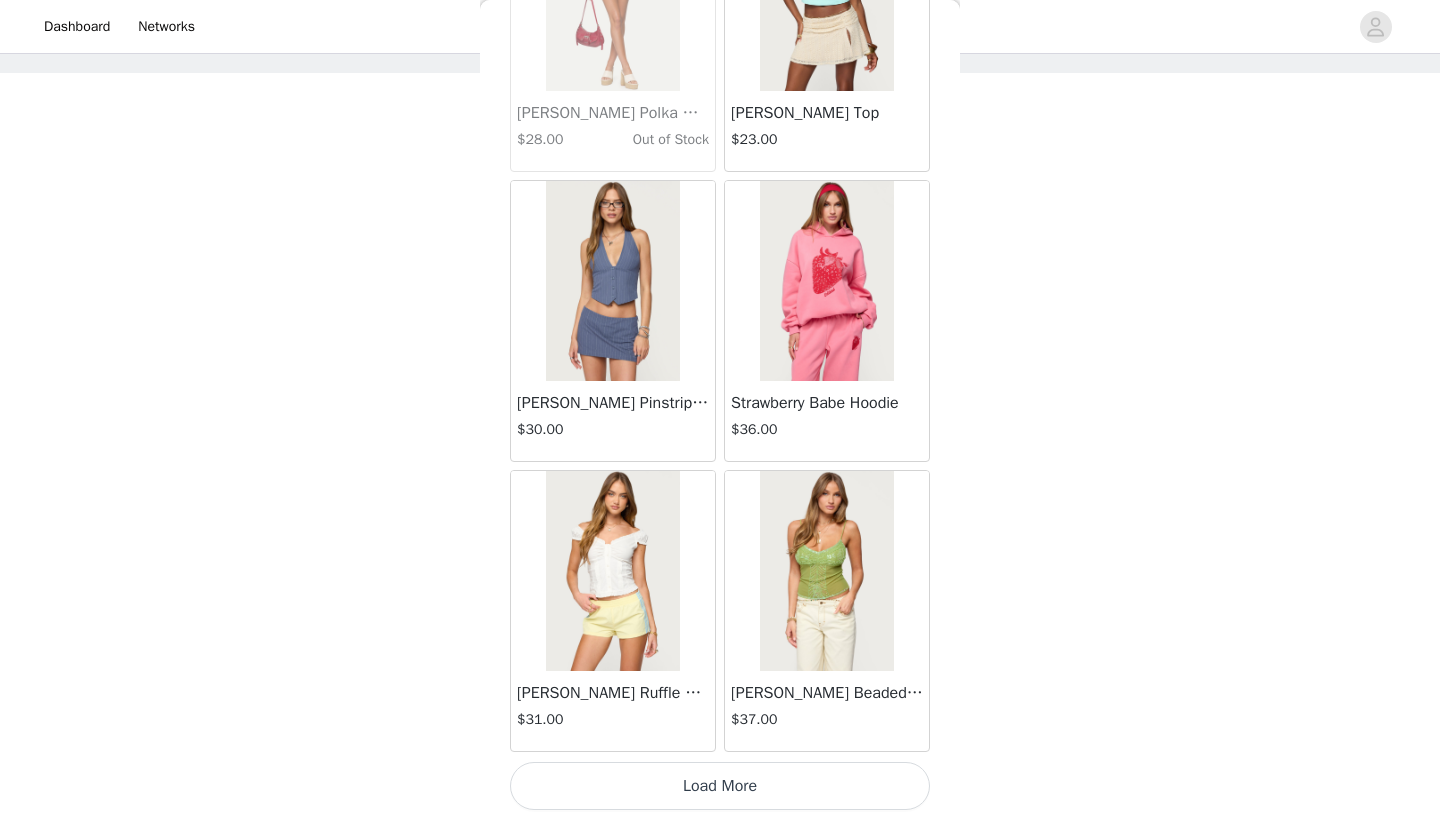 click on "Load More" at bounding box center [720, 786] 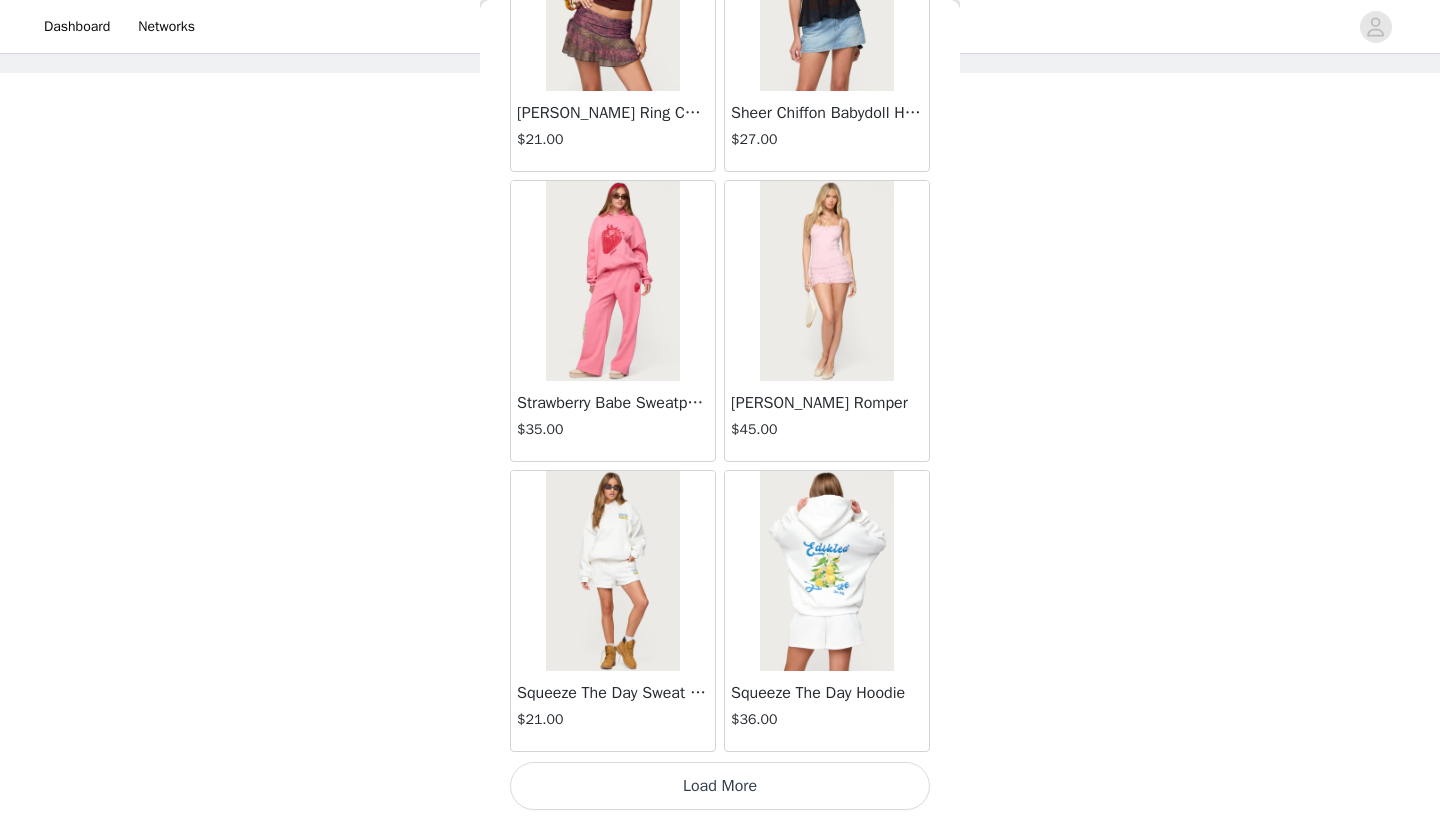 scroll, scrollTop: 45740, scrollLeft: 0, axis: vertical 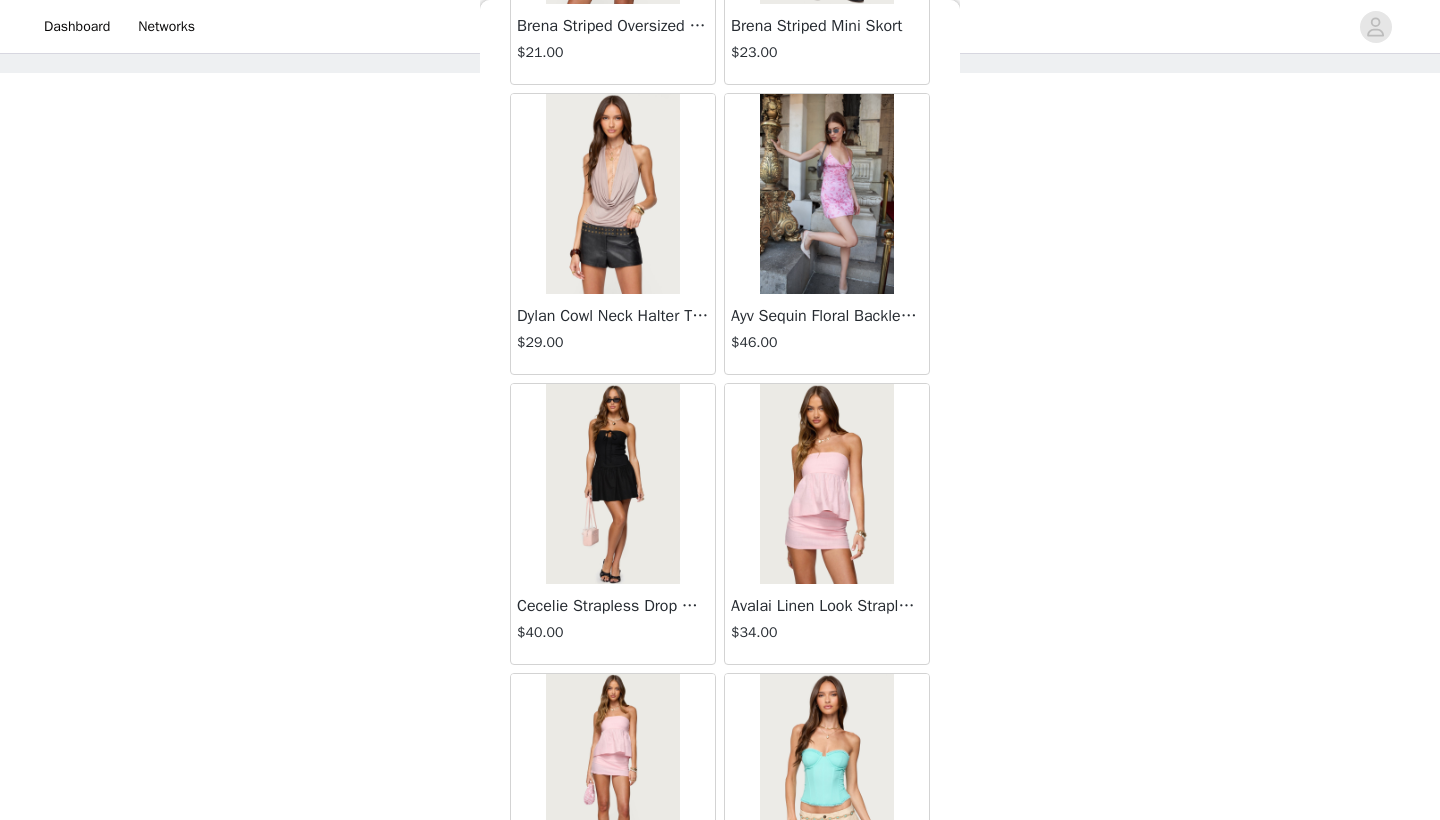 click at bounding box center [612, 194] 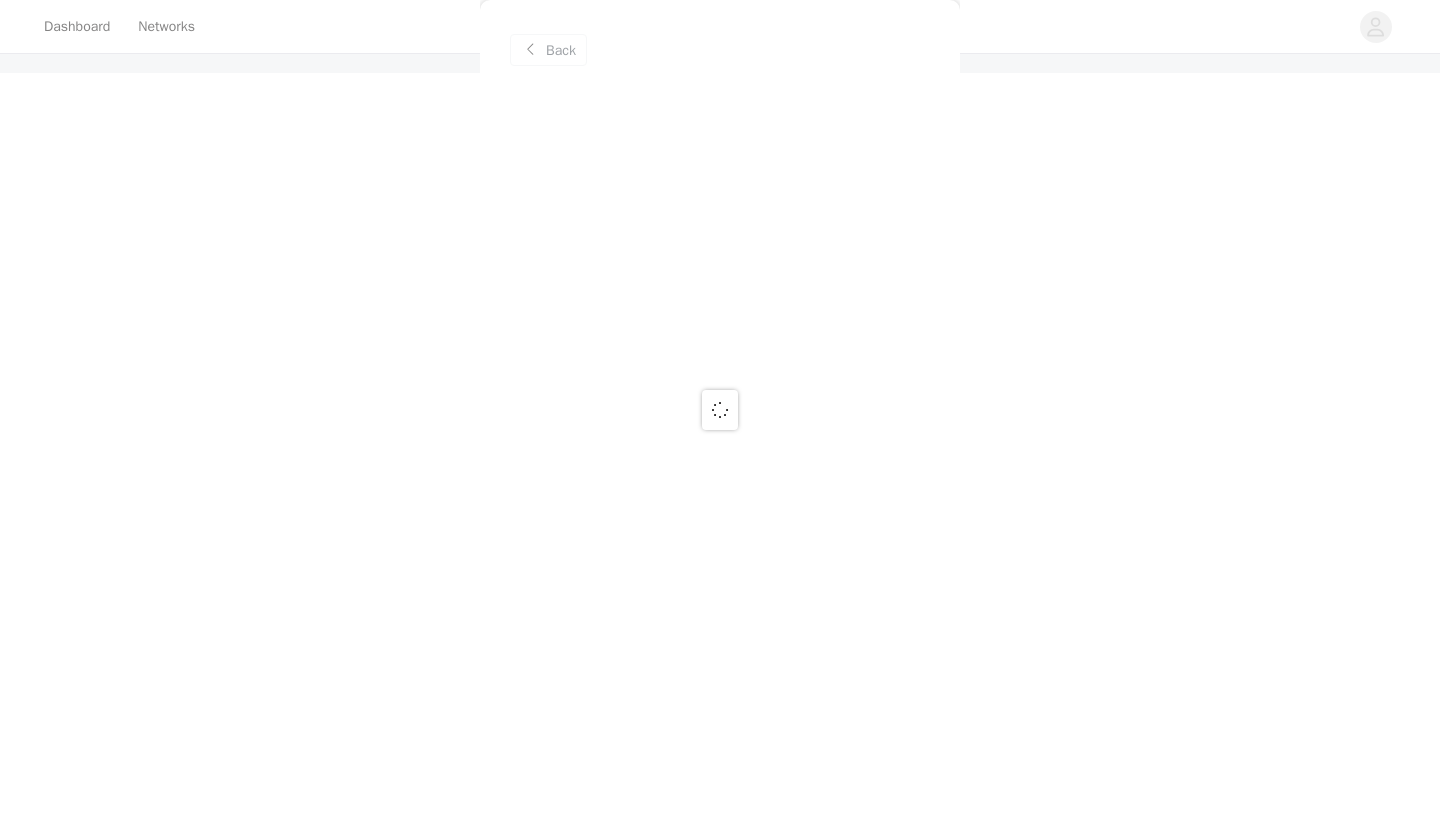 scroll, scrollTop: 0, scrollLeft: 0, axis: both 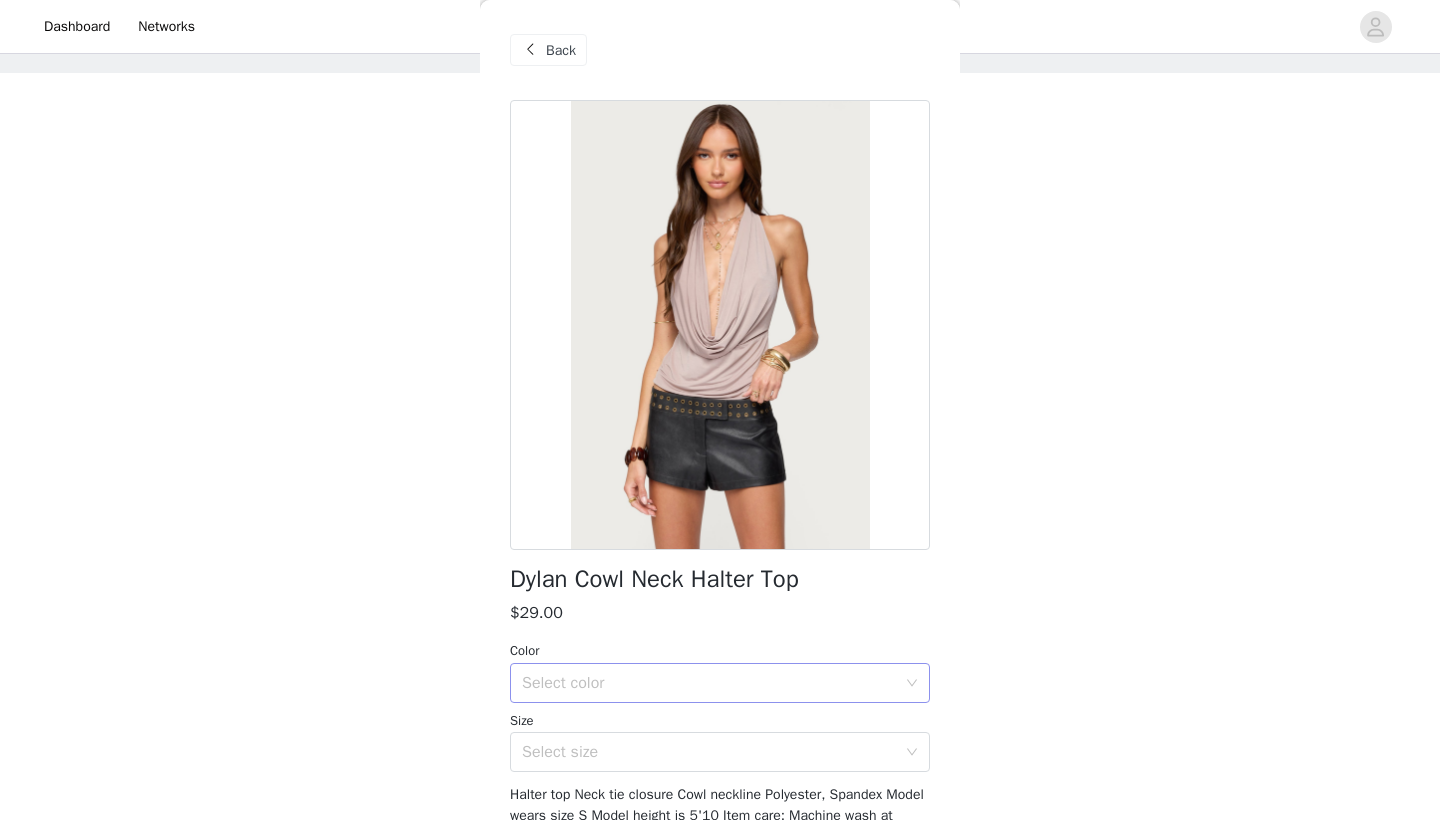 click on "Select color" at bounding box center (709, 683) 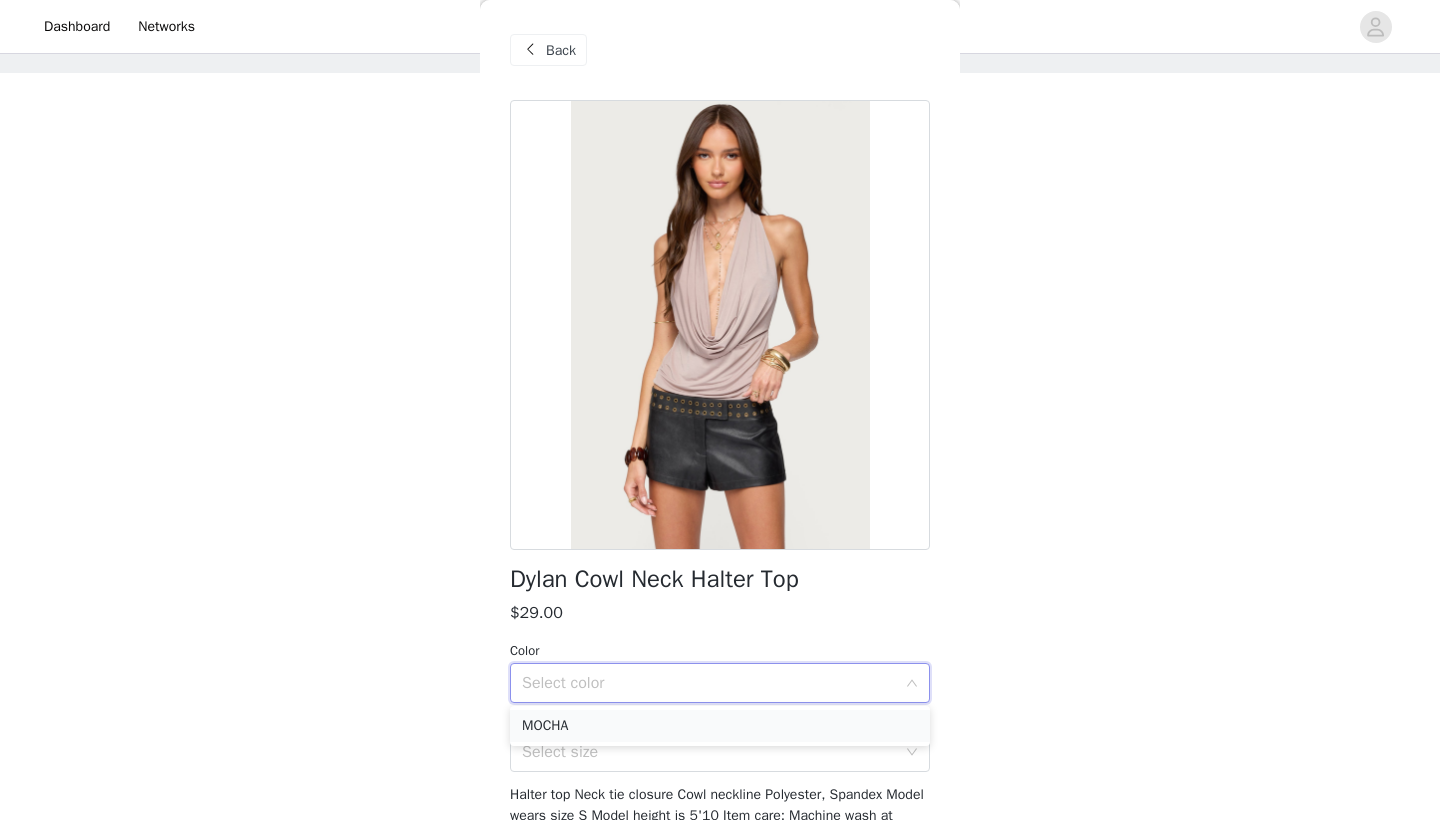 click on "MOCHA" at bounding box center (720, 726) 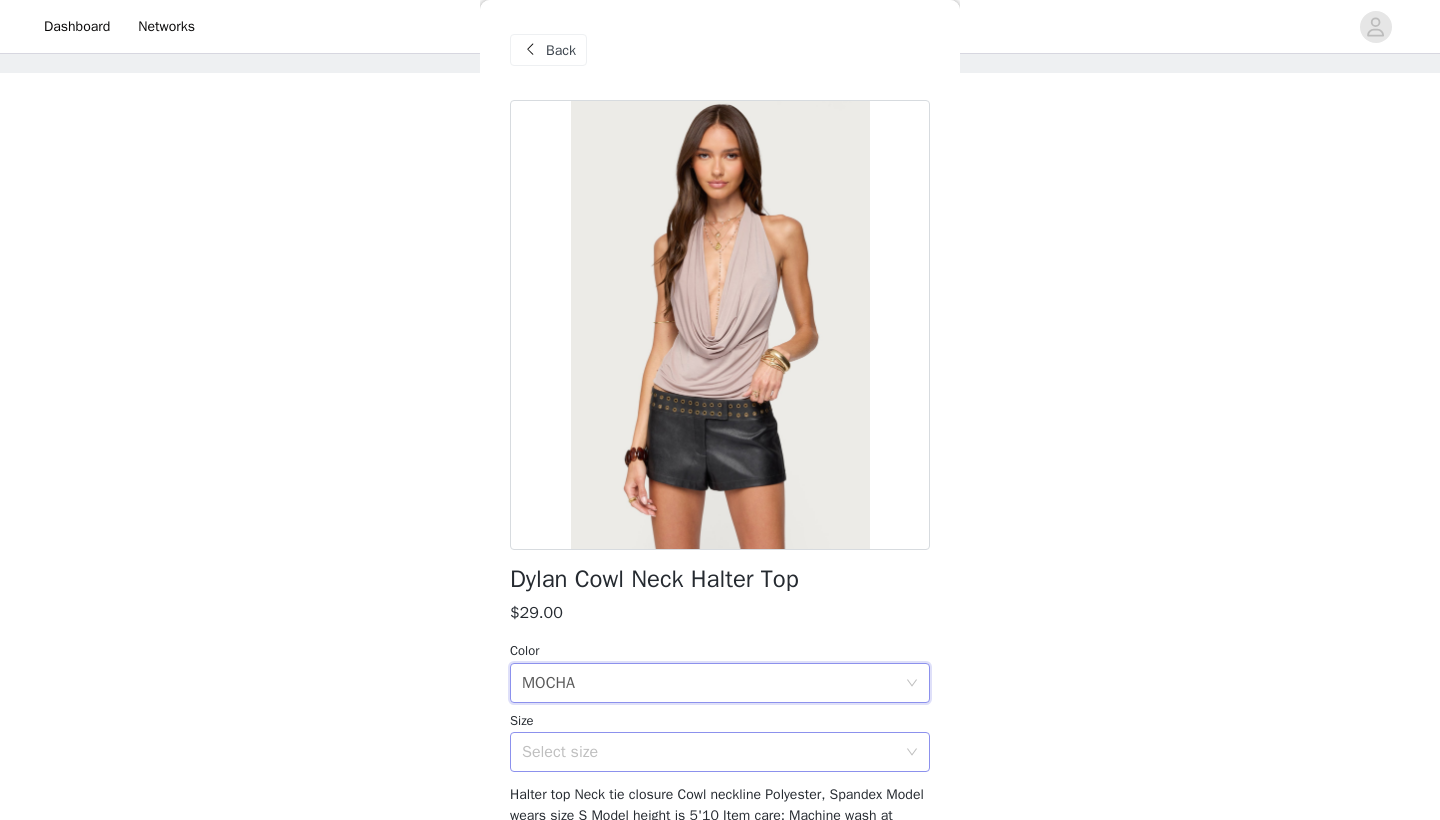 click on "Select size" at bounding box center [713, 752] 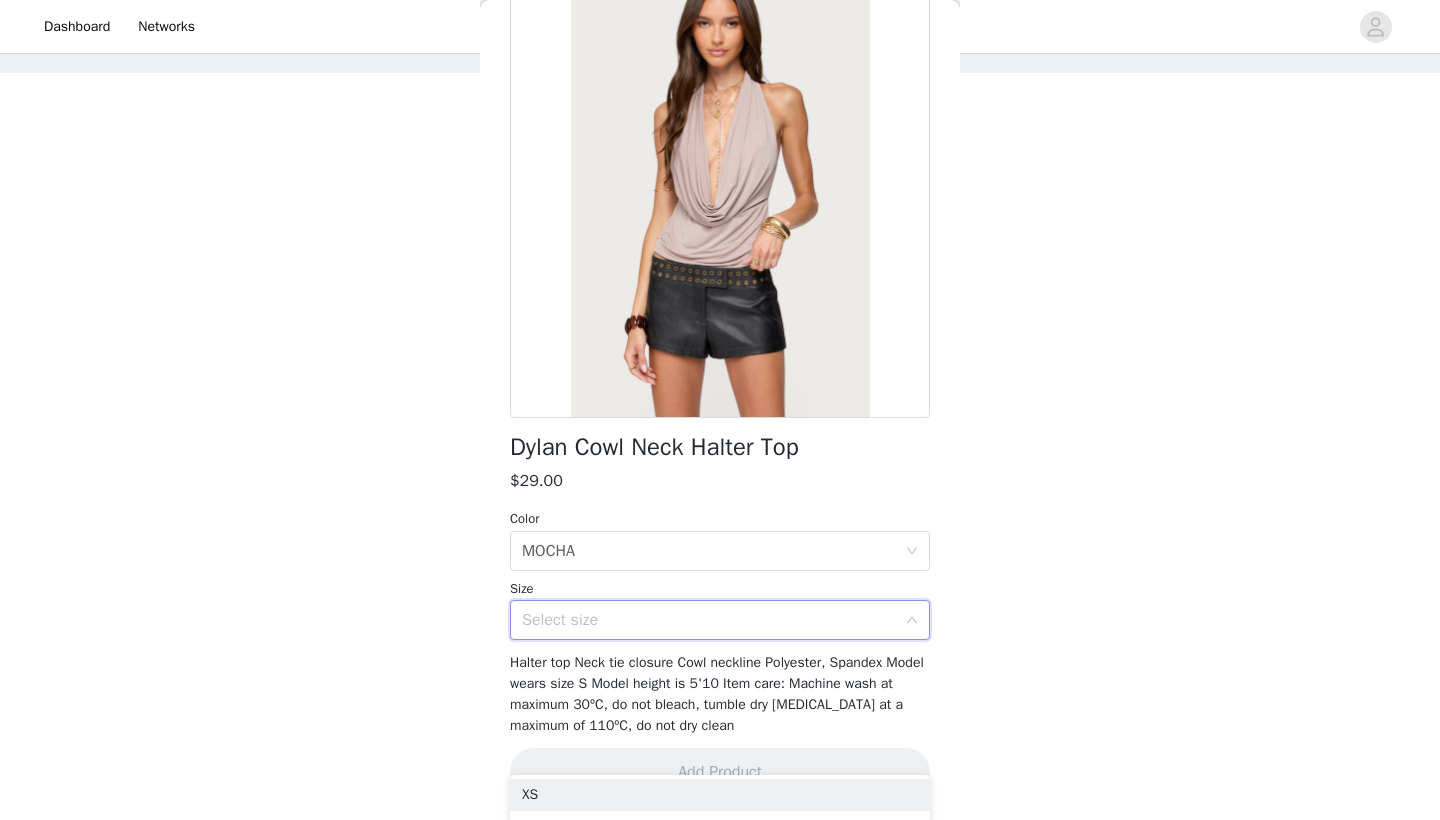scroll, scrollTop: 131, scrollLeft: 0, axis: vertical 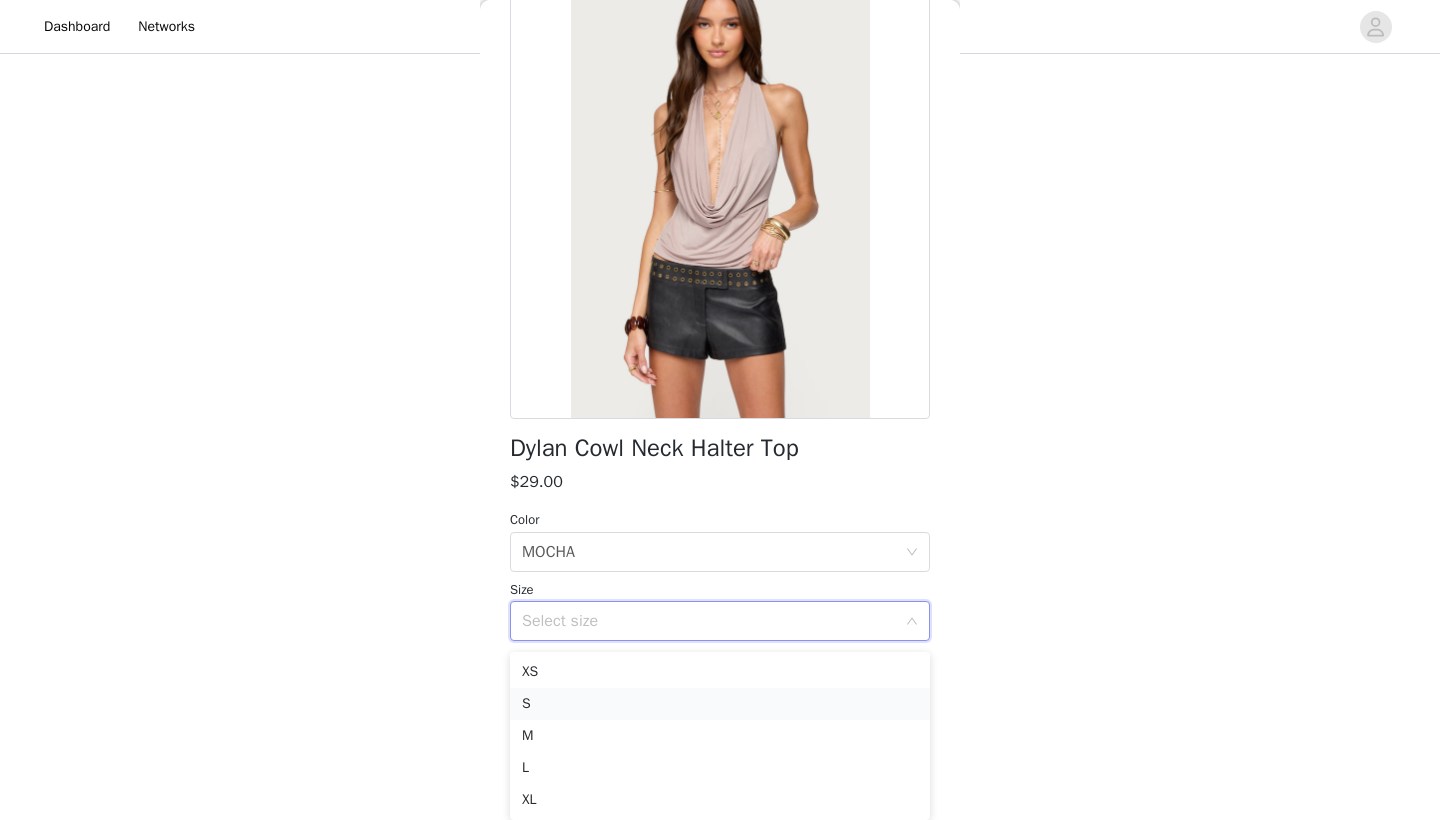 click on "S" at bounding box center (720, 704) 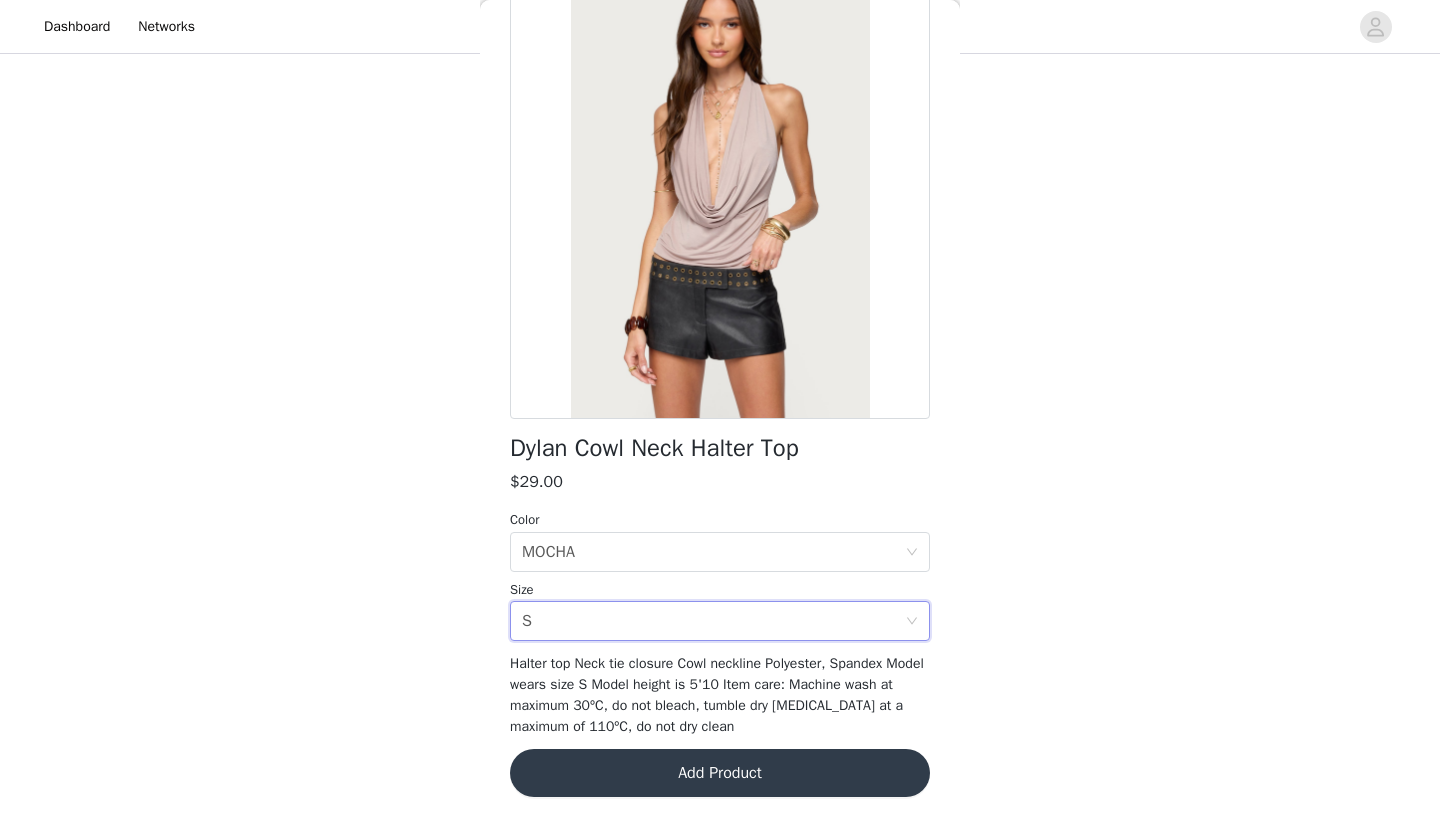 scroll, scrollTop: 89, scrollLeft: 0, axis: vertical 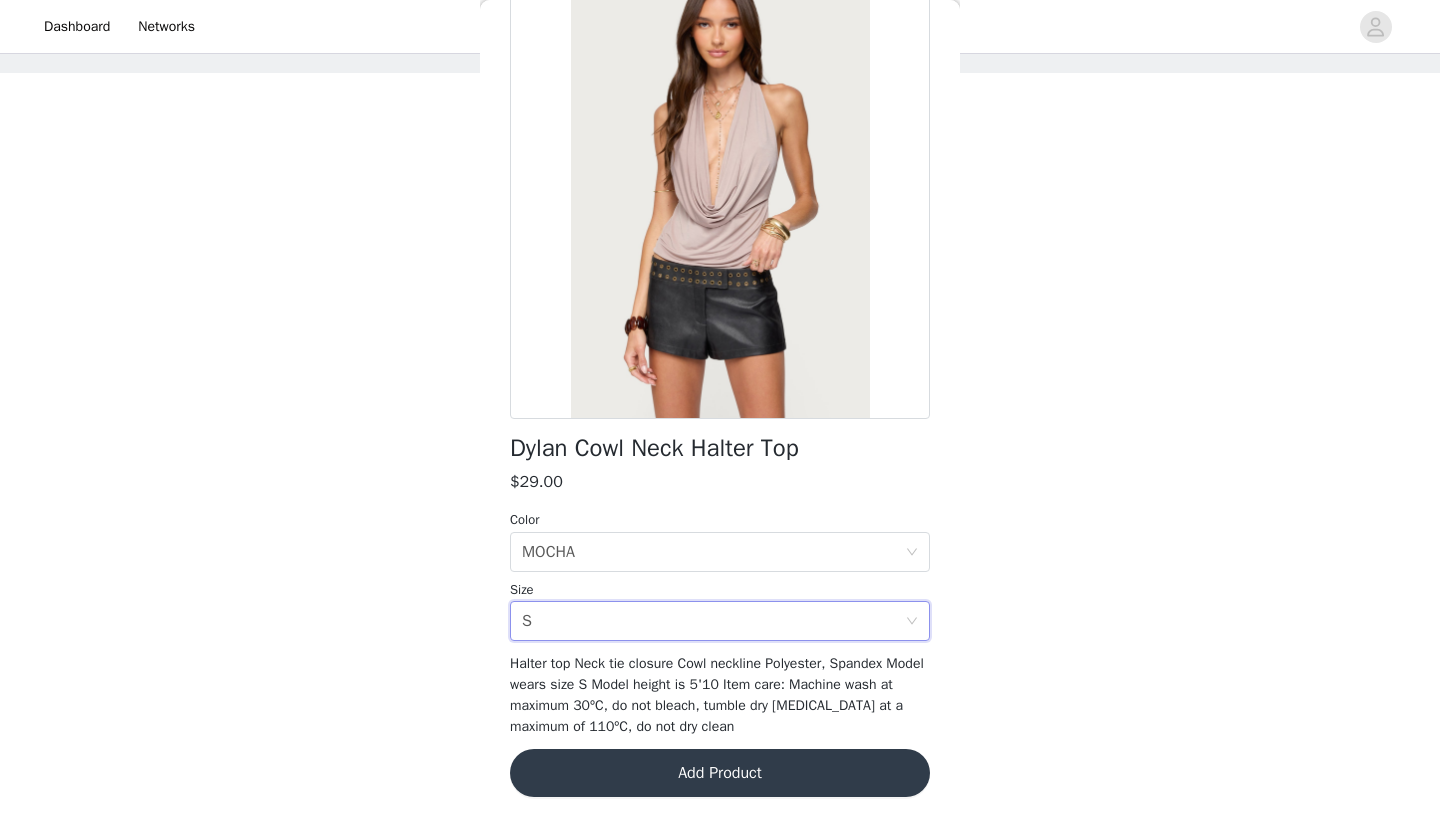 click on "Add Product" at bounding box center [720, 773] 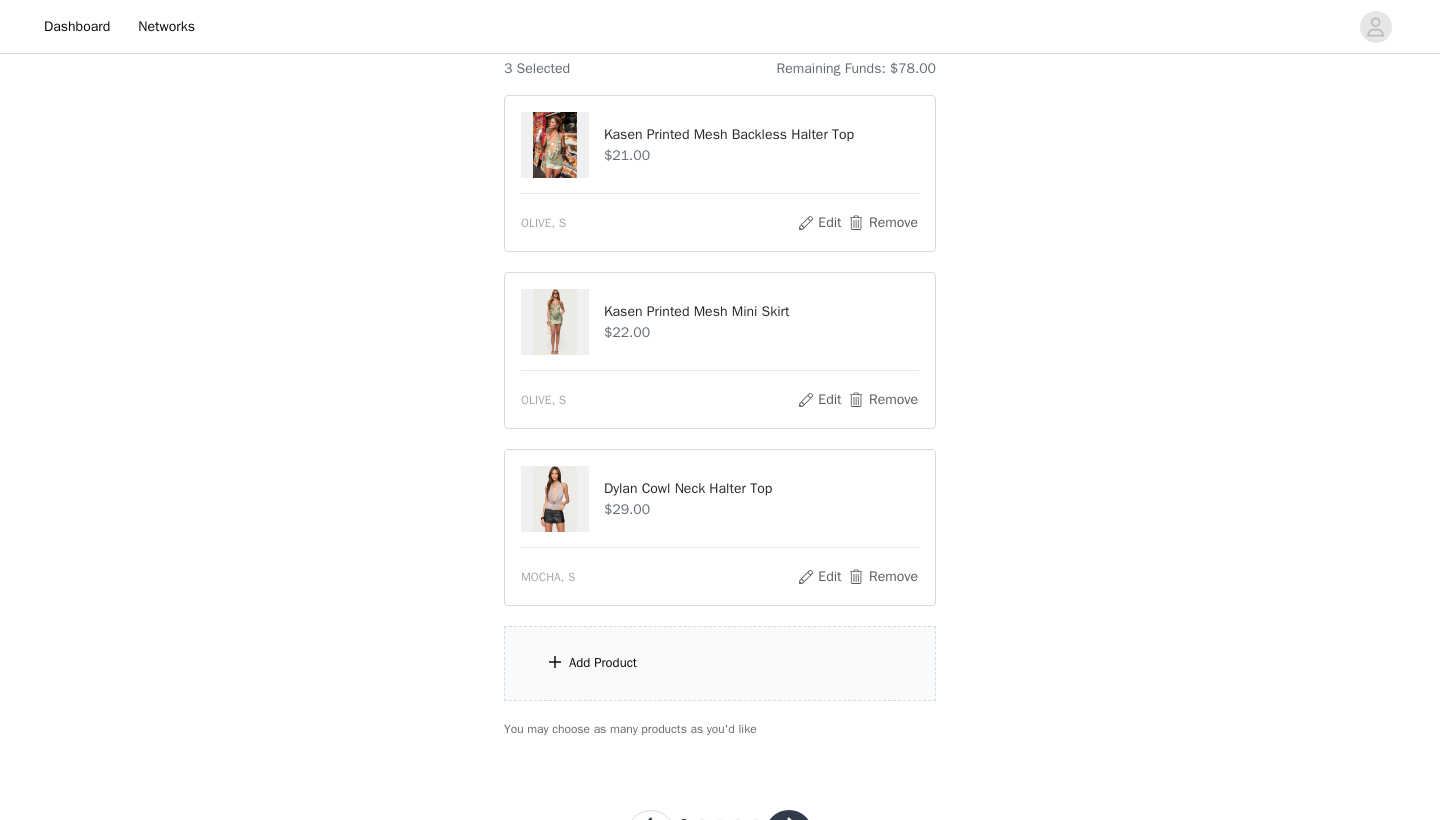 scroll, scrollTop: 266, scrollLeft: 0, axis: vertical 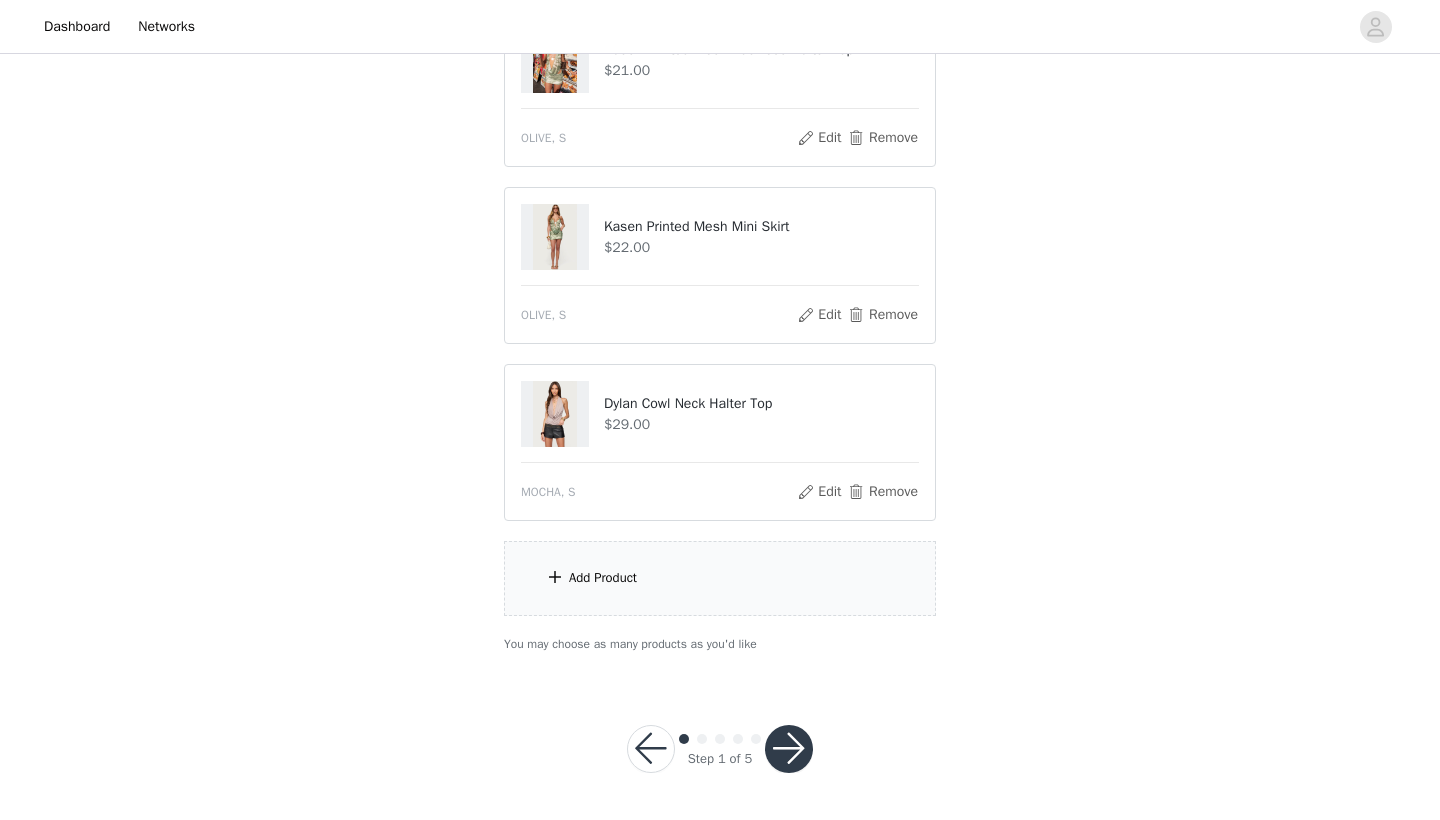 click on "Add Product" at bounding box center (720, 578) 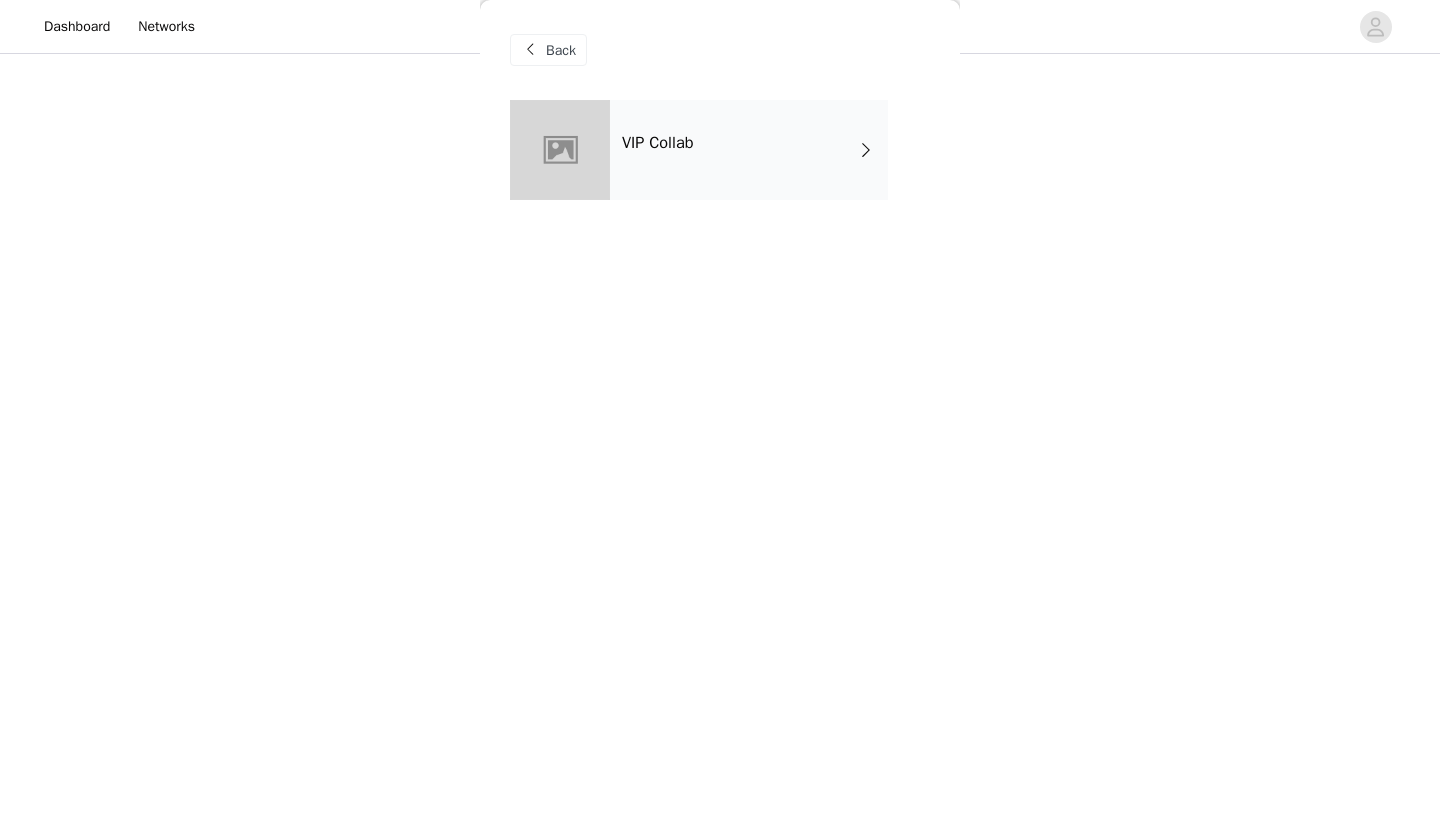 click on "VIP Collab" at bounding box center [749, 150] 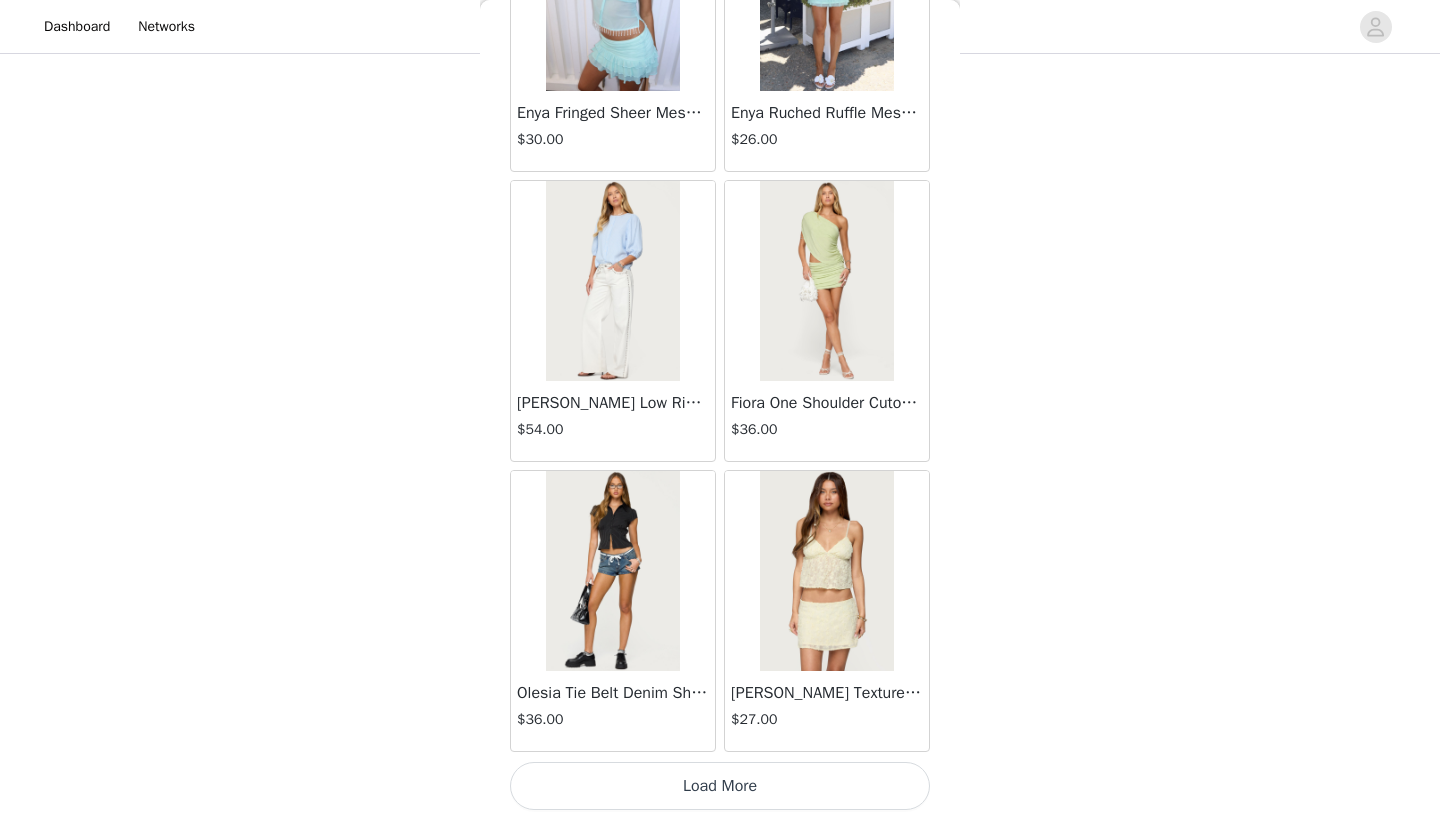 scroll, scrollTop: 2240, scrollLeft: 0, axis: vertical 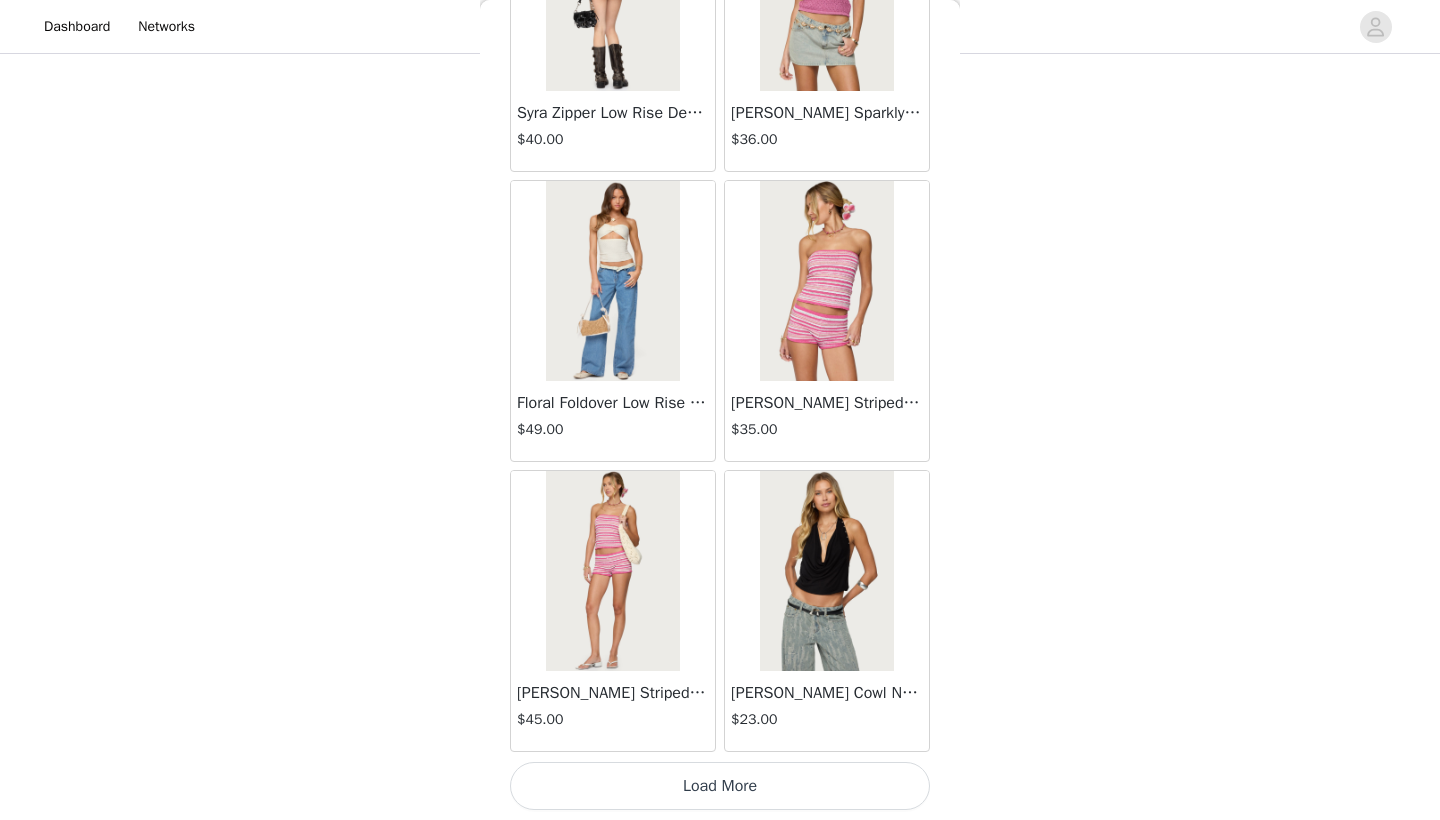 click on "Load More" at bounding box center [720, 786] 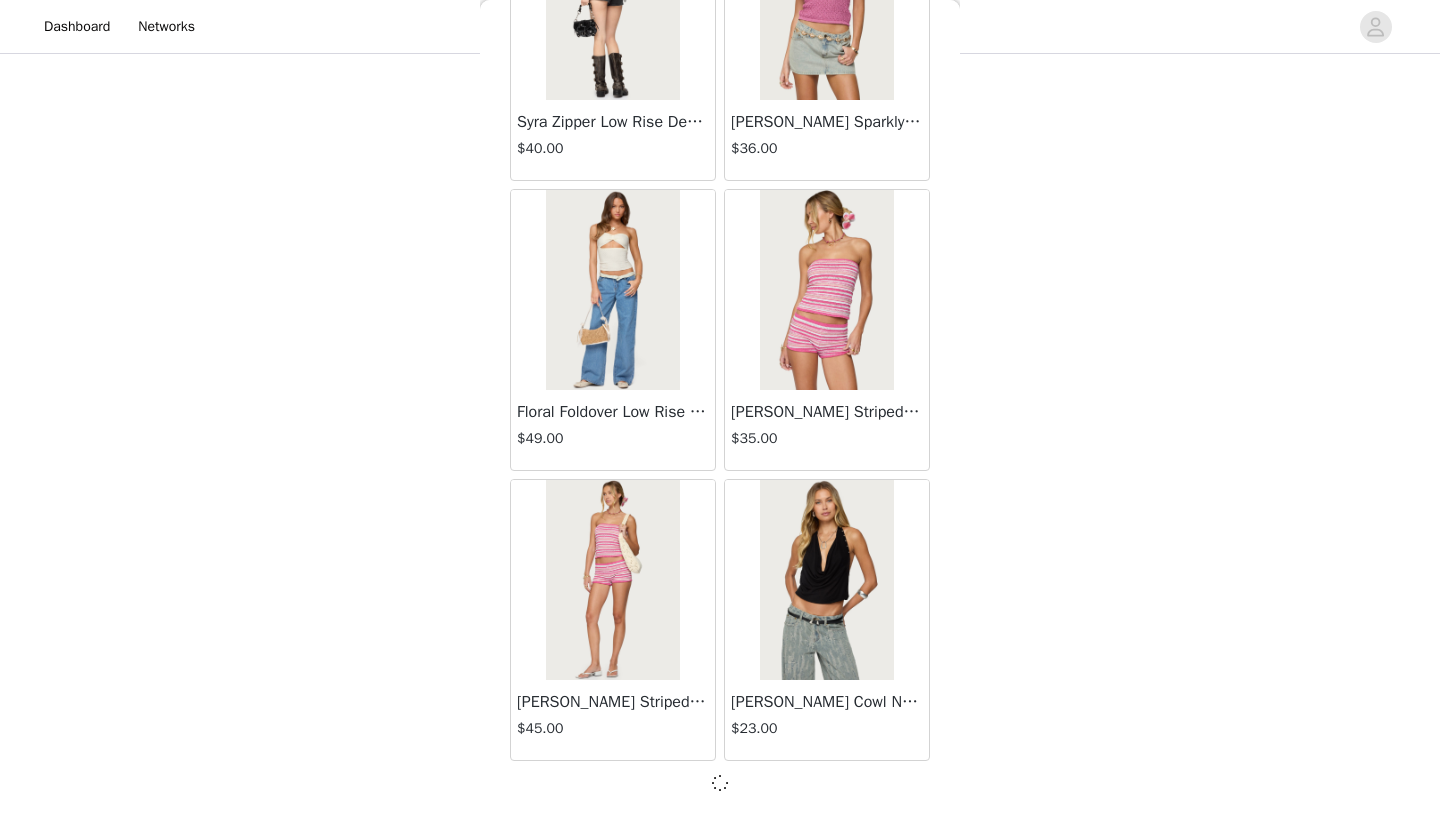 scroll, scrollTop: 5131, scrollLeft: 0, axis: vertical 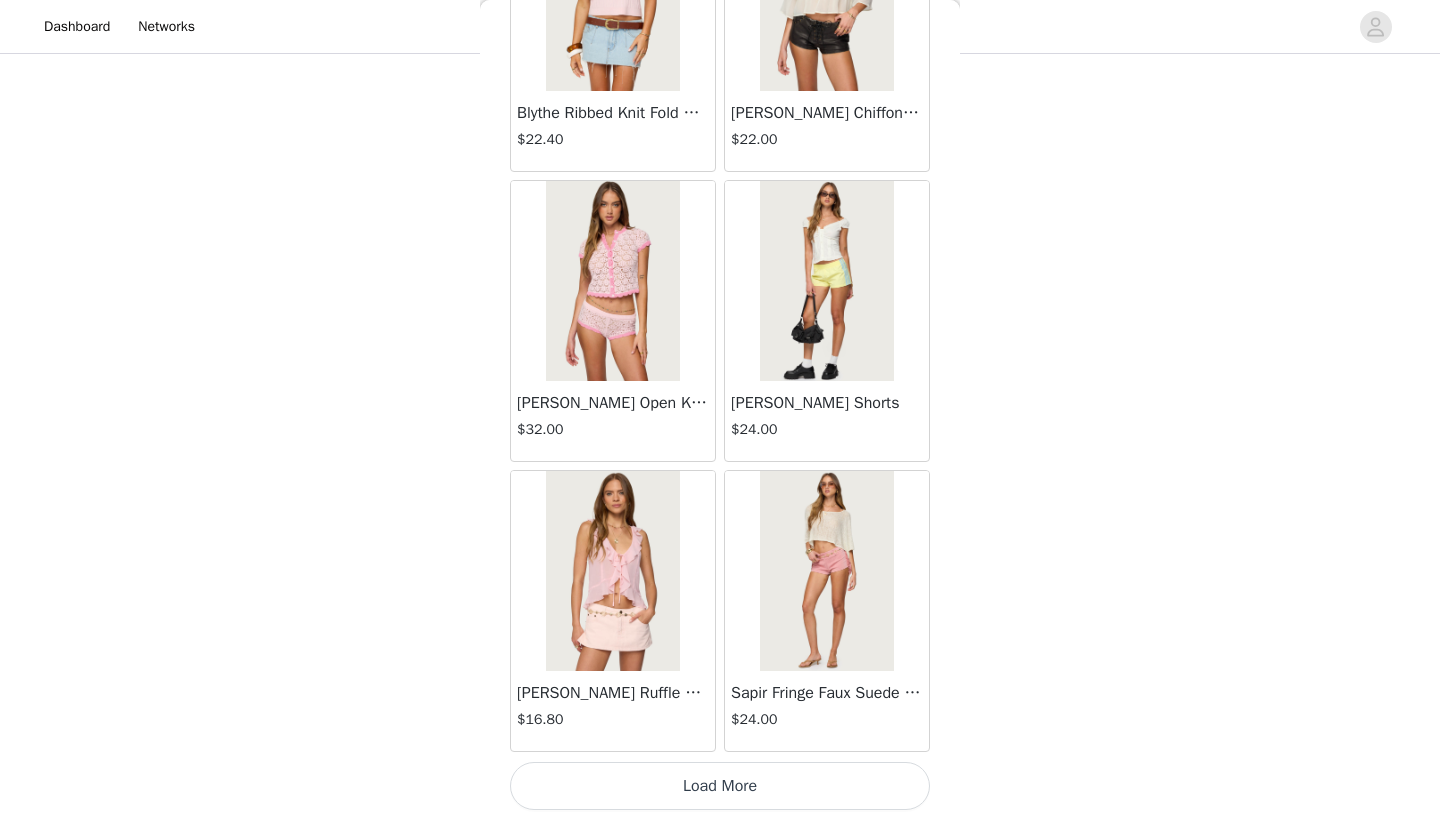 click on "Load More" at bounding box center (720, 786) 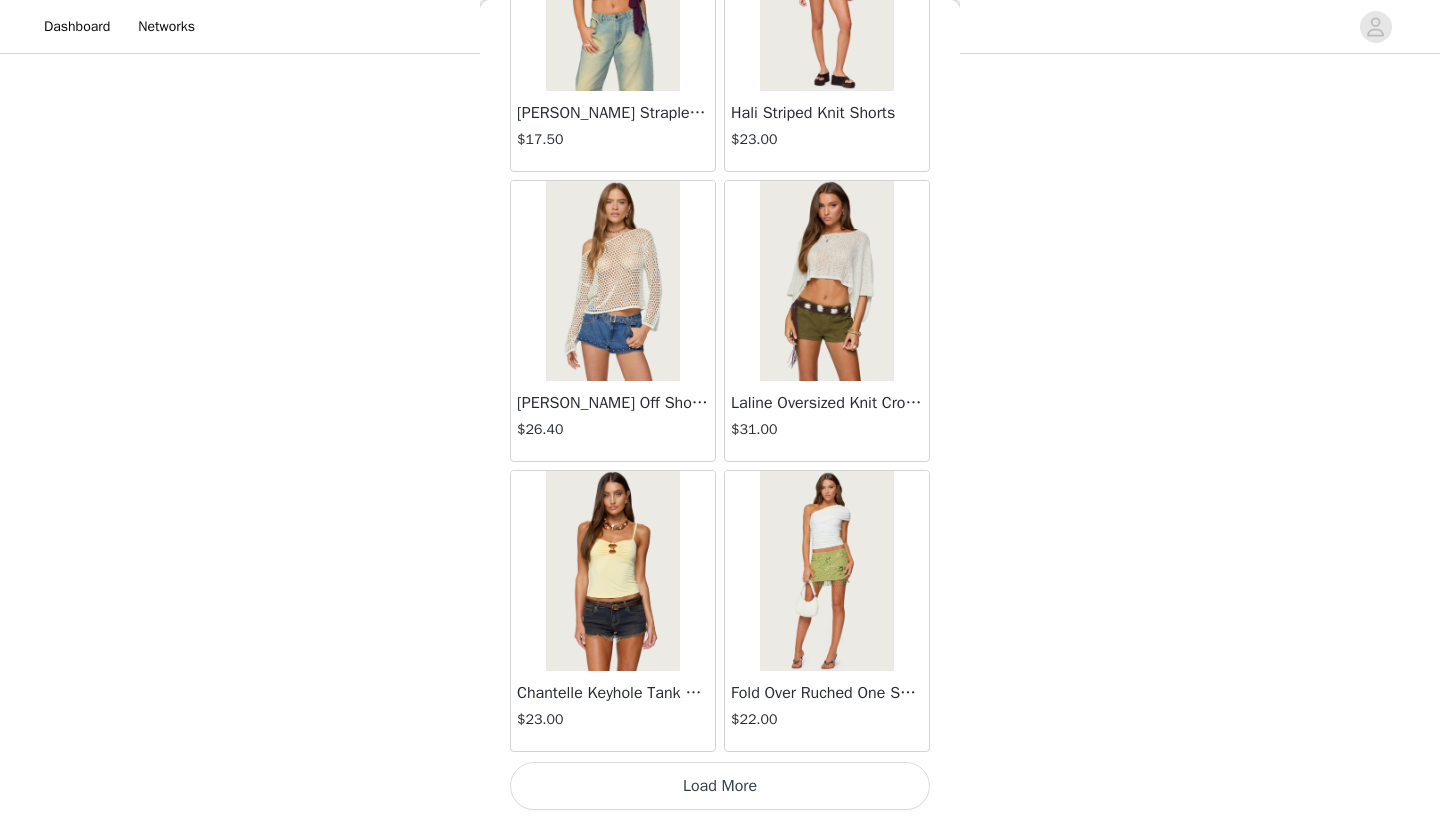 click on "Load More" at bounding box center [720, 786] 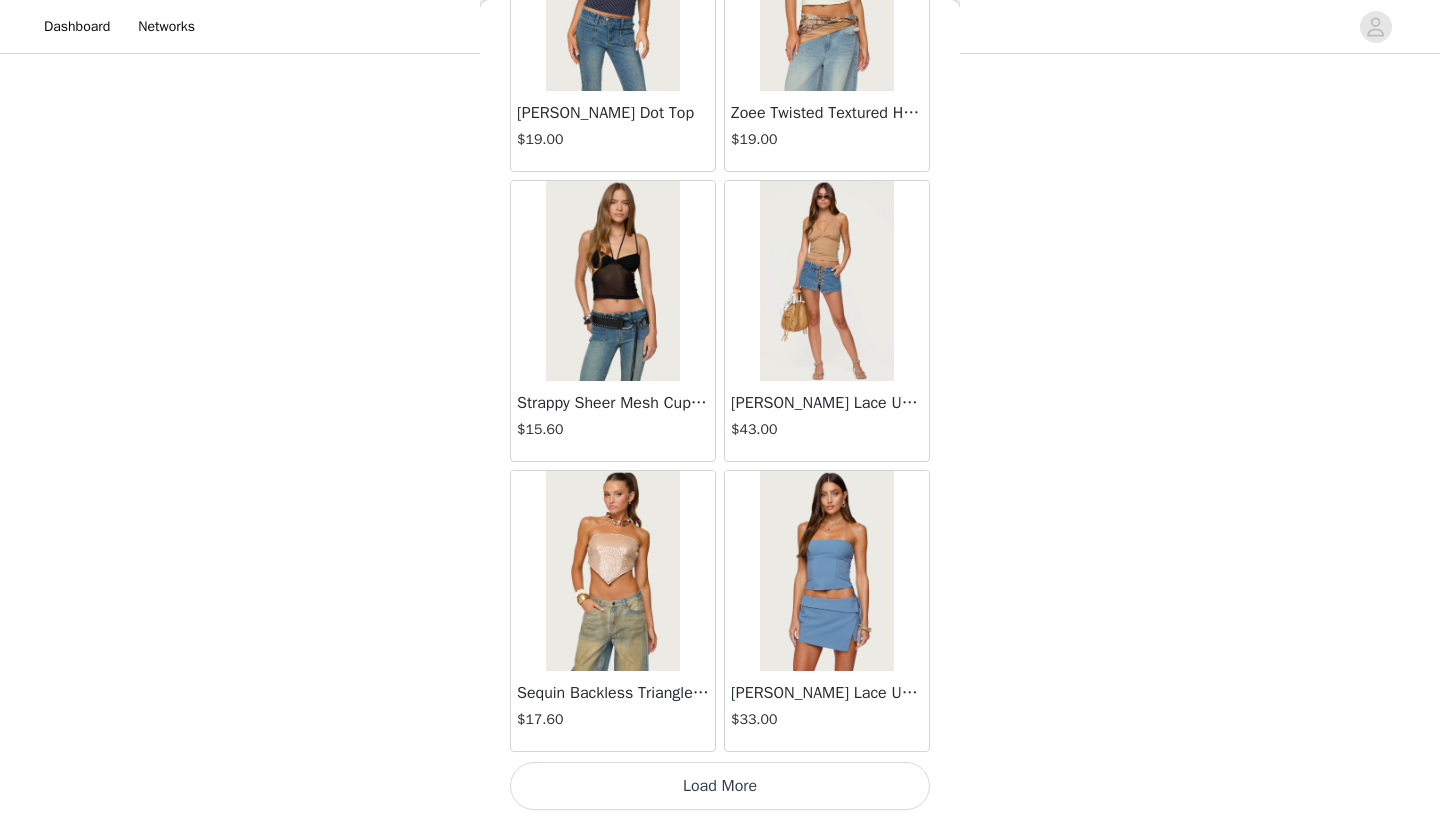 scroll, scrollTop: 13840, scrollLeft: 0, axis: vertical 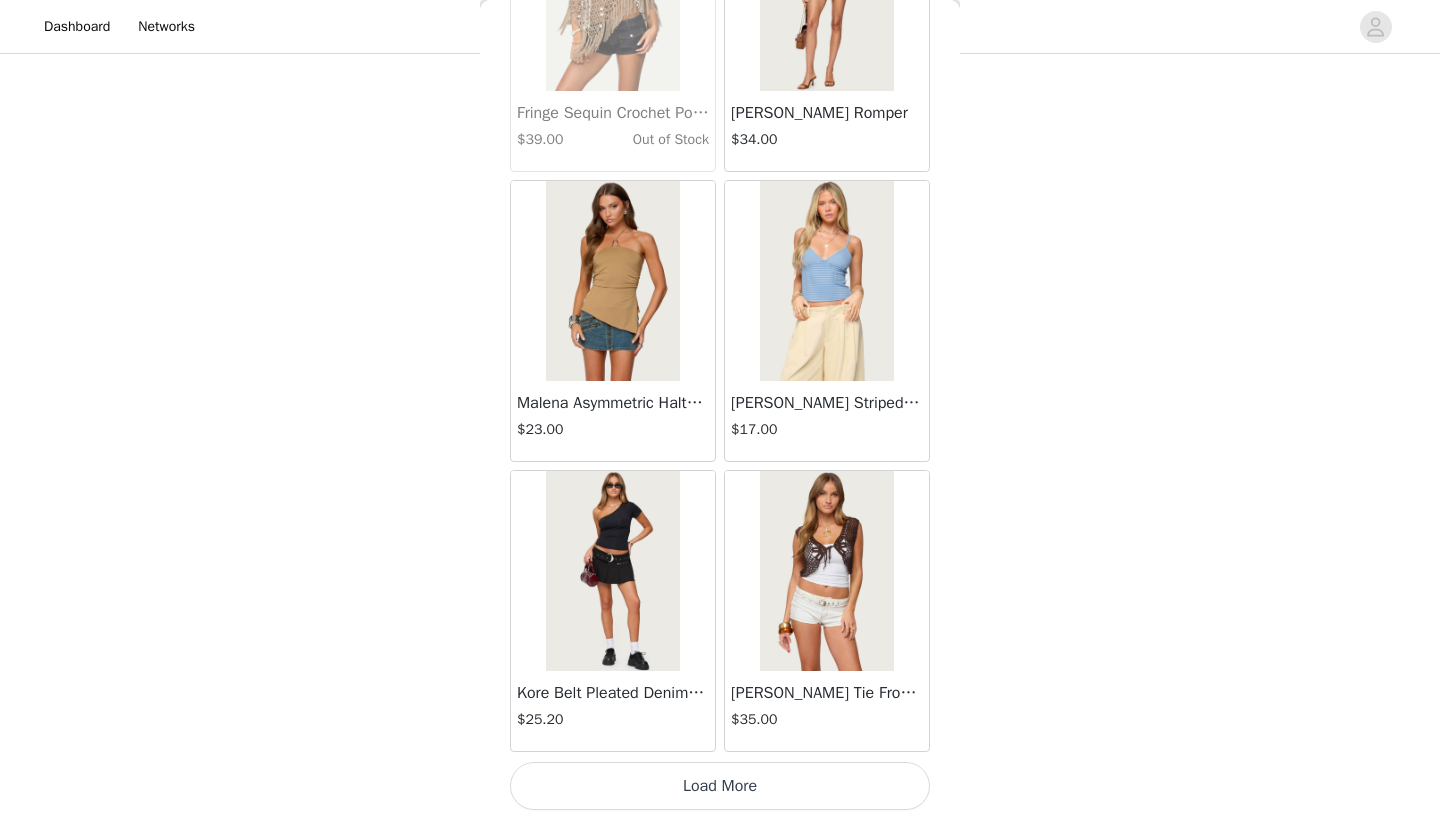 click on "Load More" at bounding box center (720, 786) 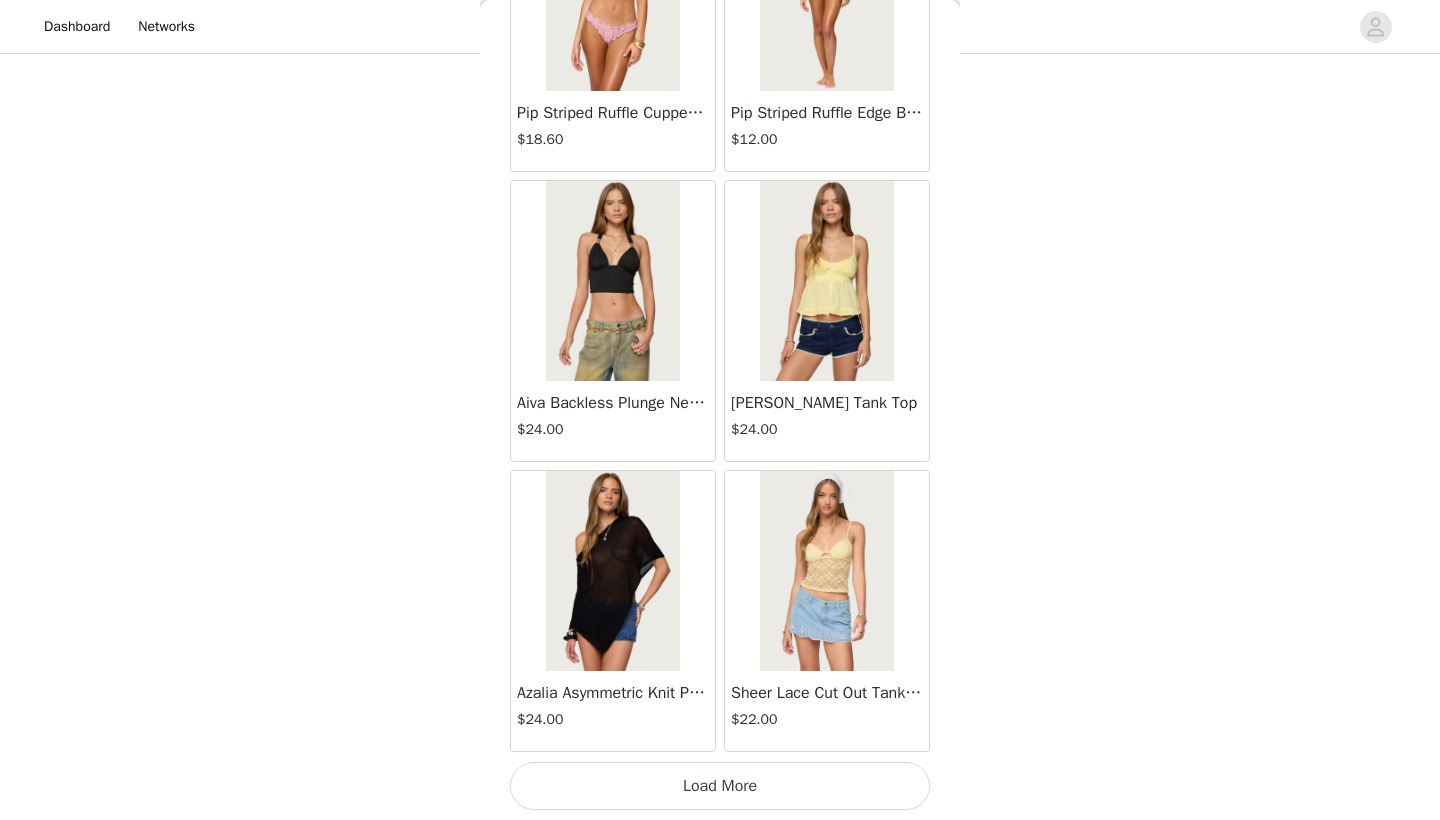 click on "Load More" at bounding box center (720, 786) 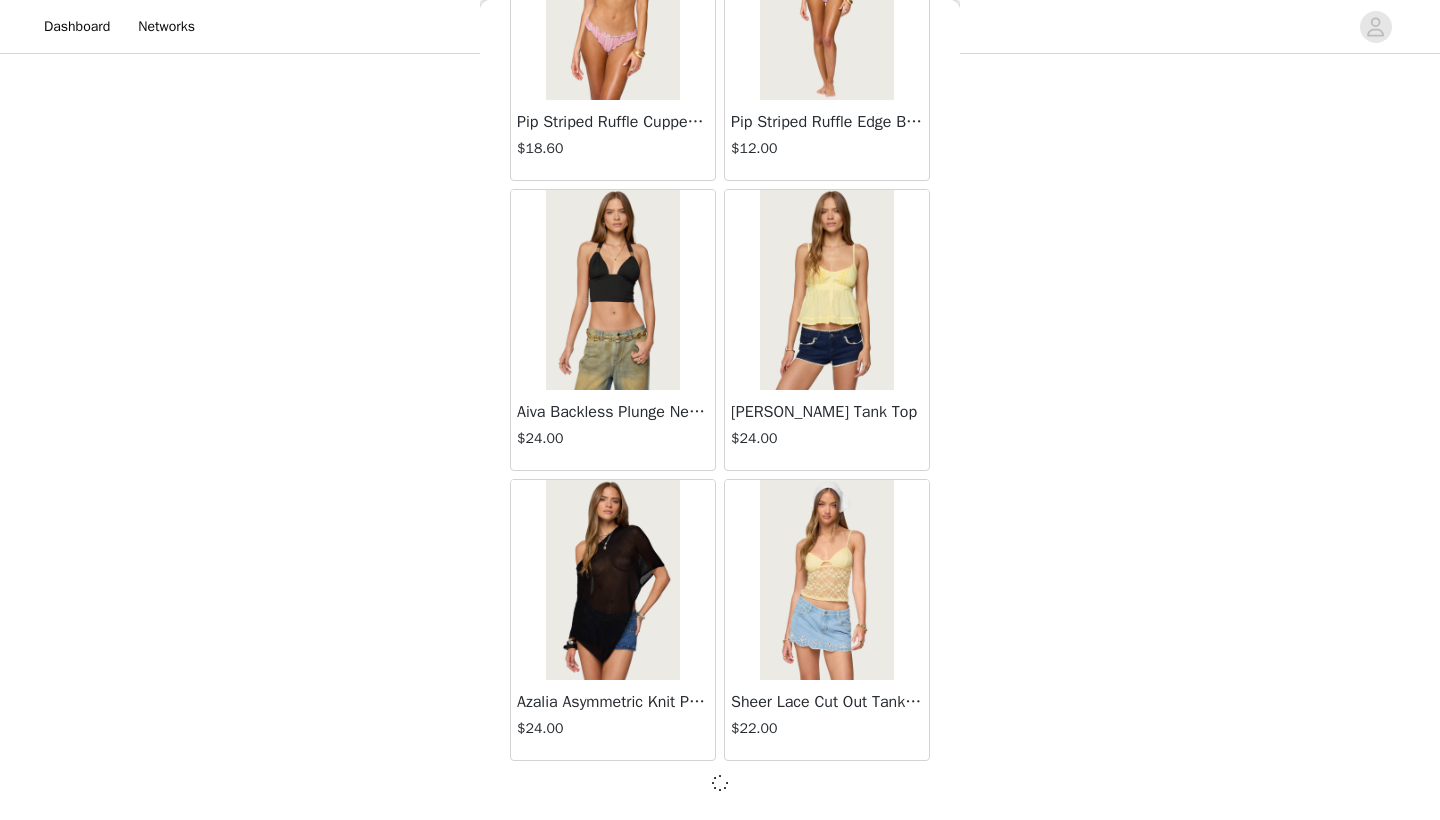 scroll, scrollTop: 19631, scrollLeft: 0, axis: vertical 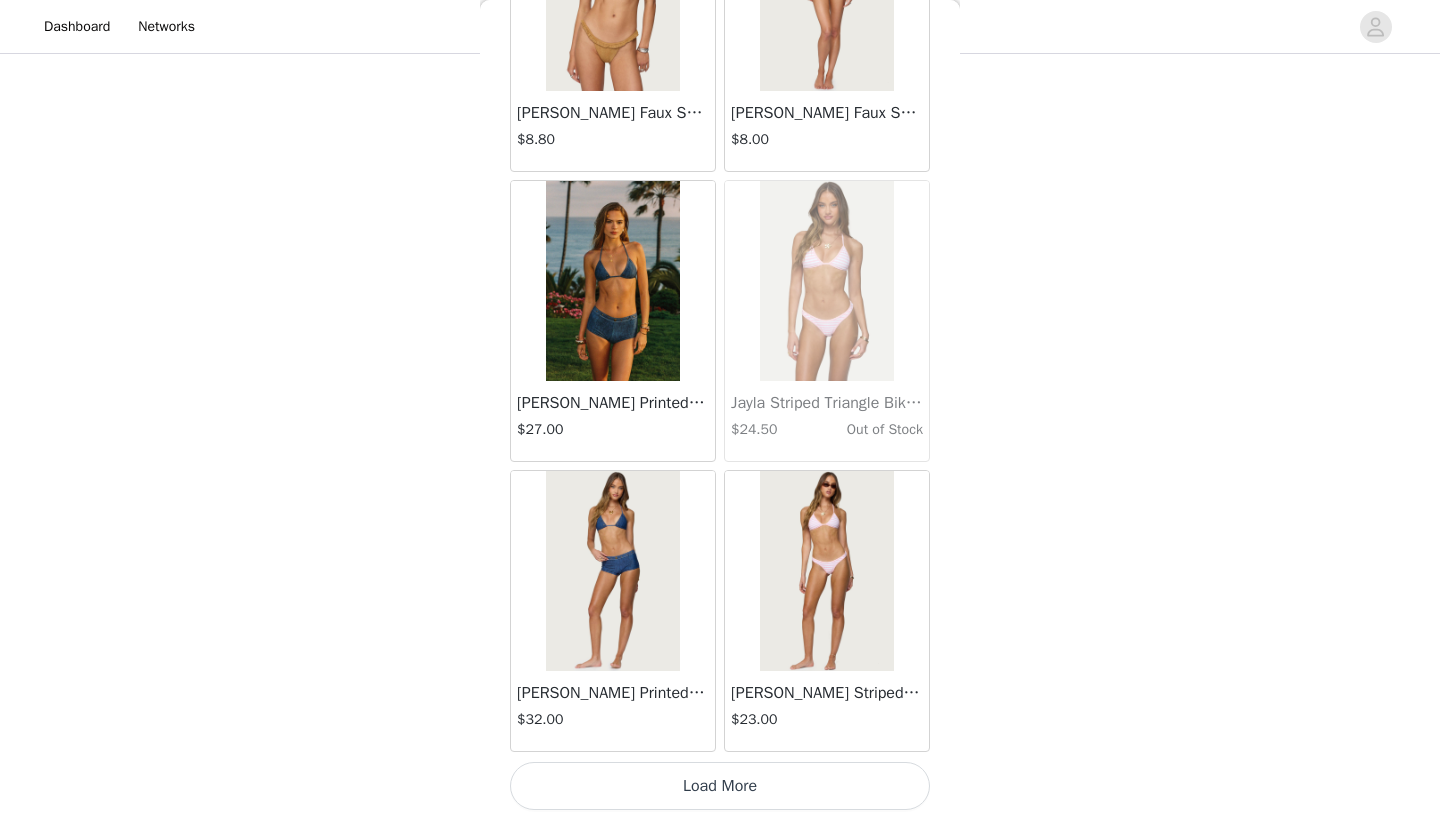 click on "Load More" at bounding box center (720, 786) 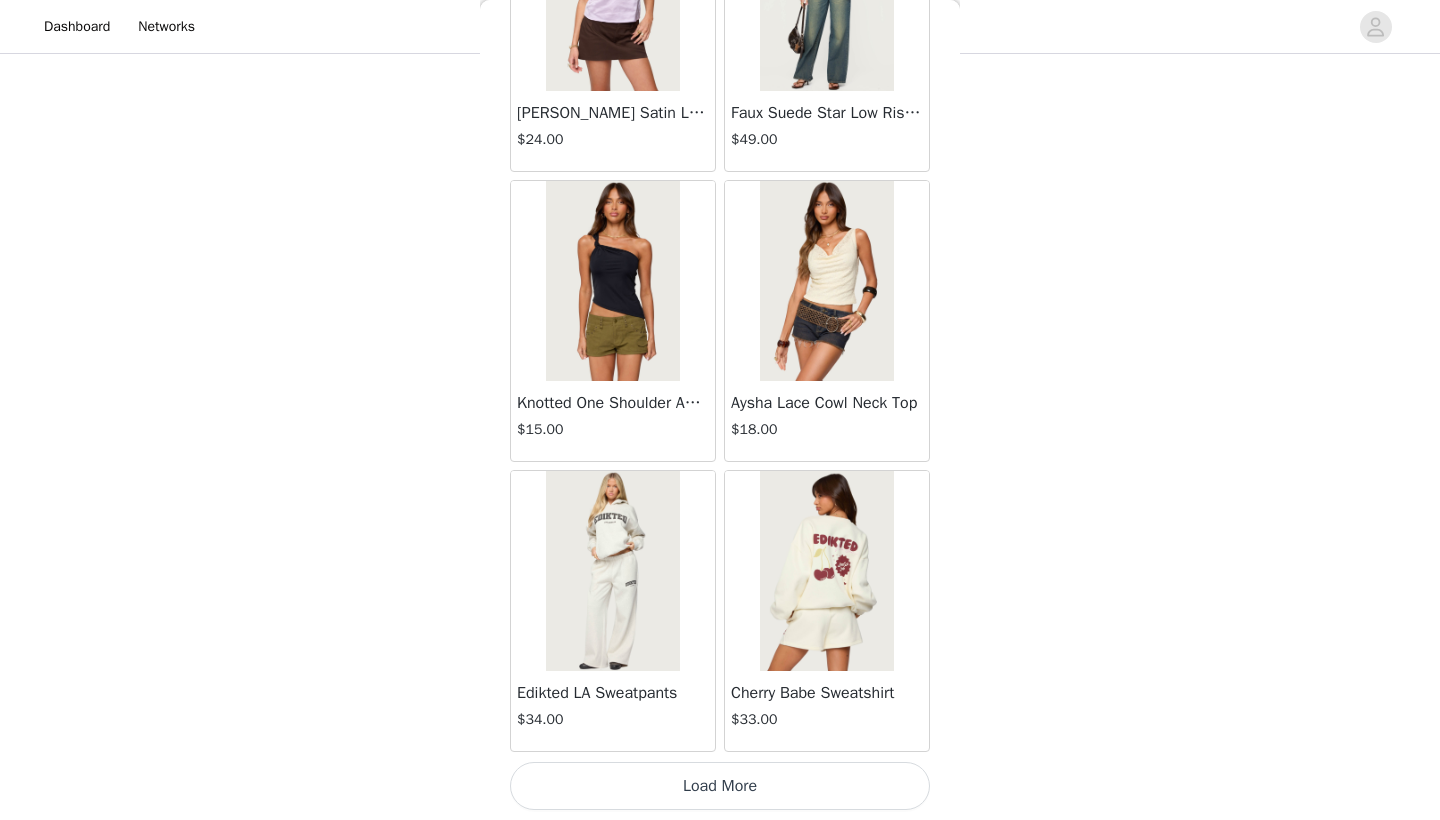 click on "Load More" at bounding box center [720, 786] 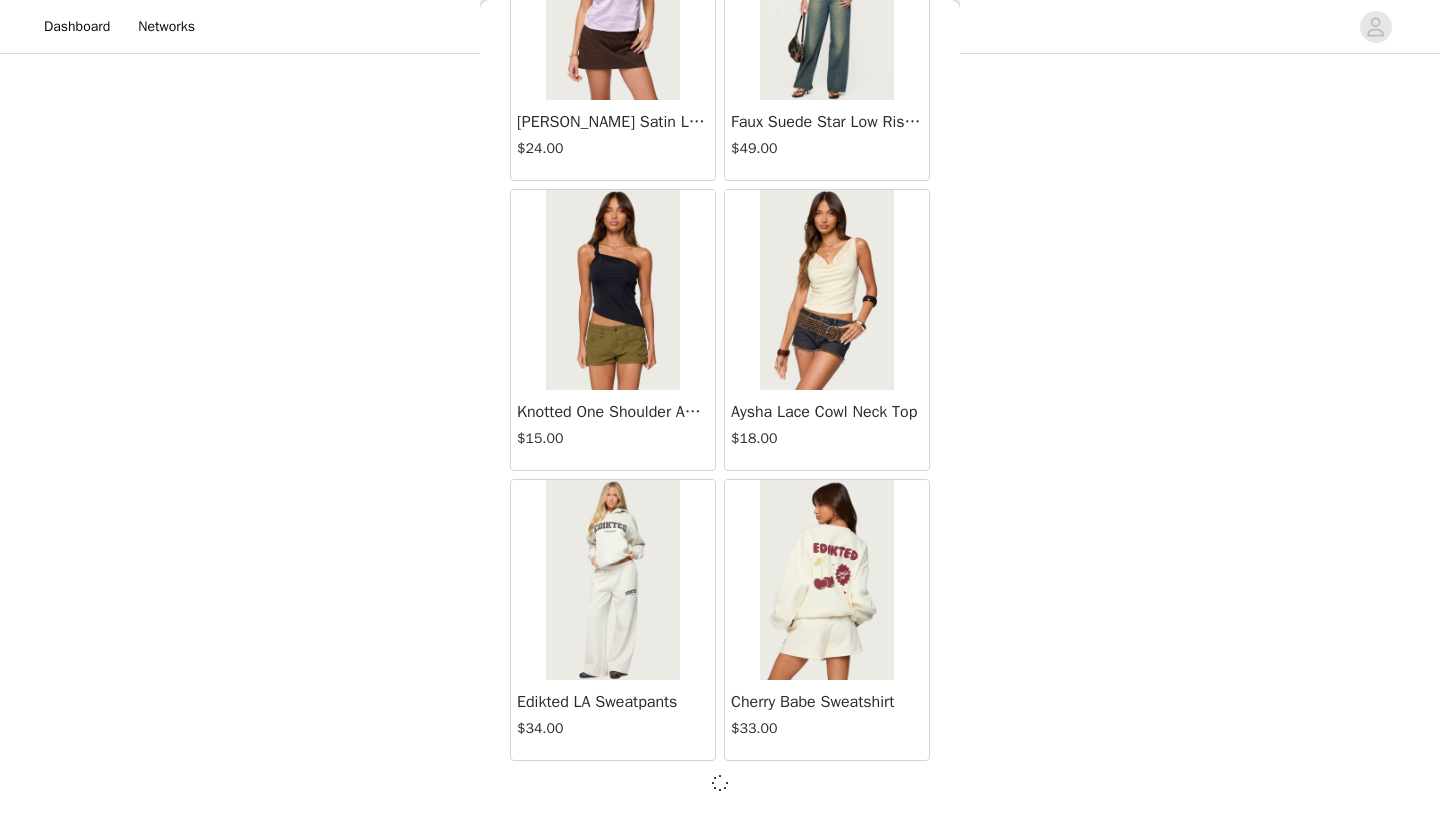 scroll, scrollTop: 25431, scrollLeft: 0, axis: vertical 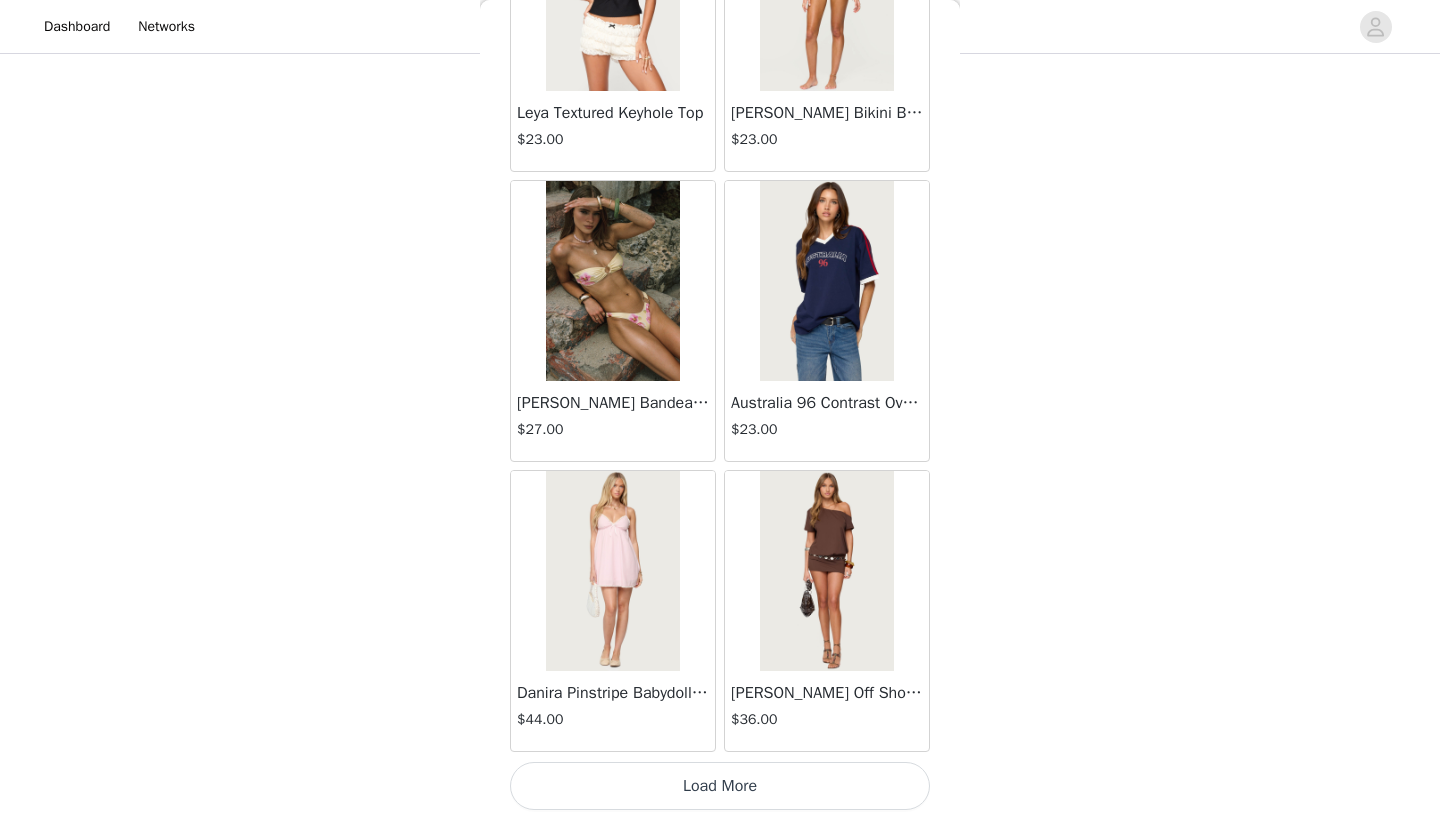 click on "Load More" at bounding box center (720, 786) 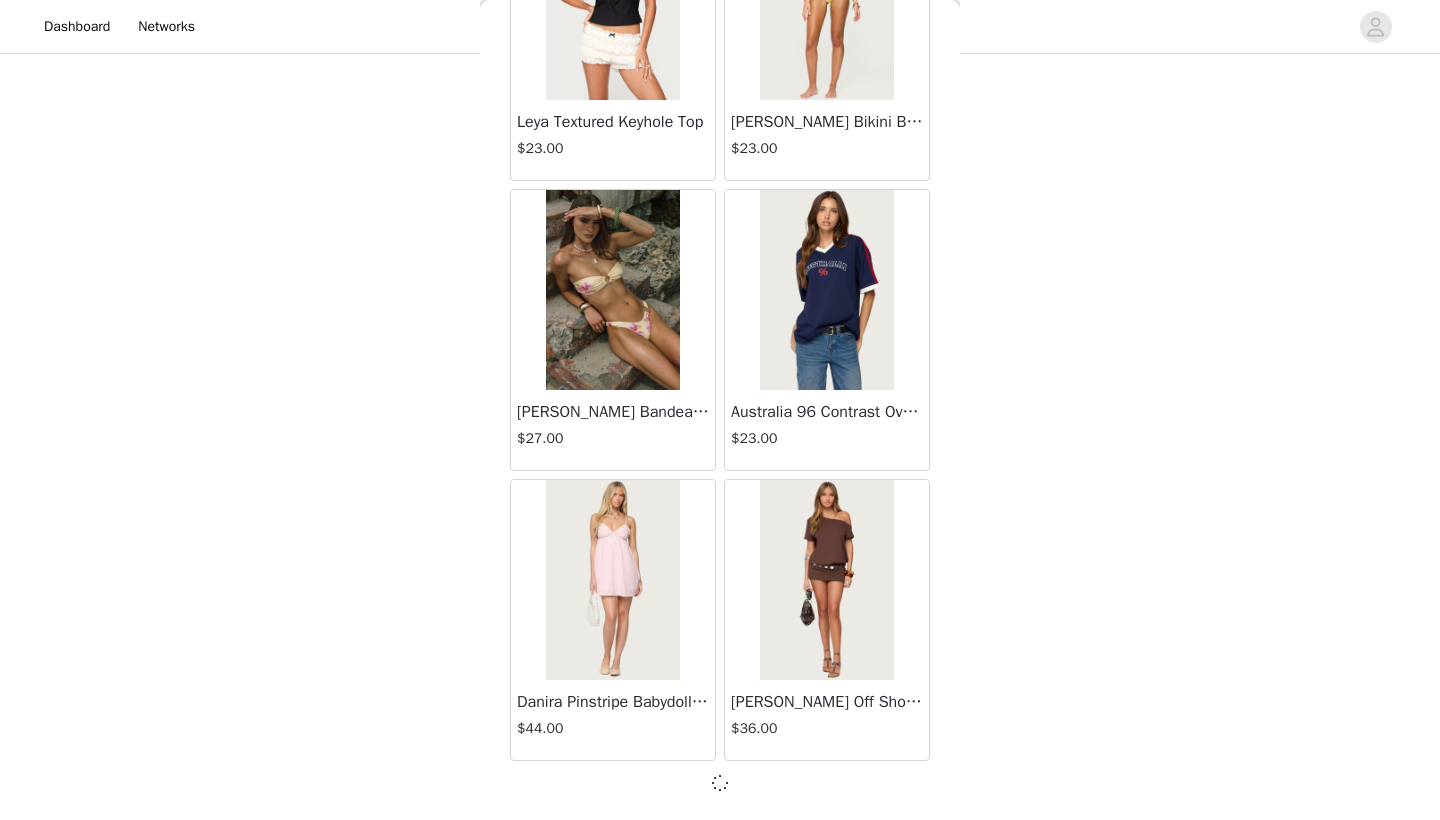 scroll, scrollTop: 28331, scrollLeft: 0, axis: vertical 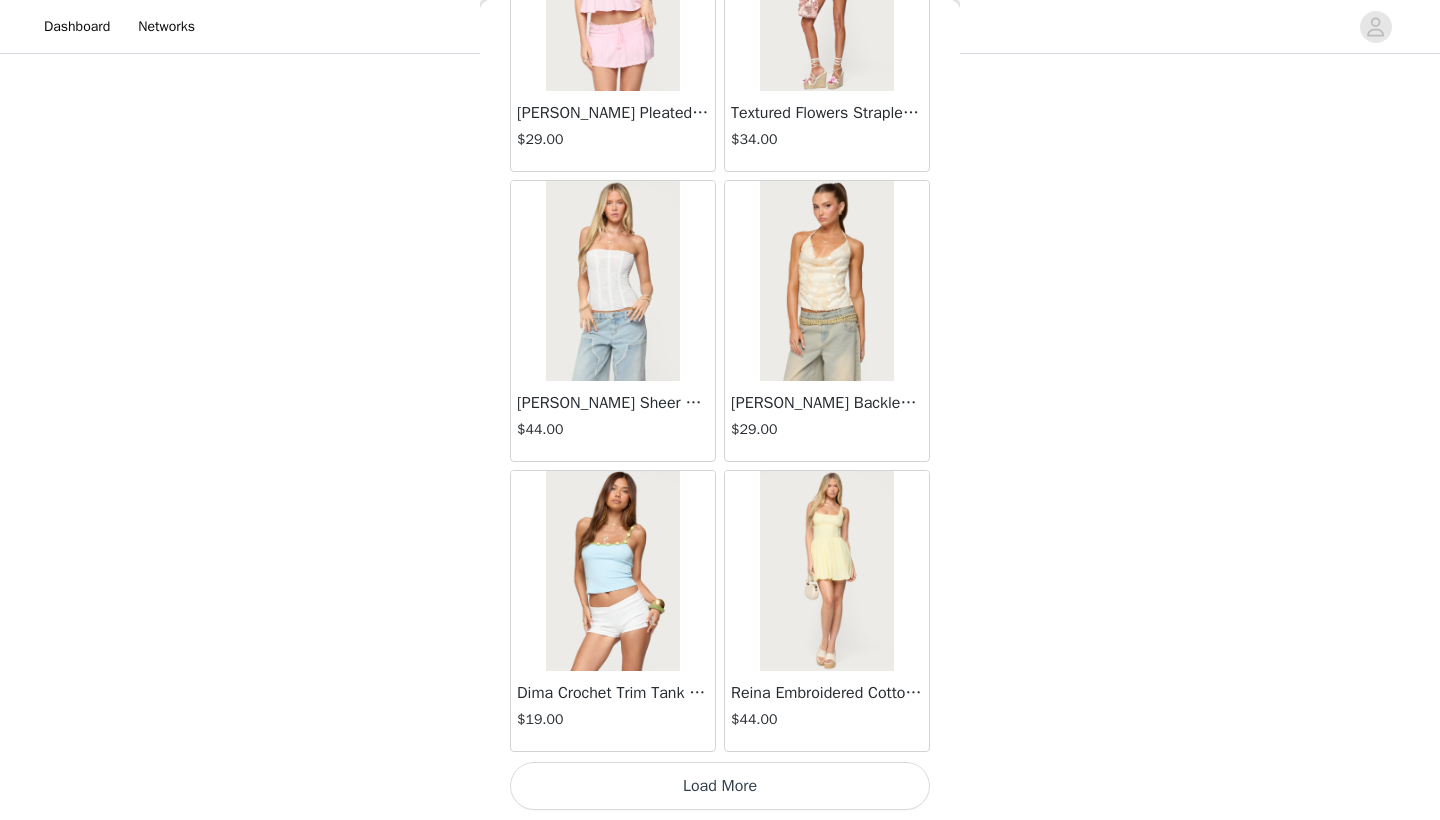 click on "Load More" at bounding box center (720, 786) 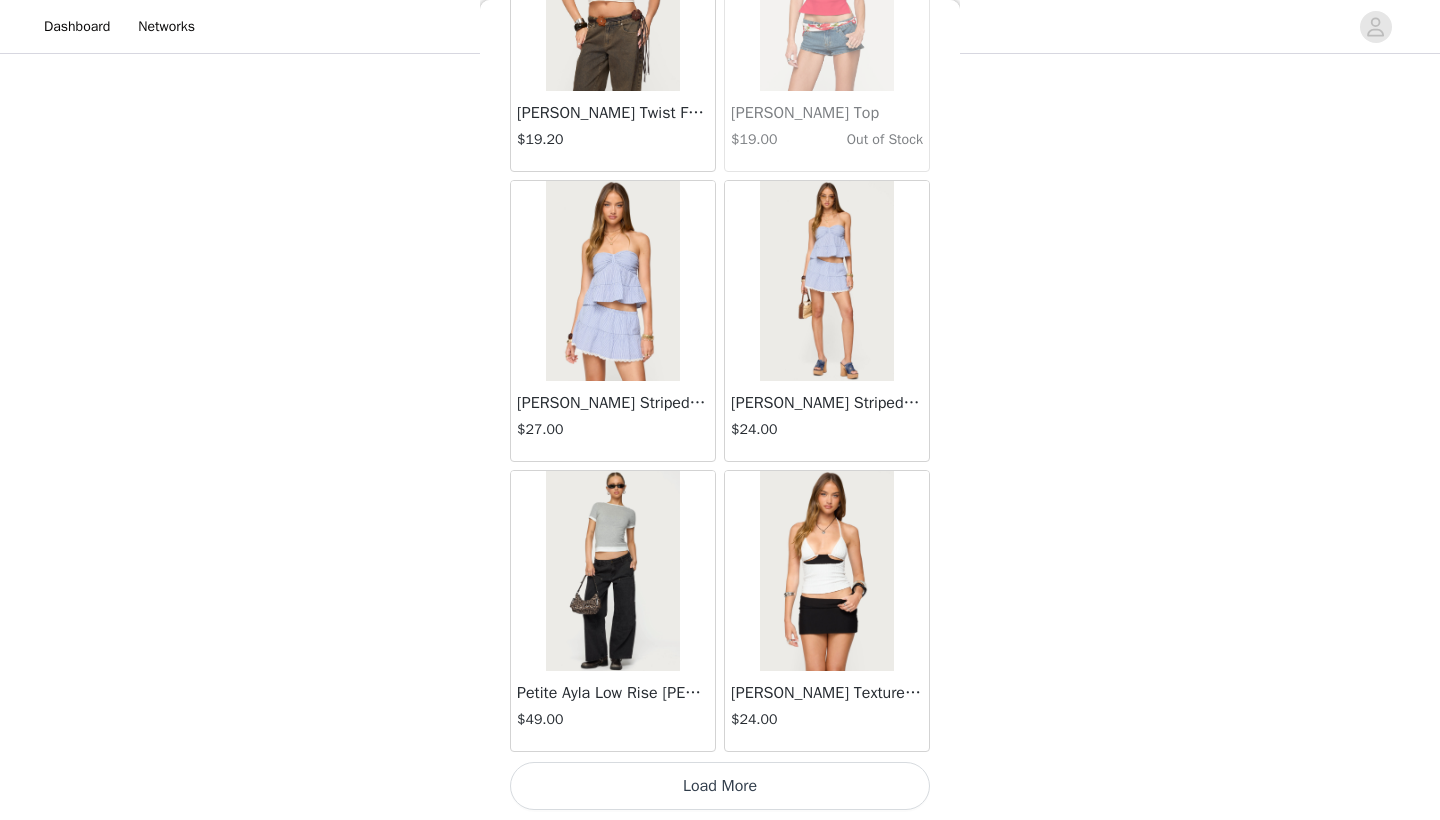 scroll, scrollTop: 34140, scrollLeft: 0, axis: vertical 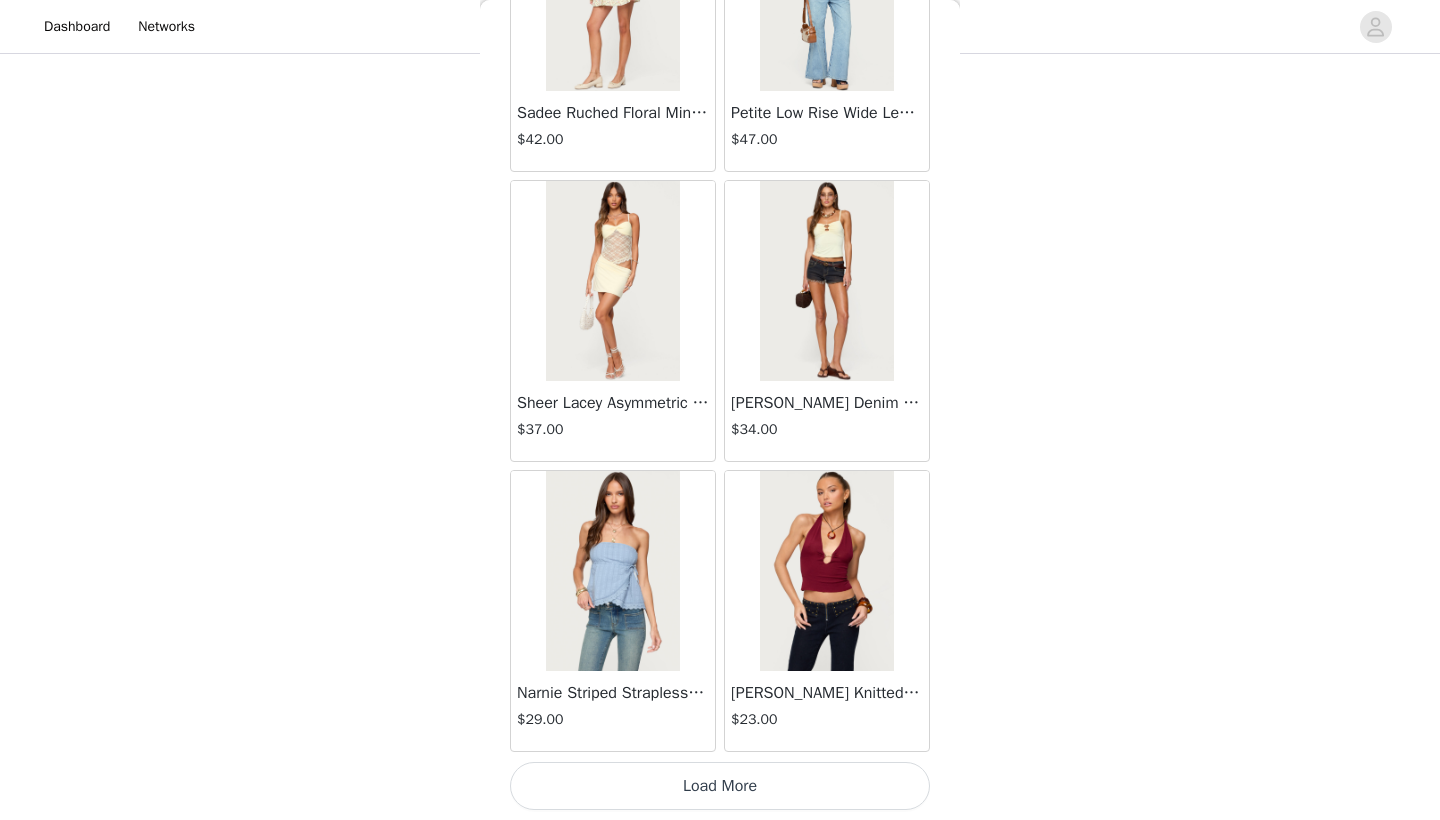click on "Load More" at bounding box center [720, 786] 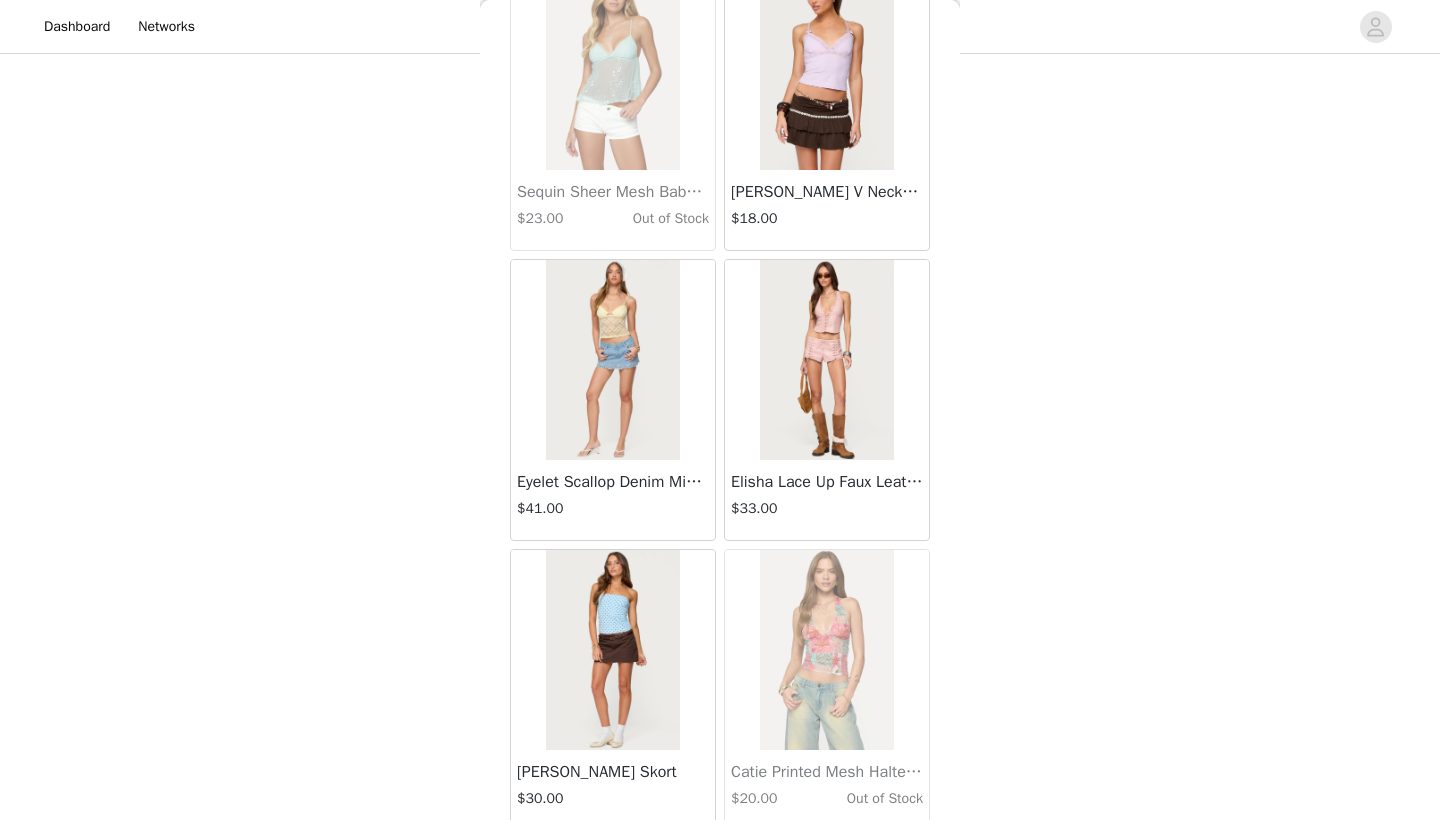 scroll, scrollTop: 37974, scrollLeft: 0, axis: vertical 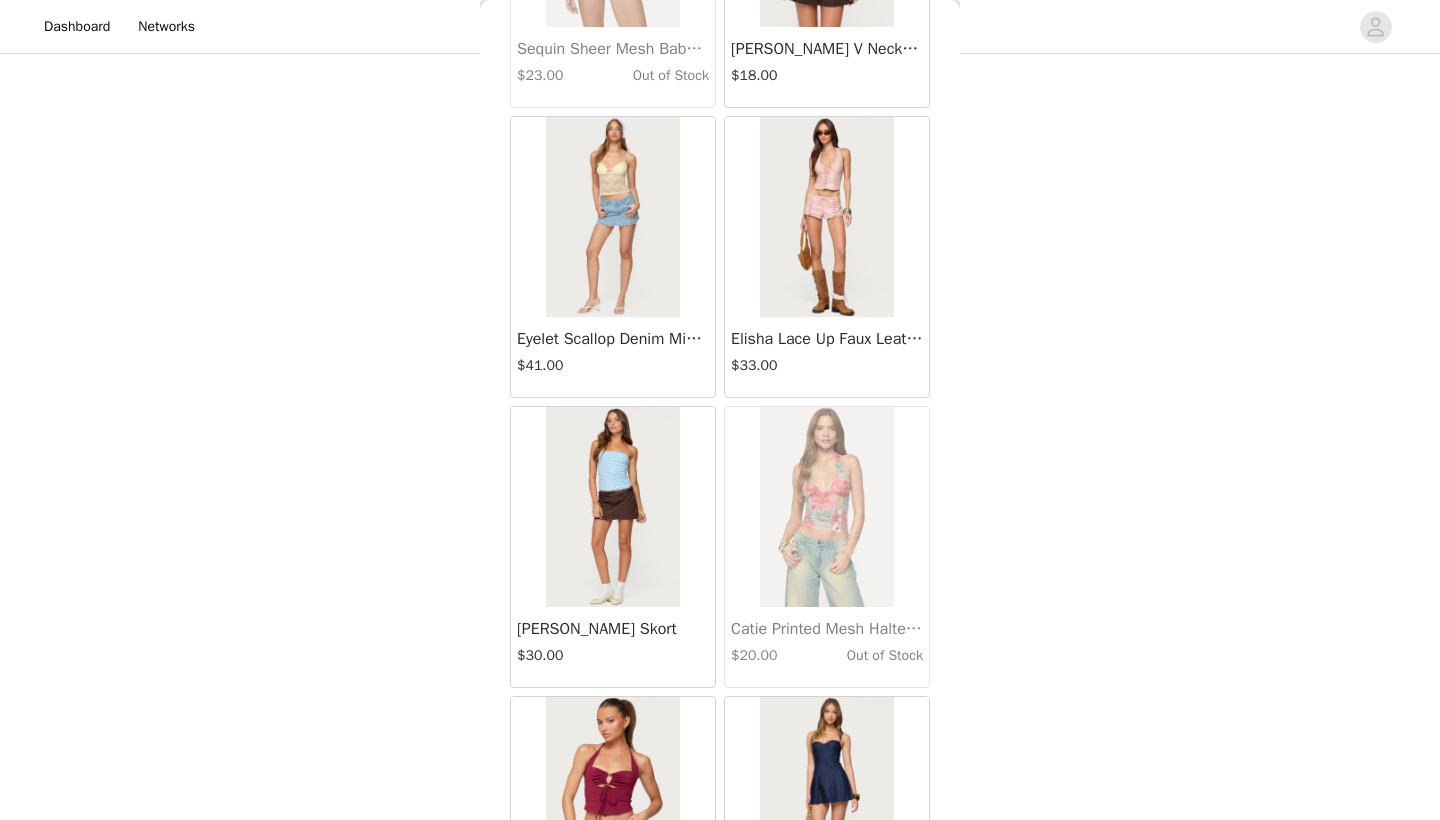 click on "$33.00" at bounding box center [827, 365] 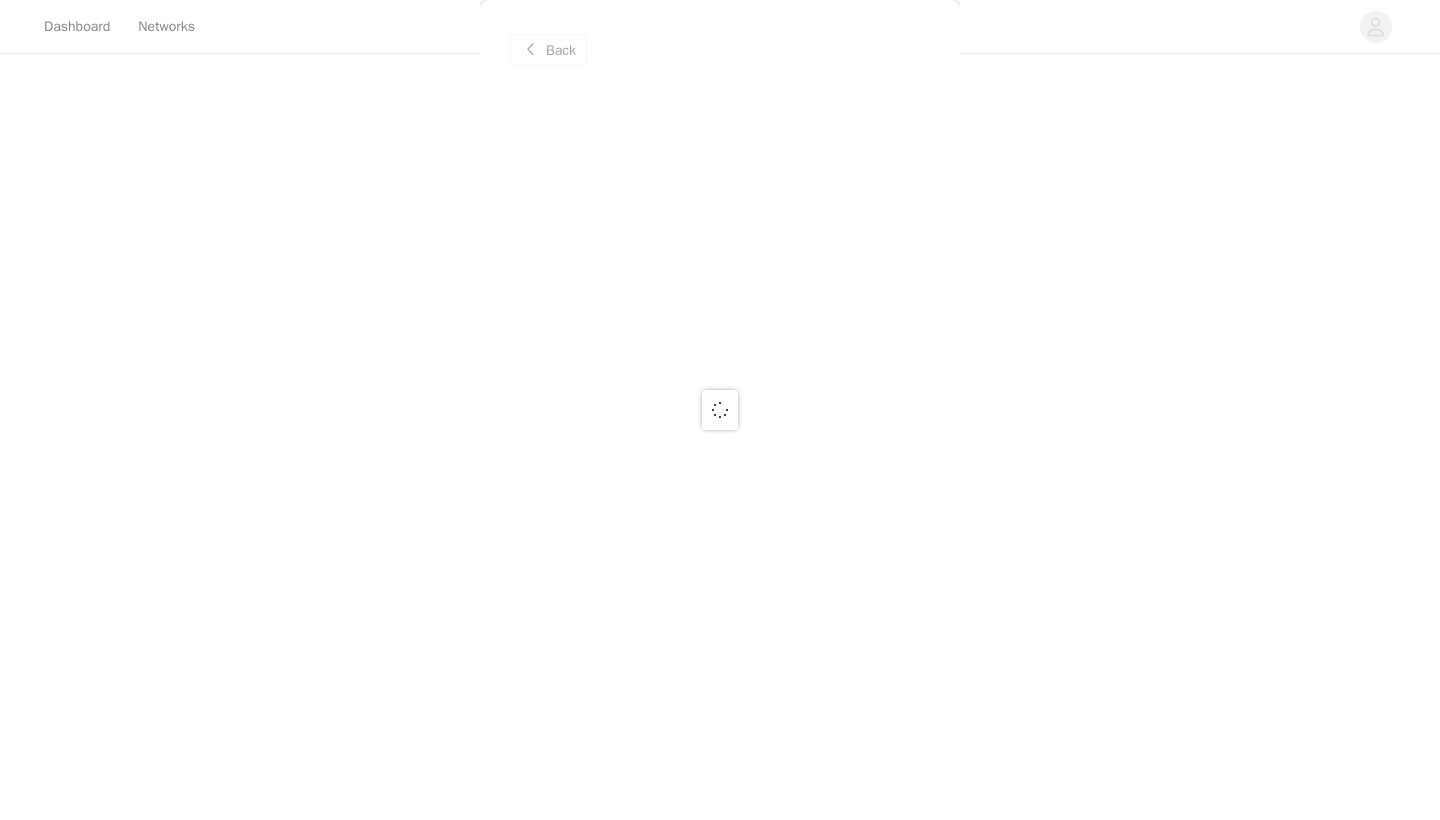 scroll, scrollTop: 0, scrollLeft: 0, axis: both 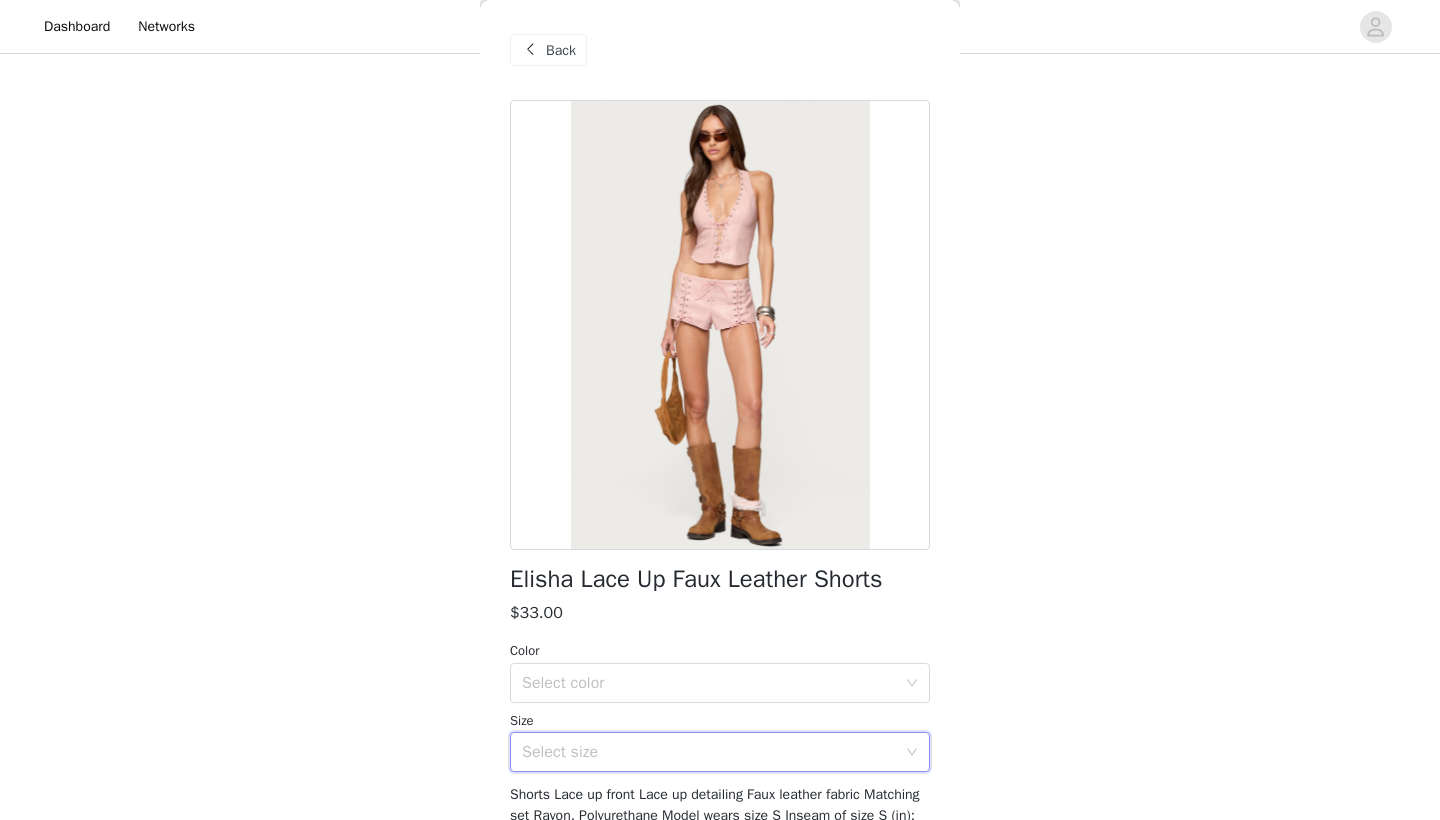 click on "Select size" at bounding box center (713, 752) 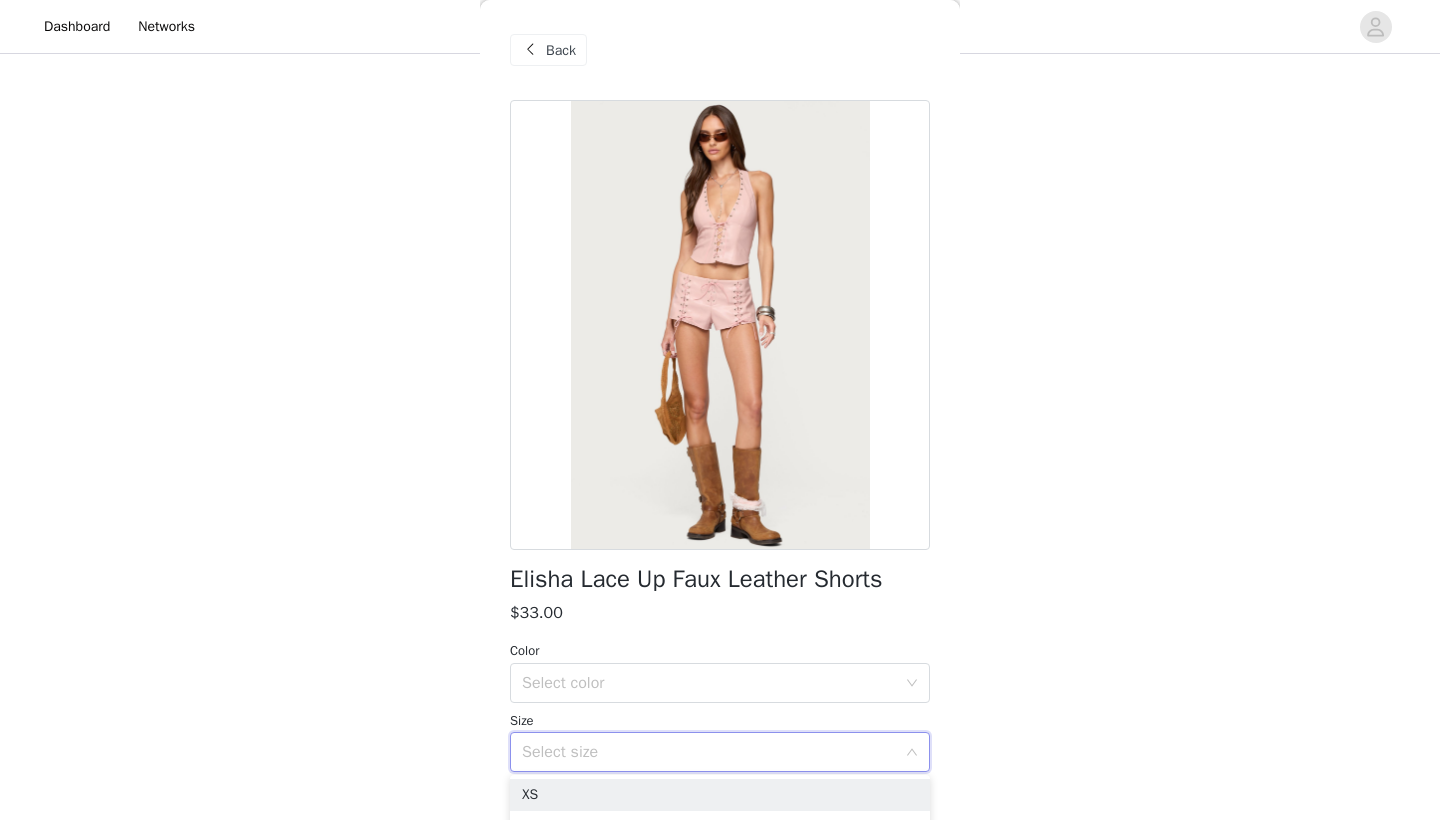 click on "Select size" at bounding box center (713, 752) 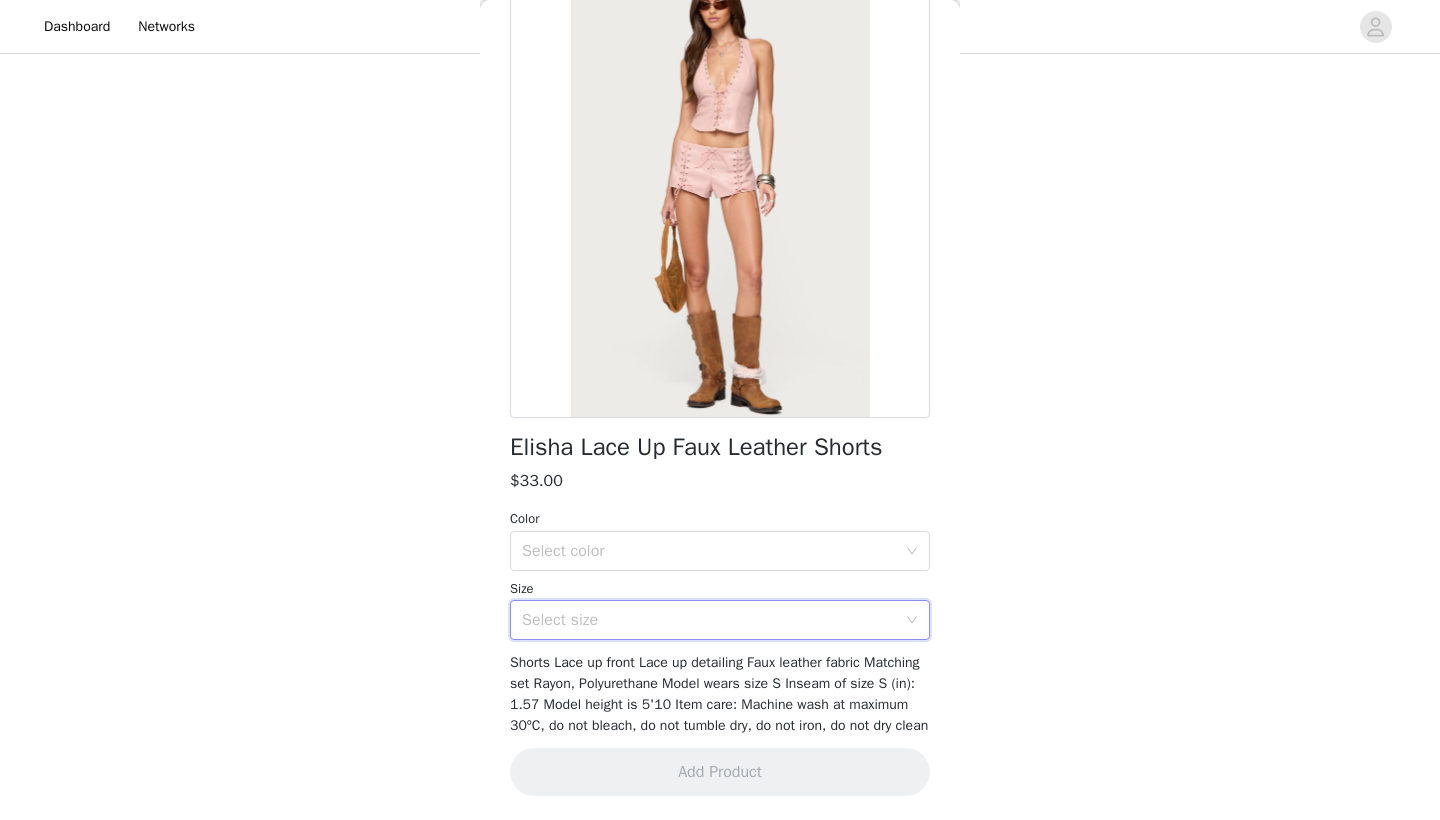 scroll, scrollTop: 152, scrollLeft: 0, axis: vertical 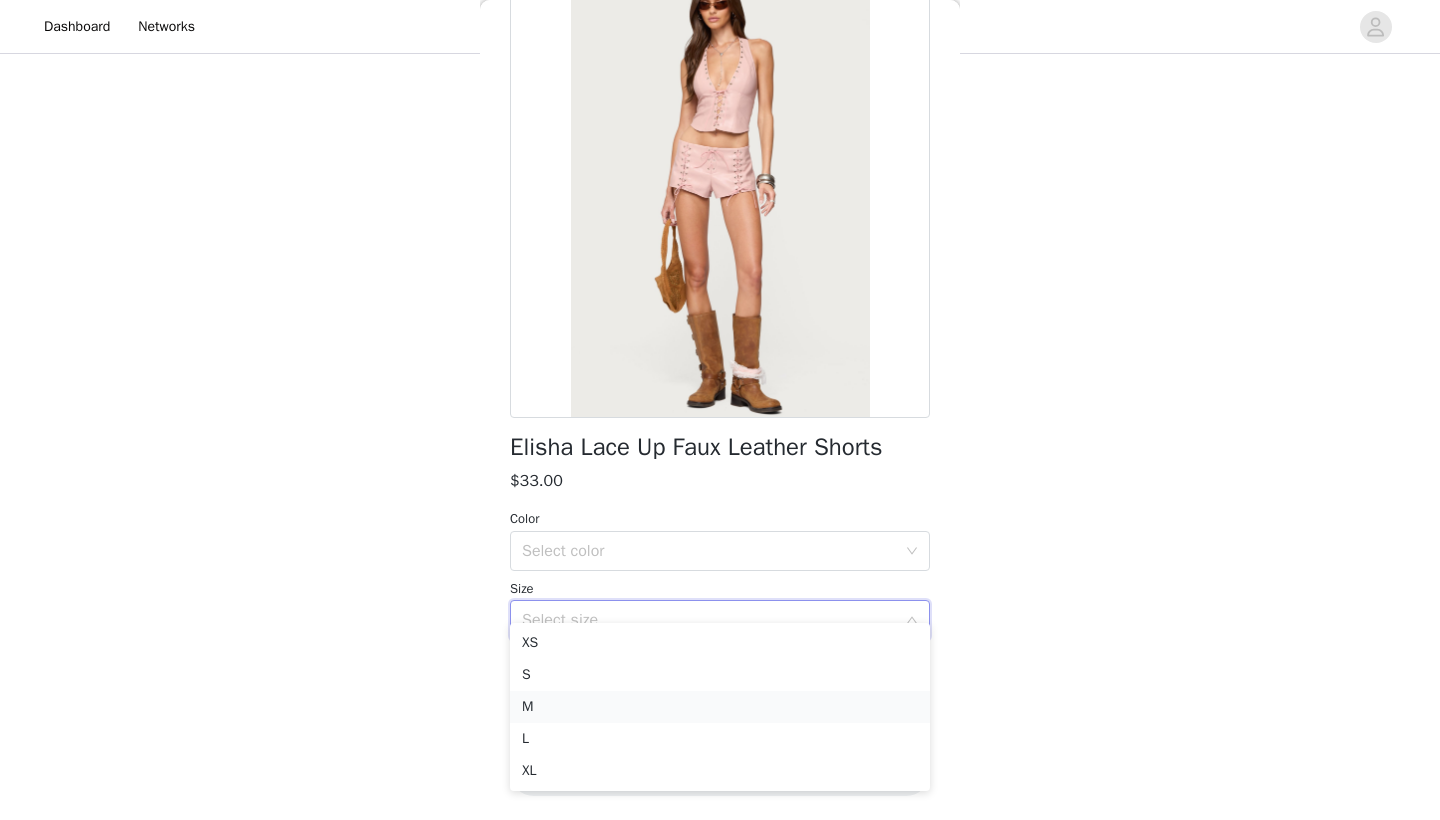 click on "M" at bounding box center [720, 707] 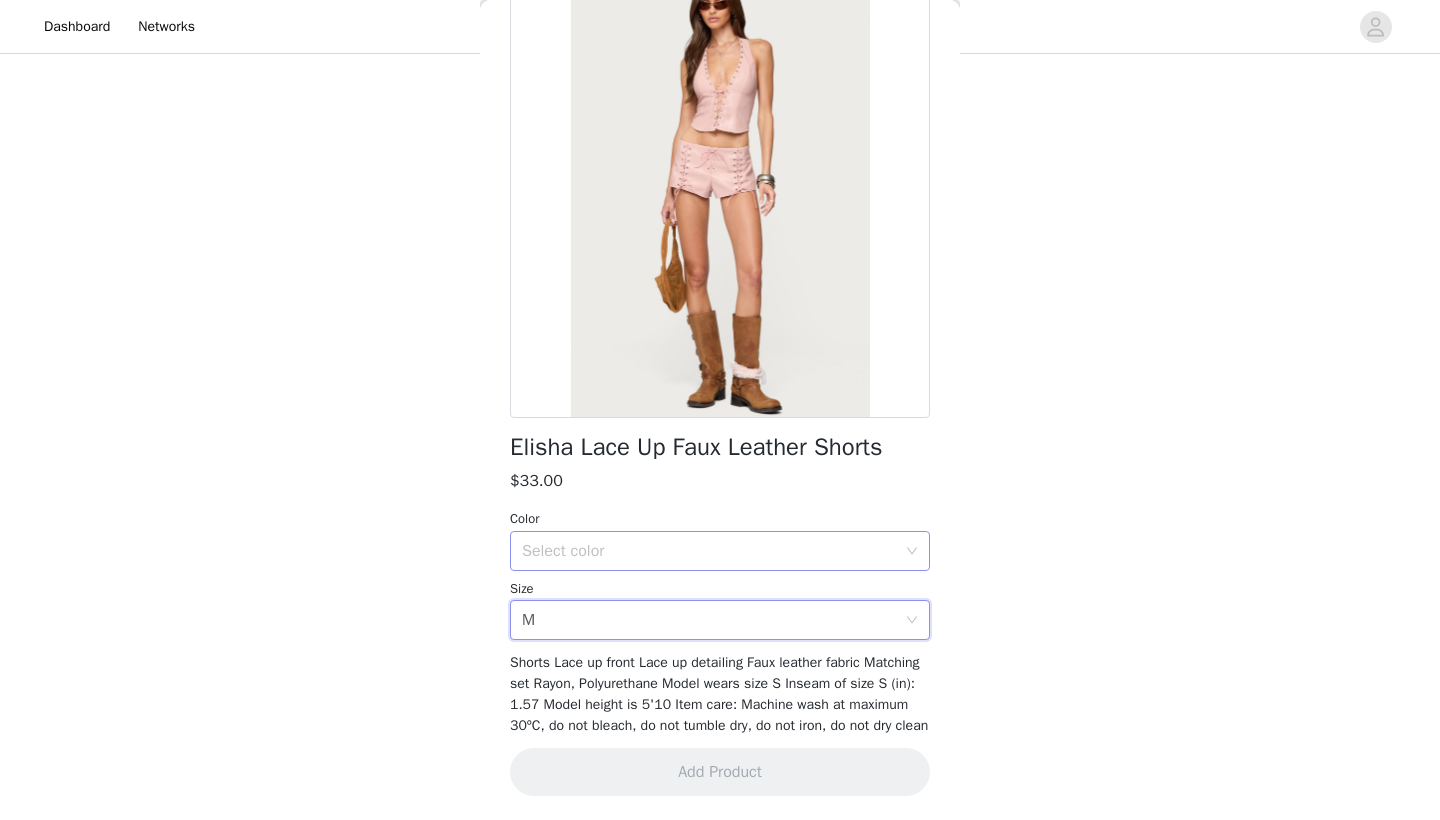 click on "Select color" at bounding box center (709, 551) 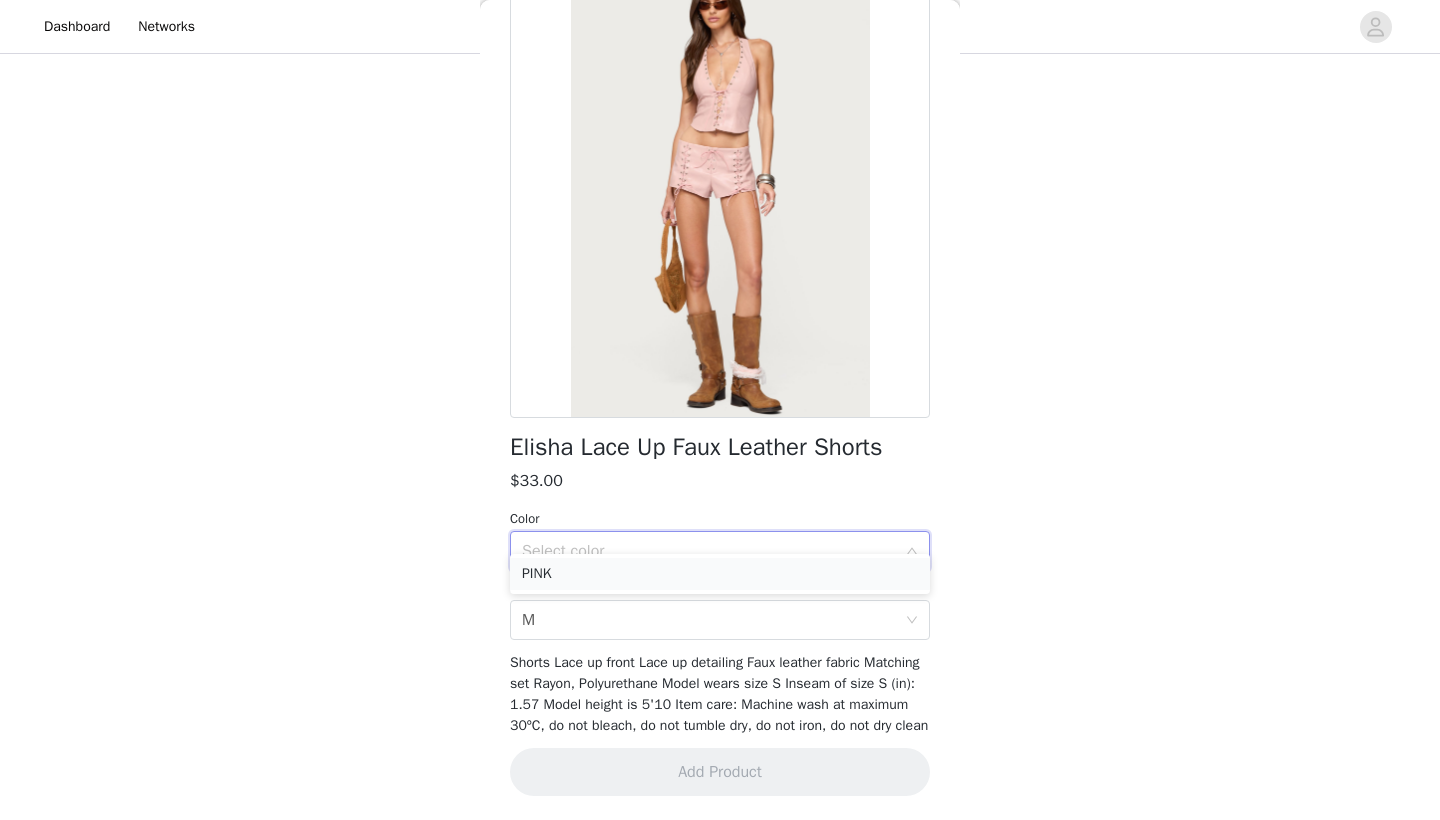 click on "PINK" at bounding box center [720, 574] 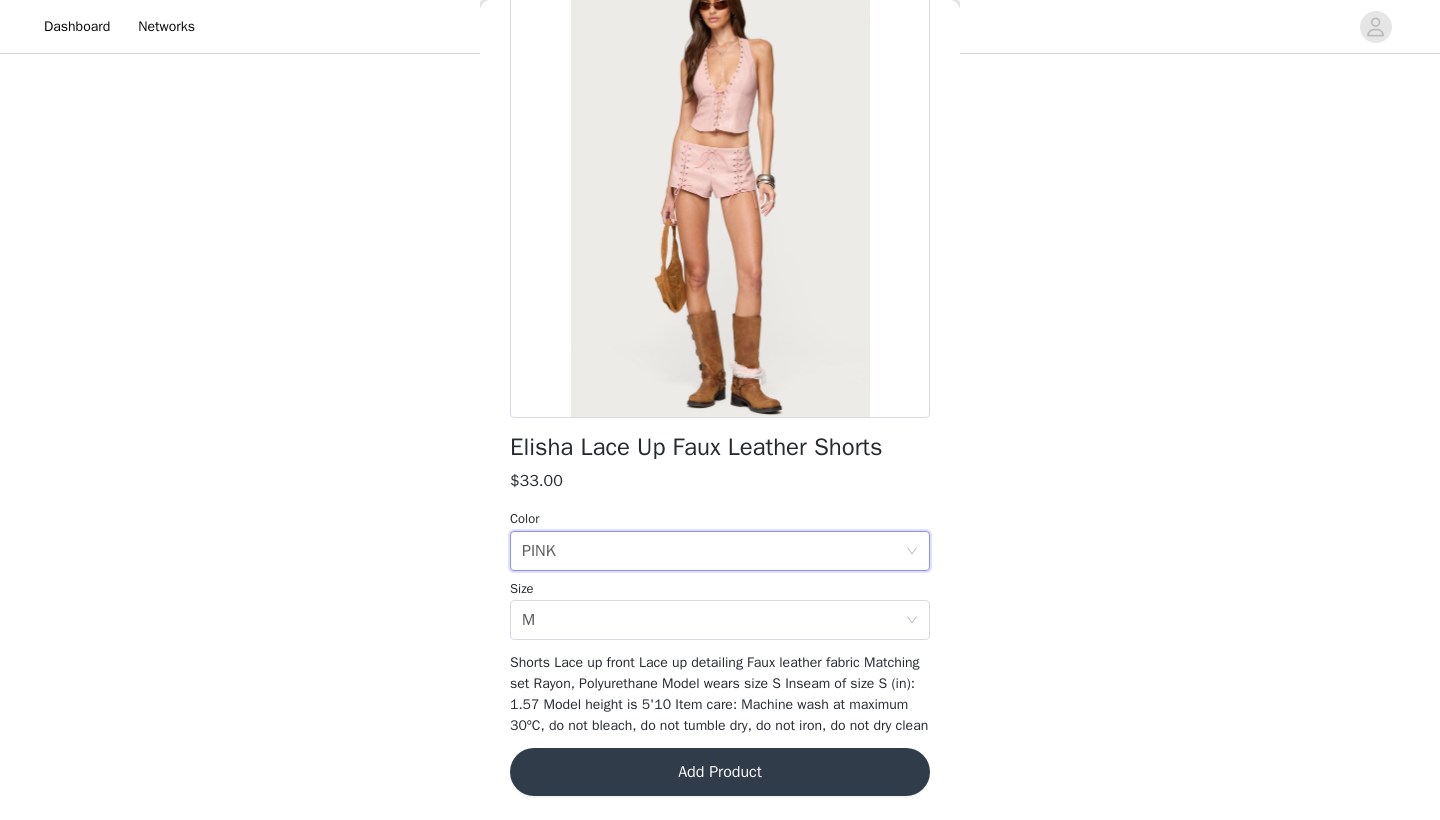 click on "Add Product" at bounding box center (720, 772) 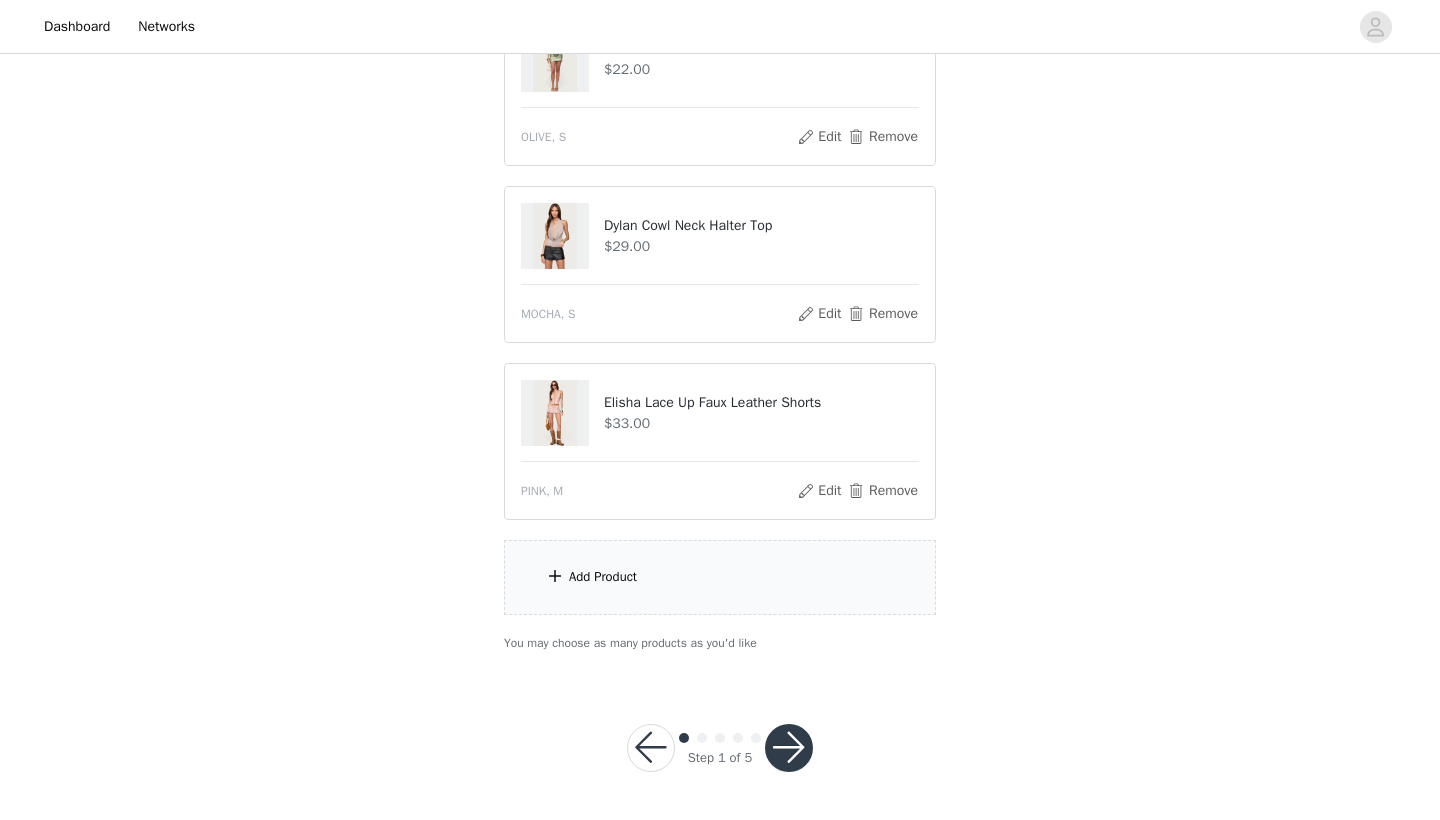 scroll, scrollTop: 443, scrollLeft: 0, axis: vertical 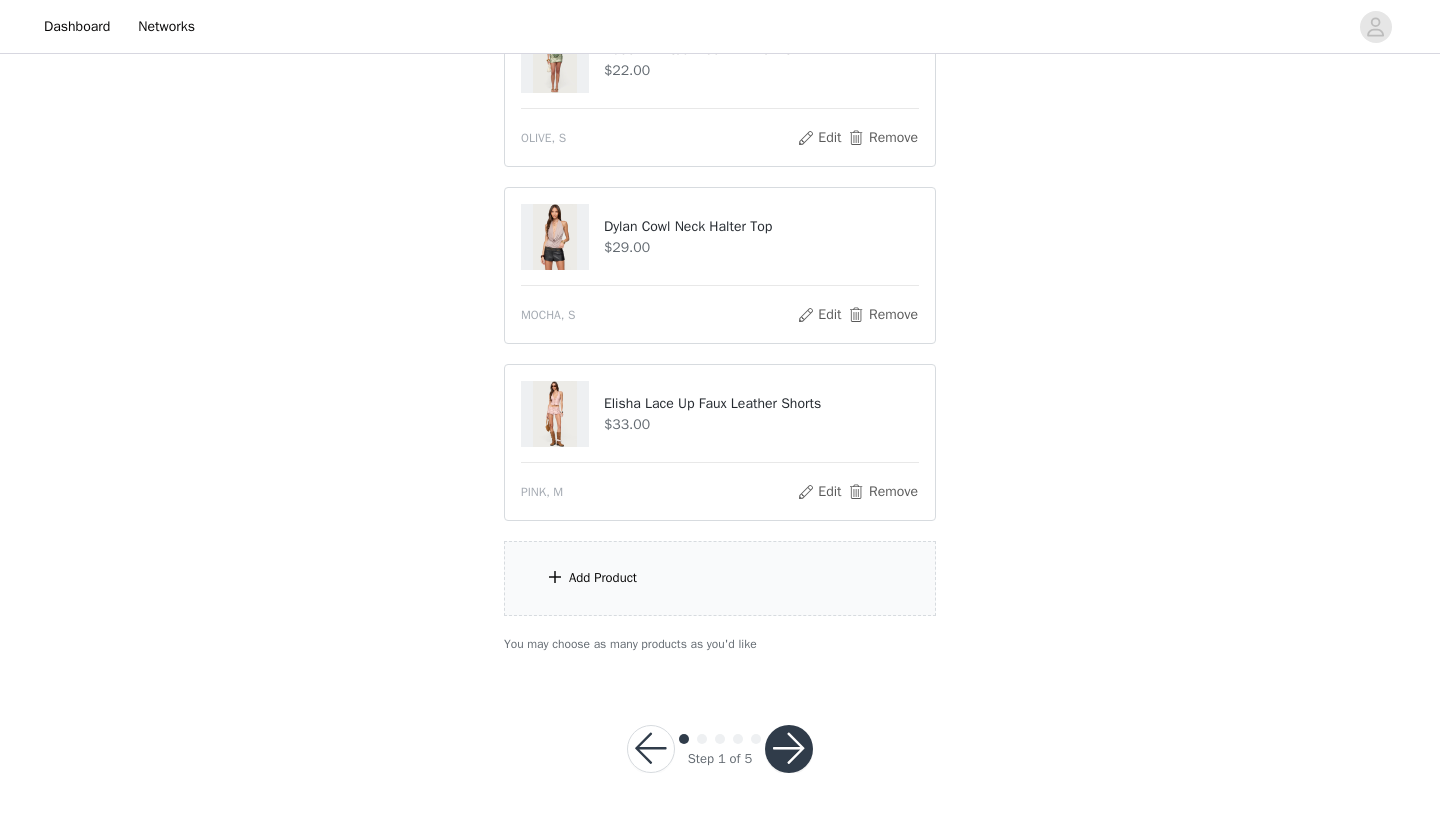 click on "Add Product" at bounding box center [603, 578] 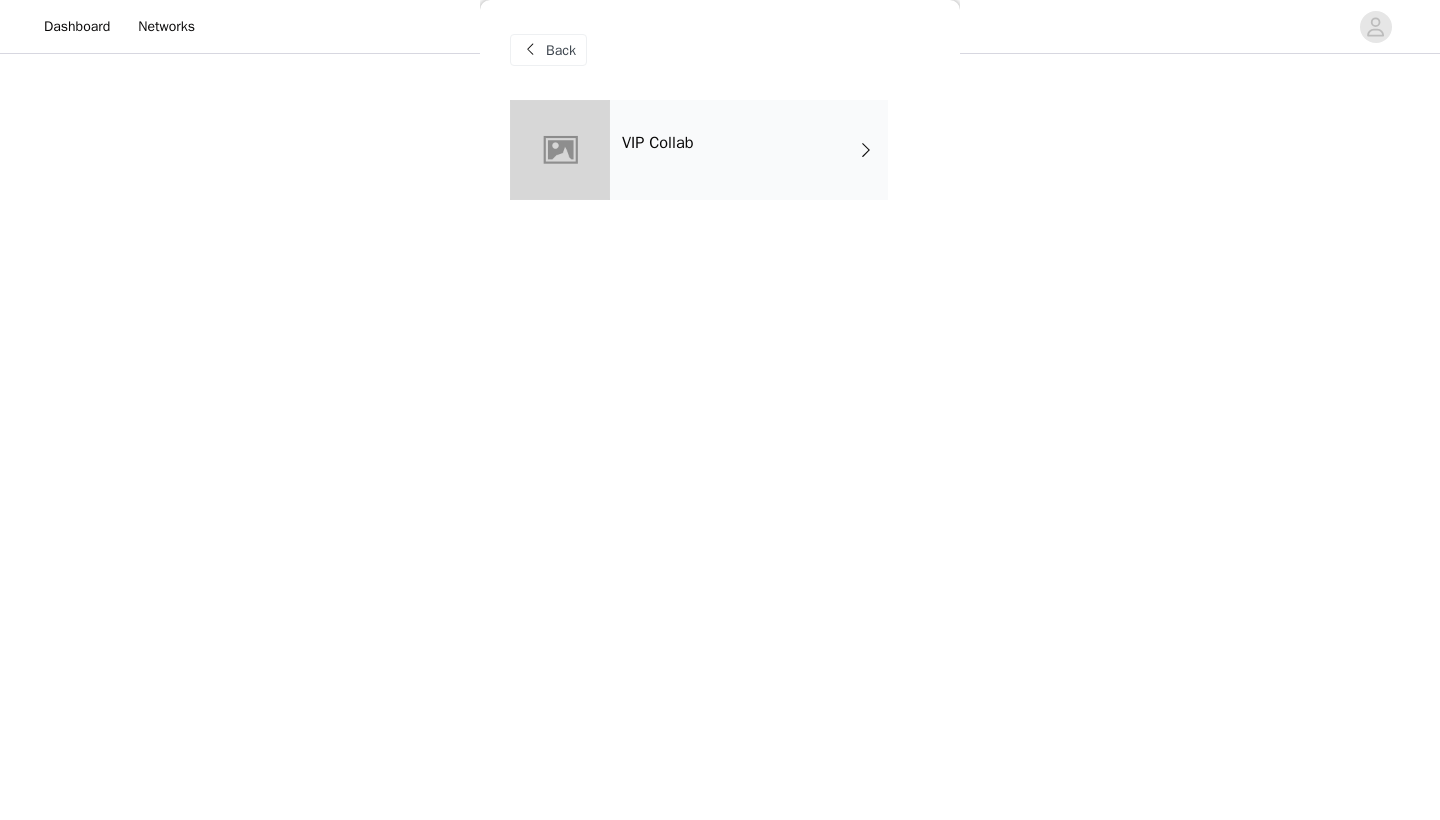click at bounding box center (560, 150) 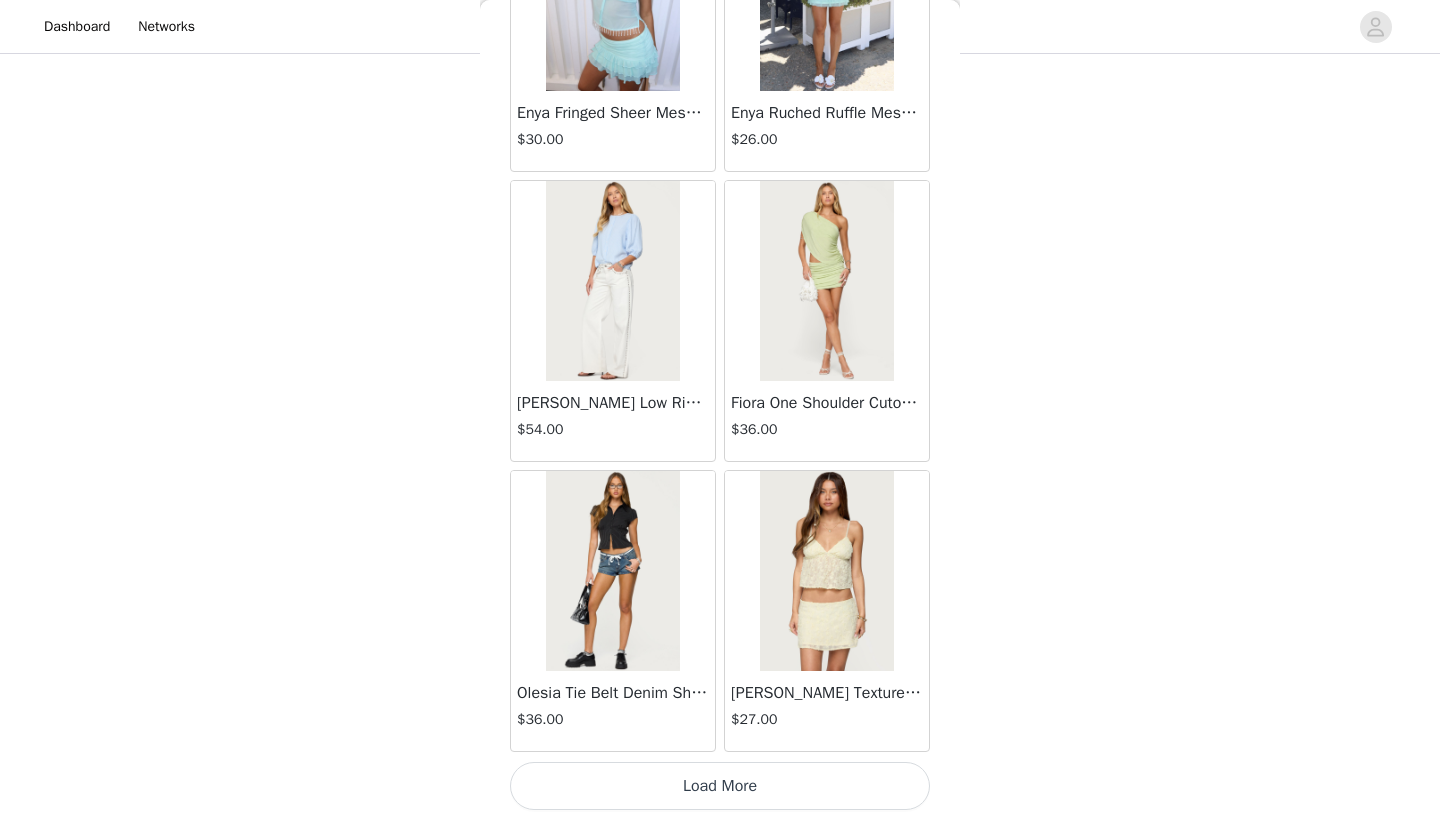 scroll, scrollTop: 2240, scrollLeft: 0, axis: vertical 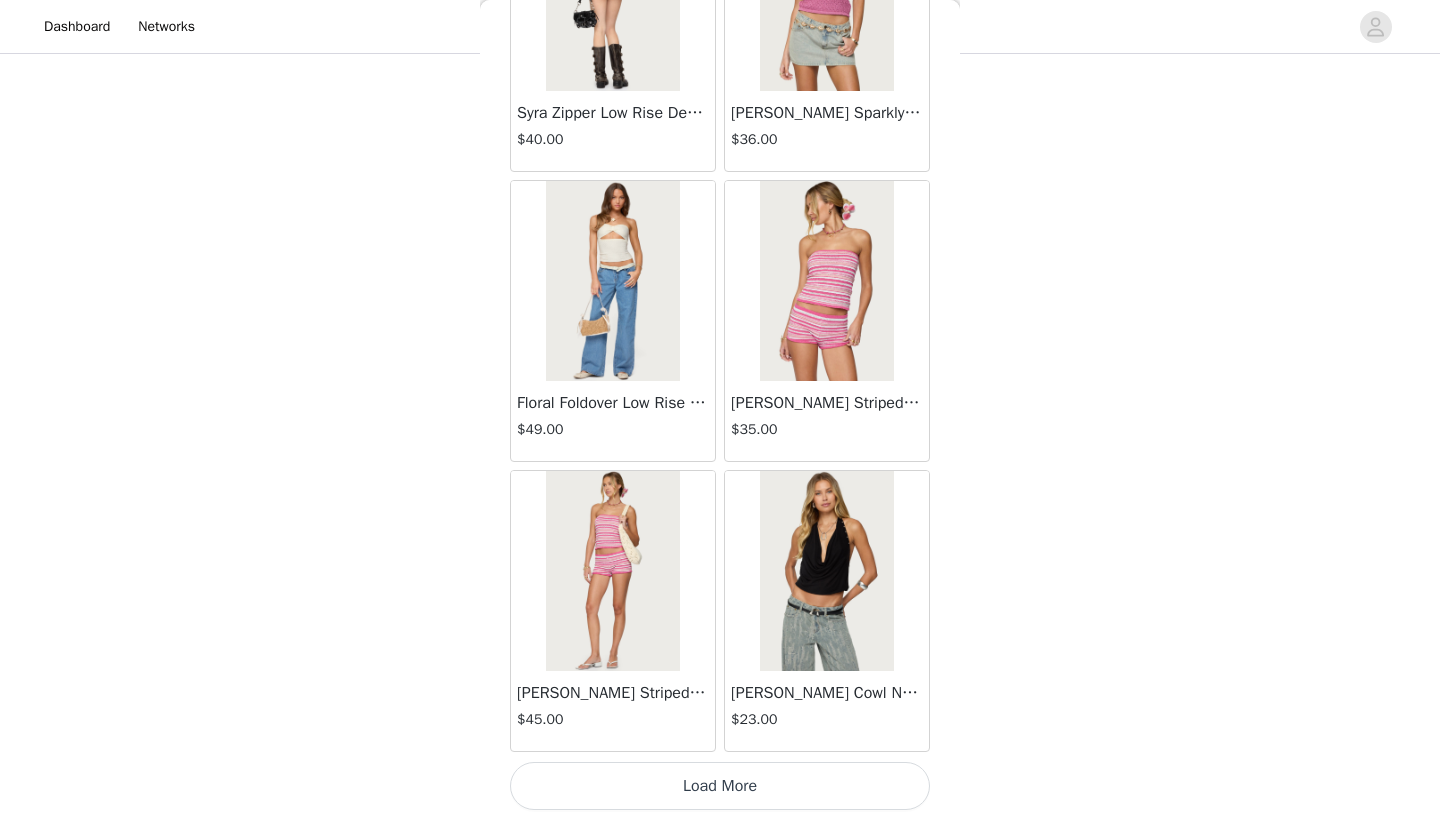 click on "Load More" at bounding box center [720, 786] 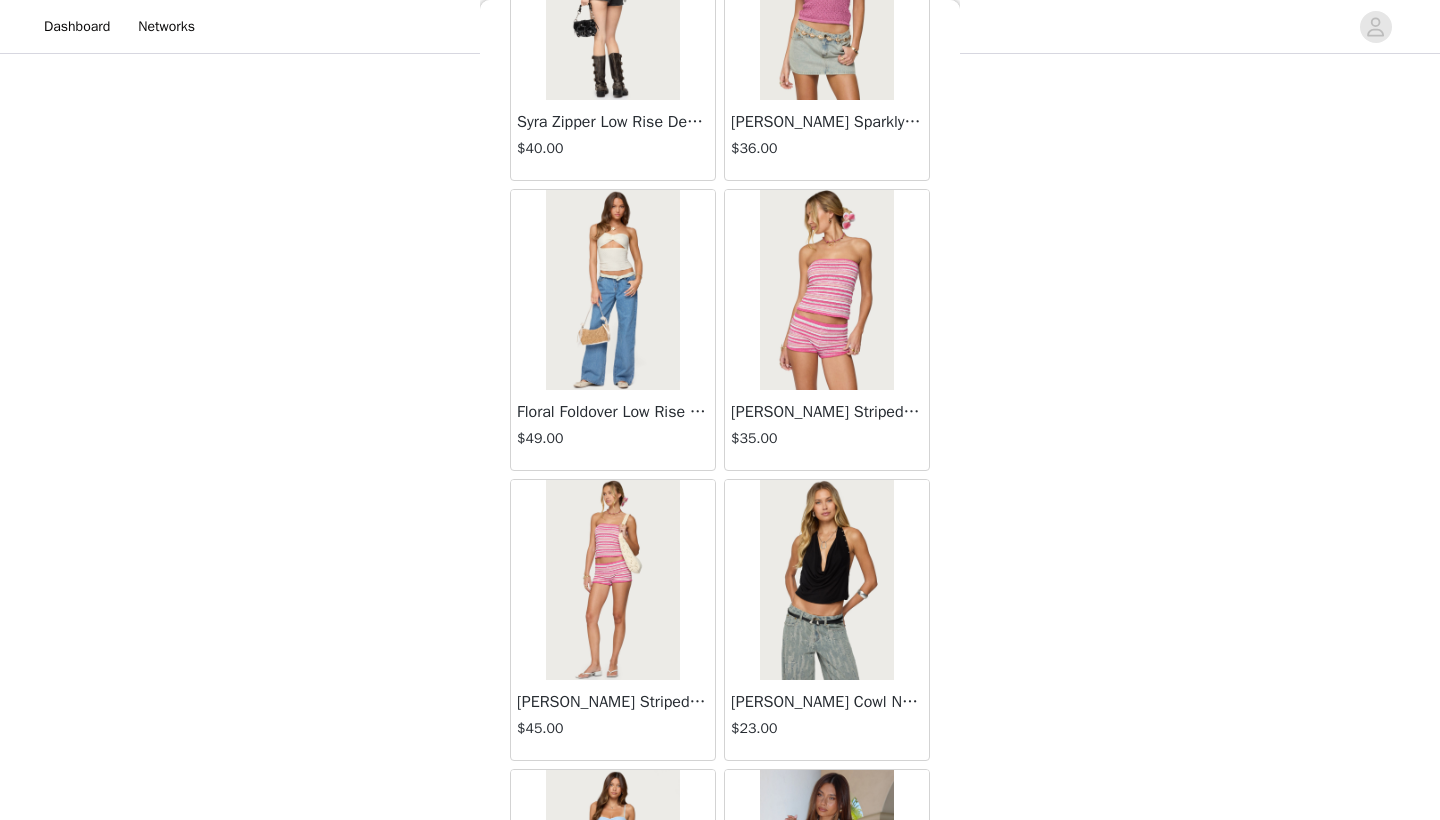 scroll, scrollTop: 443, scrollLeft: 0, axis: vertical 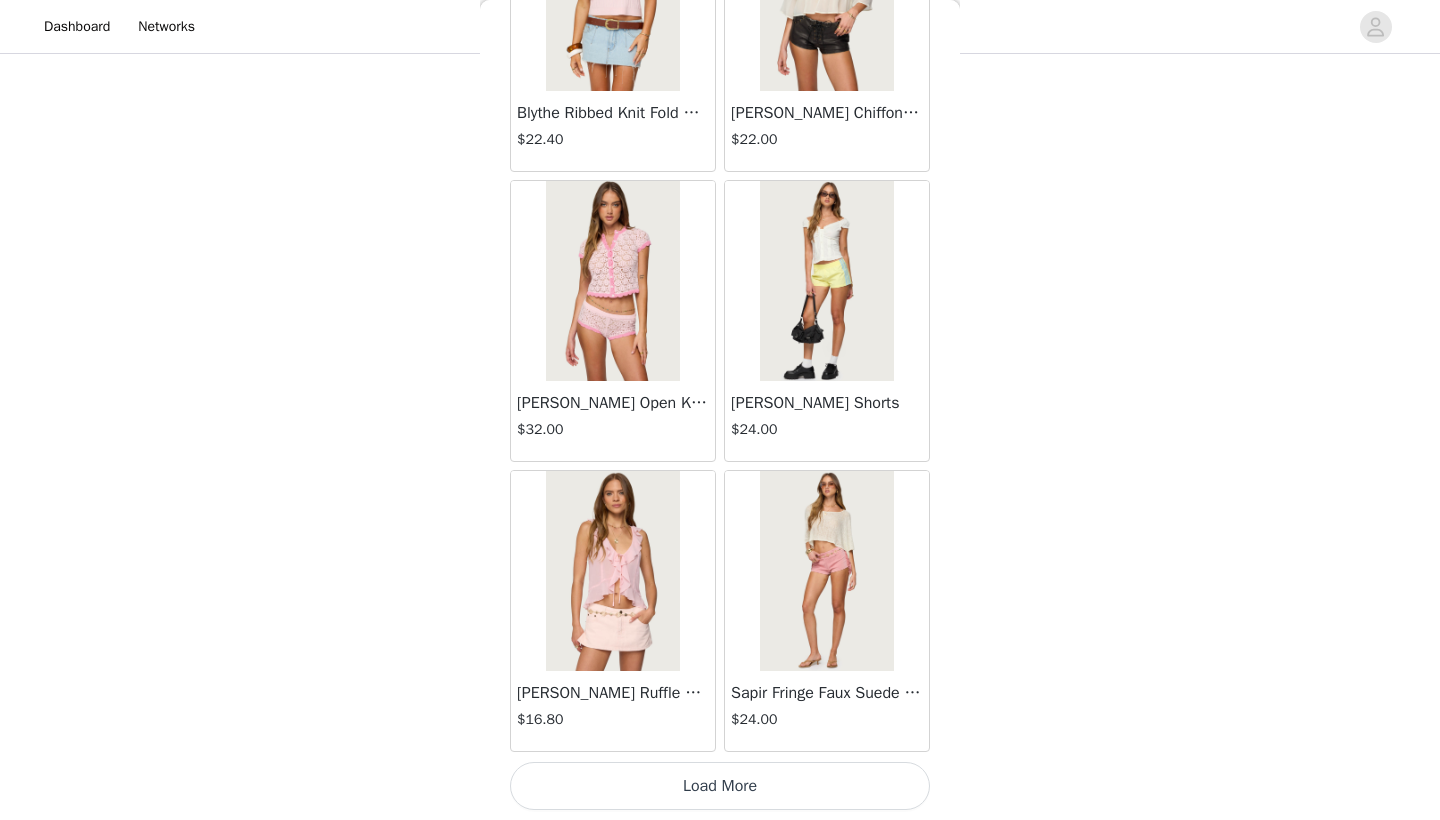 click on "Load More" at bounding box center (720, 786) 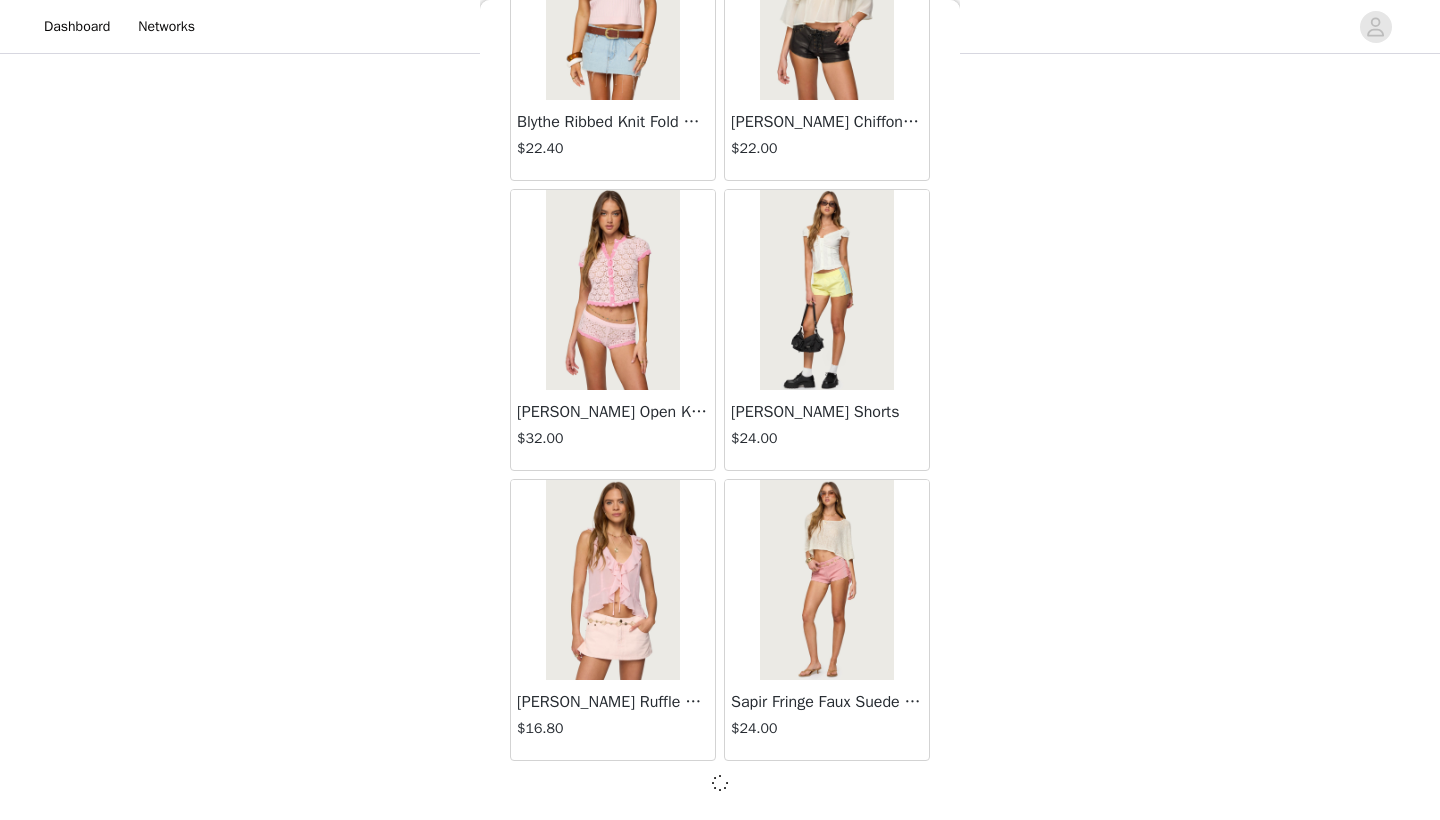 scroll, scrollTop: 8031, scrollLeft: 0, axis: vertical 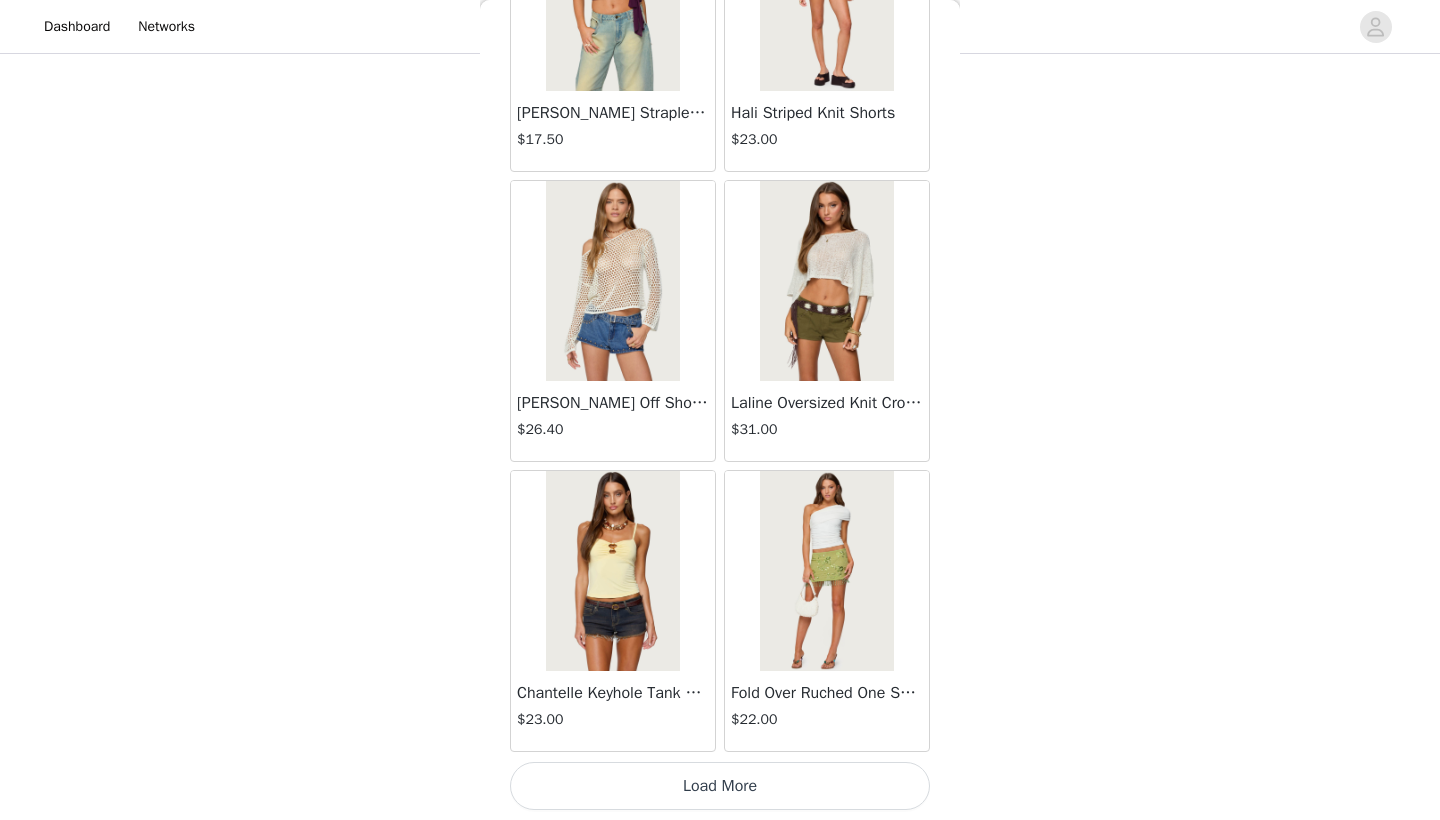 click on "Load More" at bounding box center [720, 786] 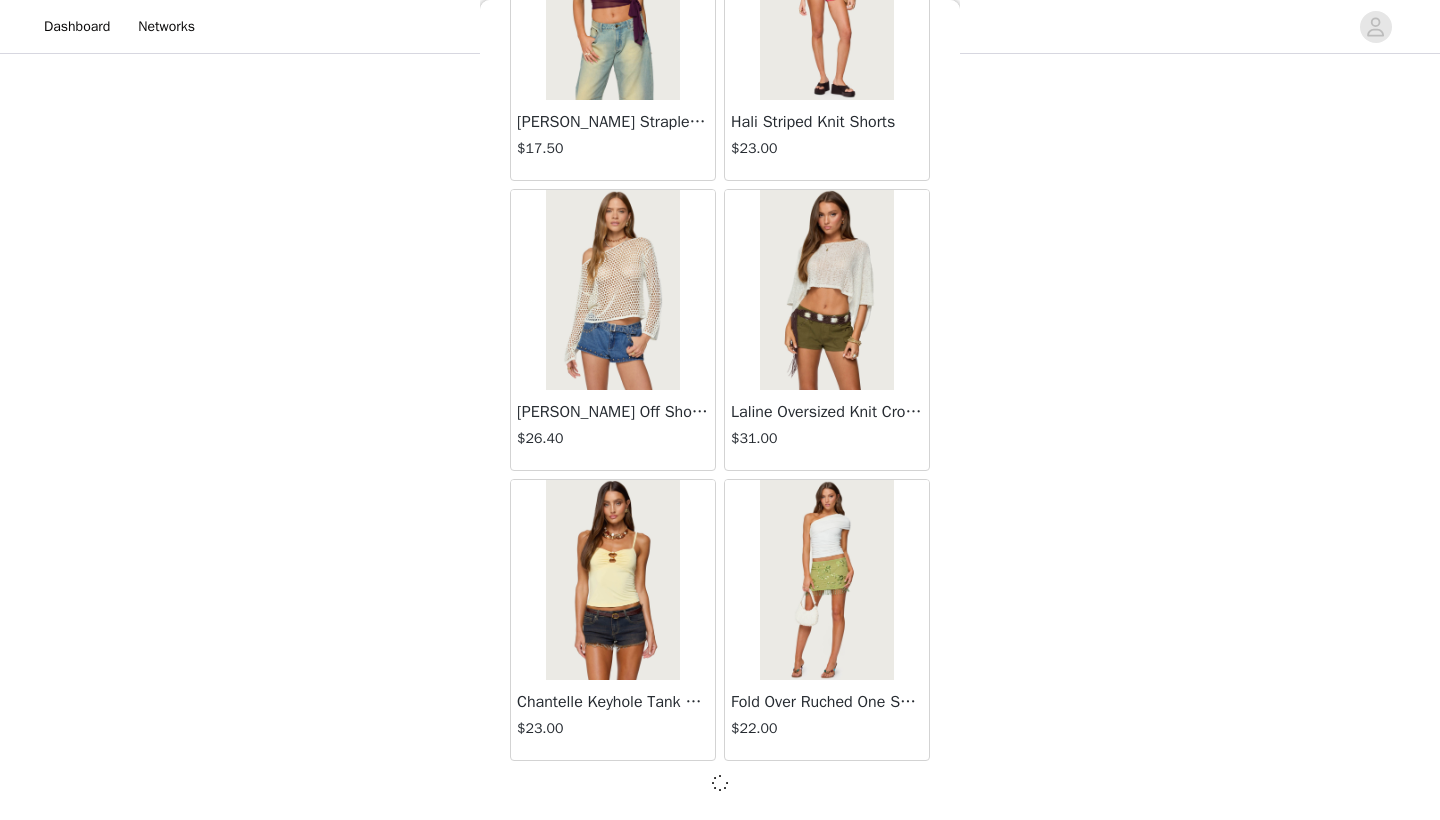 scroll, scrollTop: 10931, scrollLeft: 0, axis: vertical 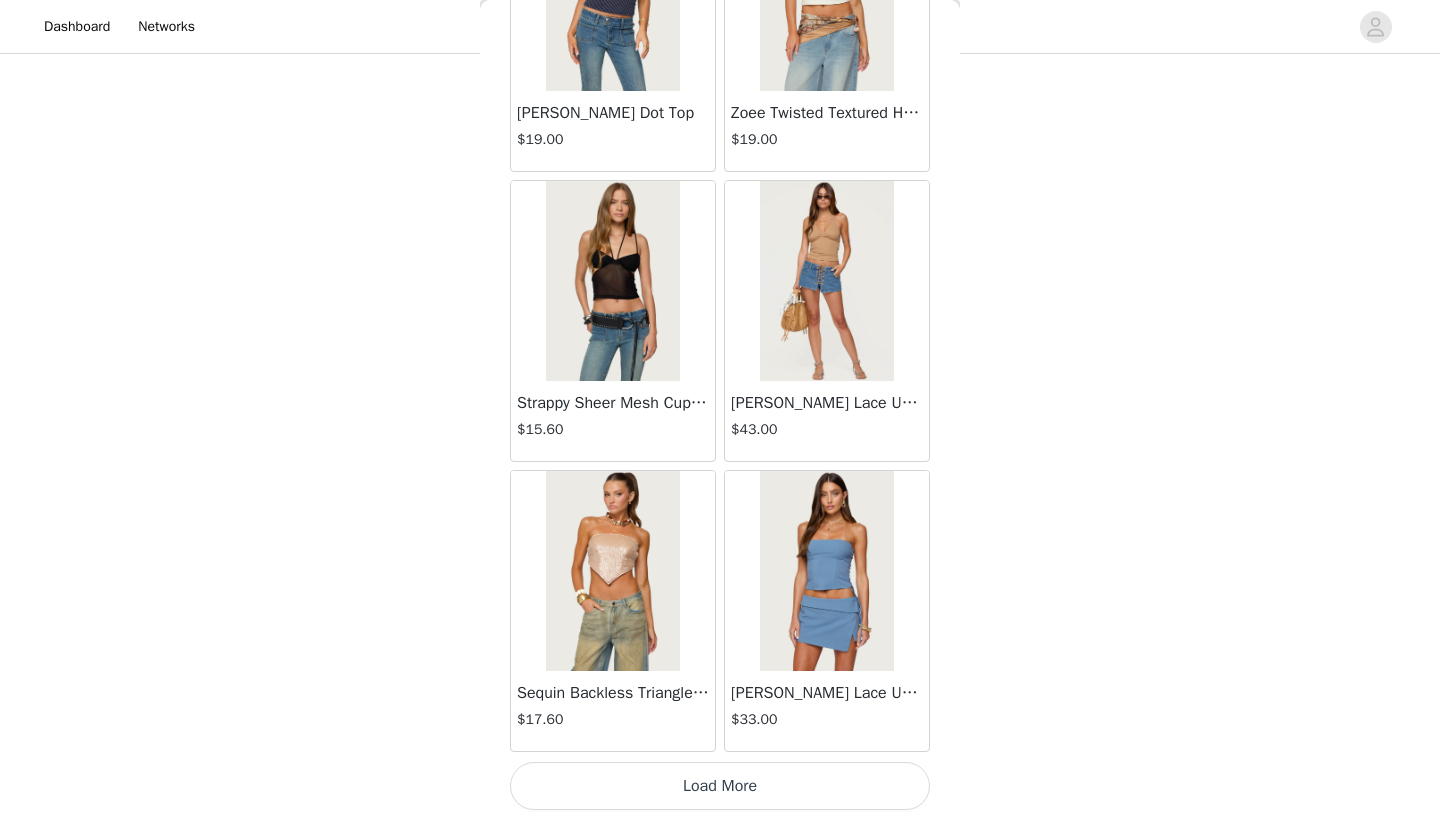 click on "Load More" at bounding box center (720, 786) 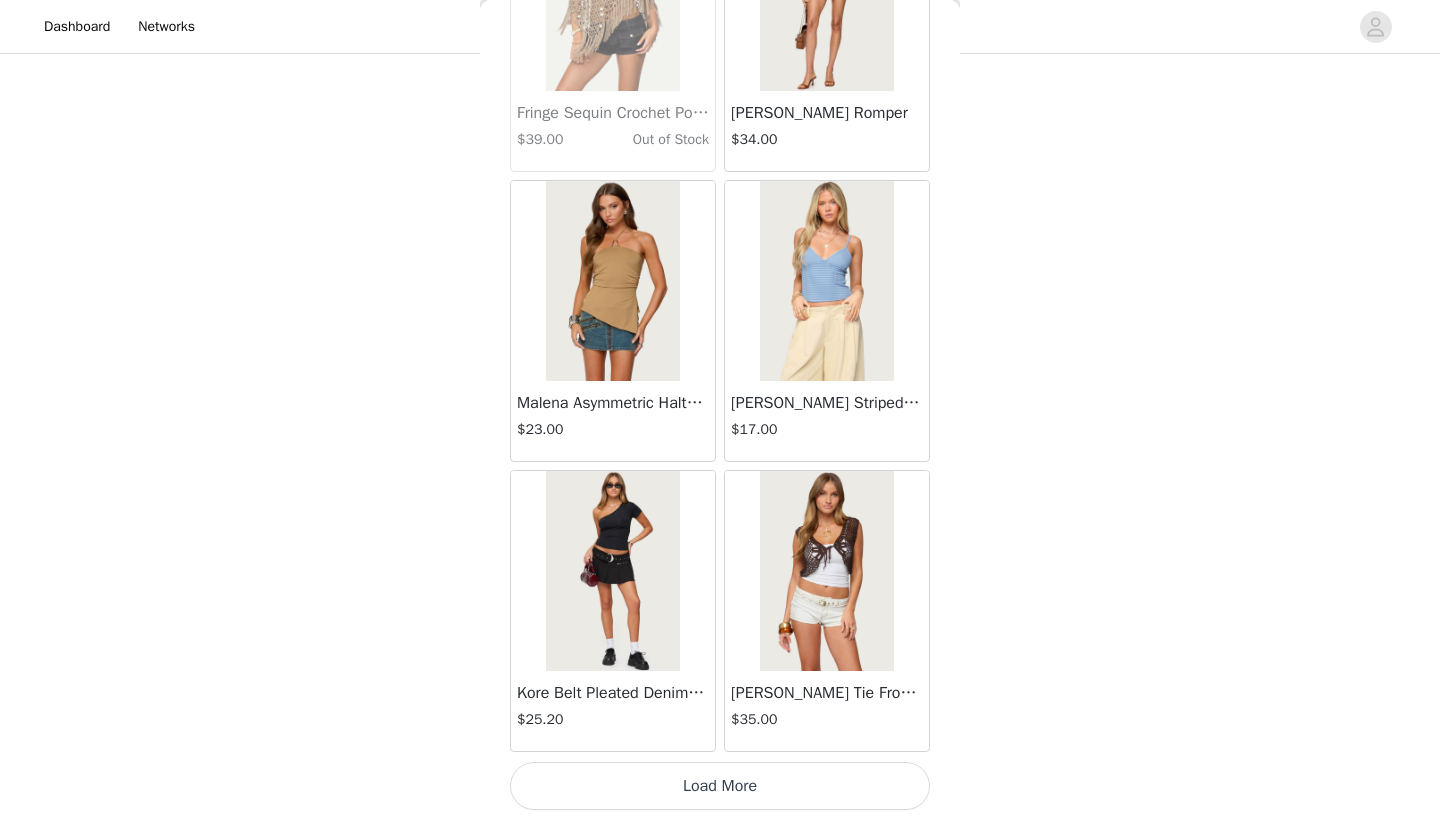 click on "Load More" at bounding box center (720, 786) 